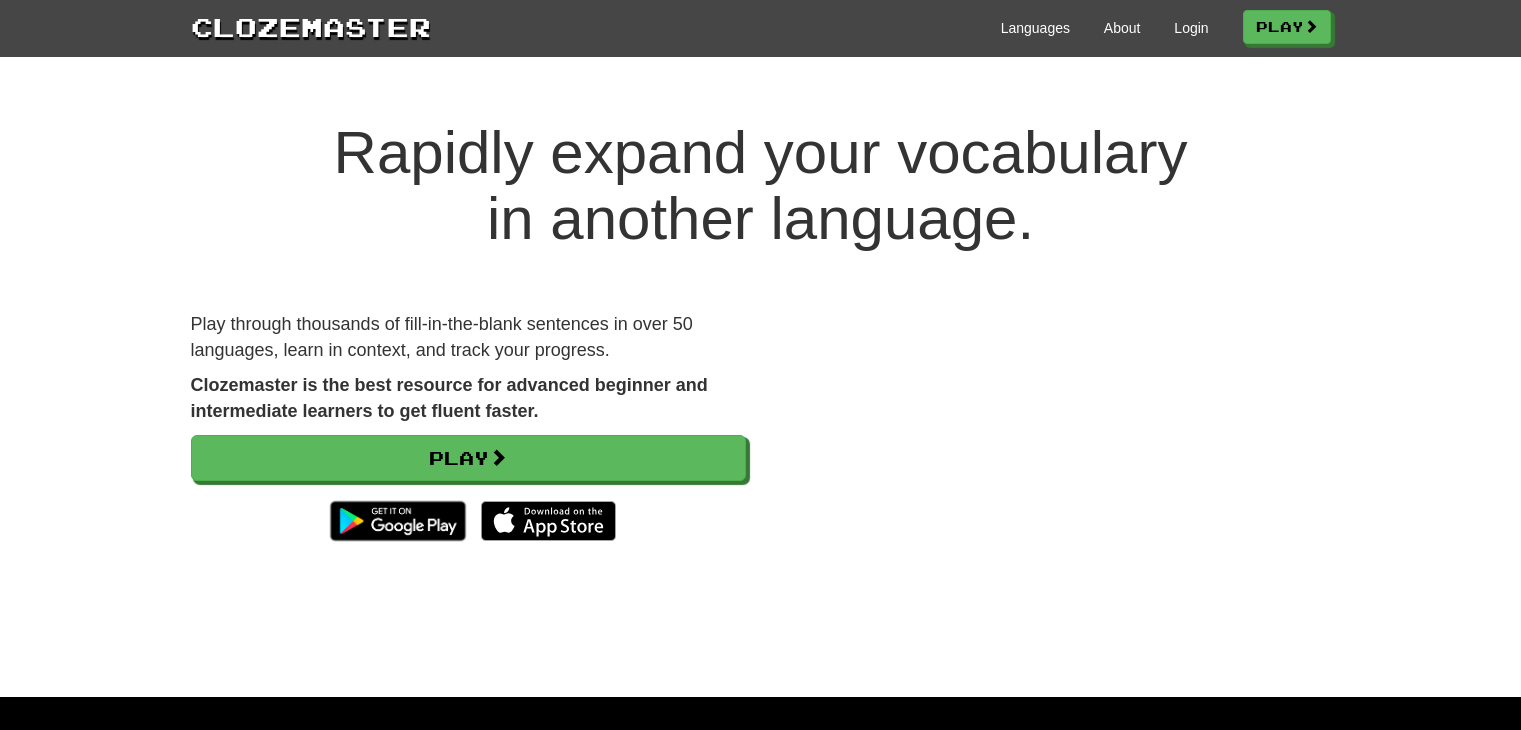 scroll, scrollTop: 0, scrollLeft: 0, axis: both 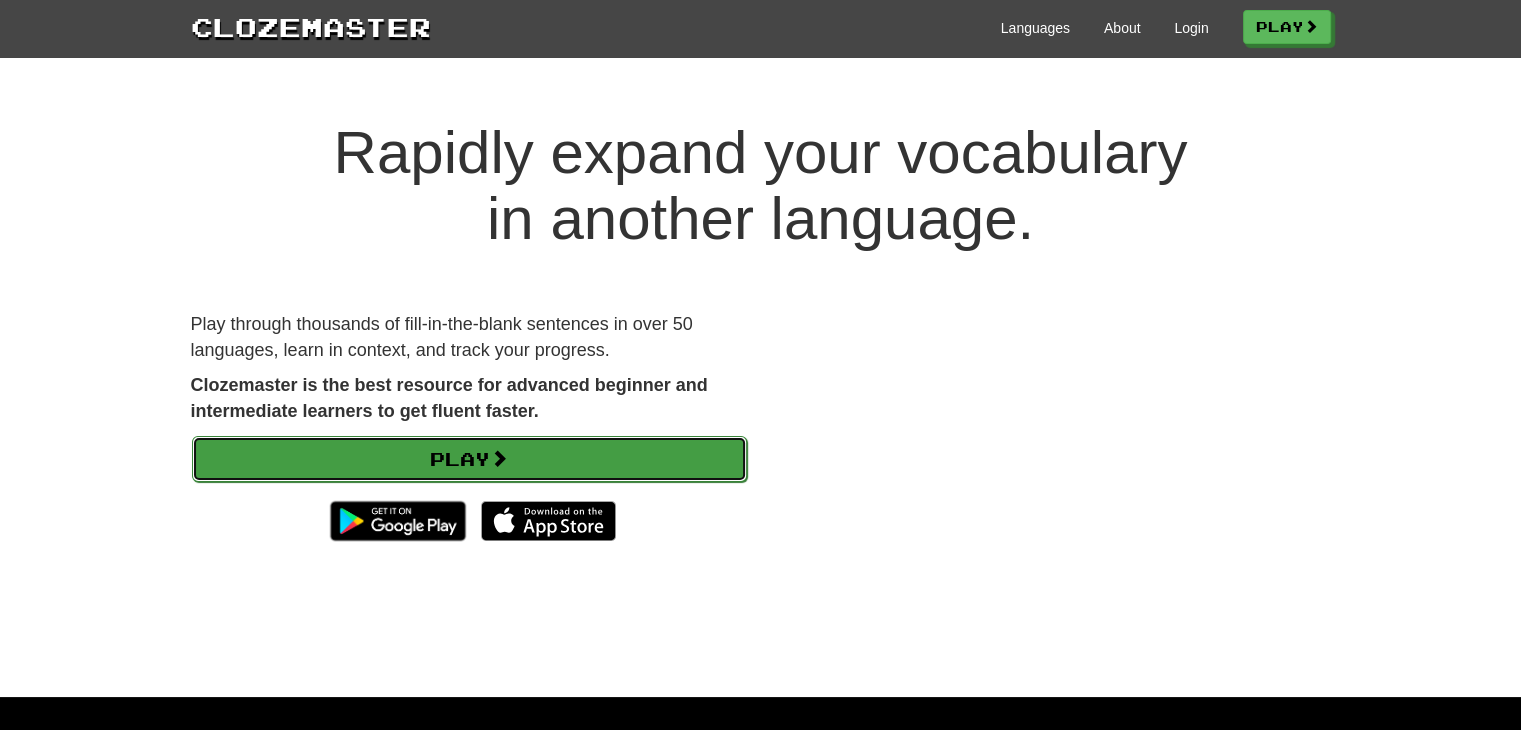 click on "Play" at bounding box center [469, 459] 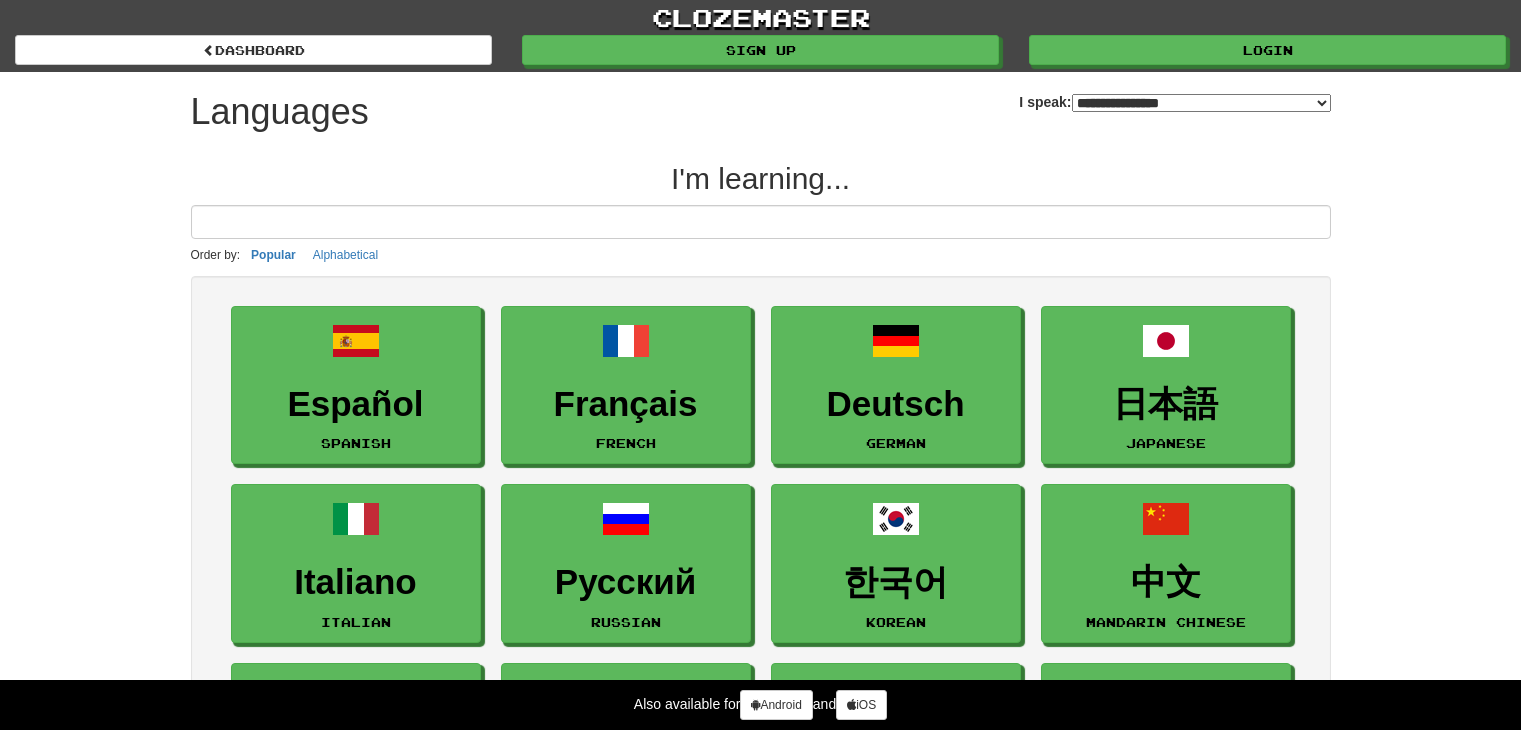 select on "*******" 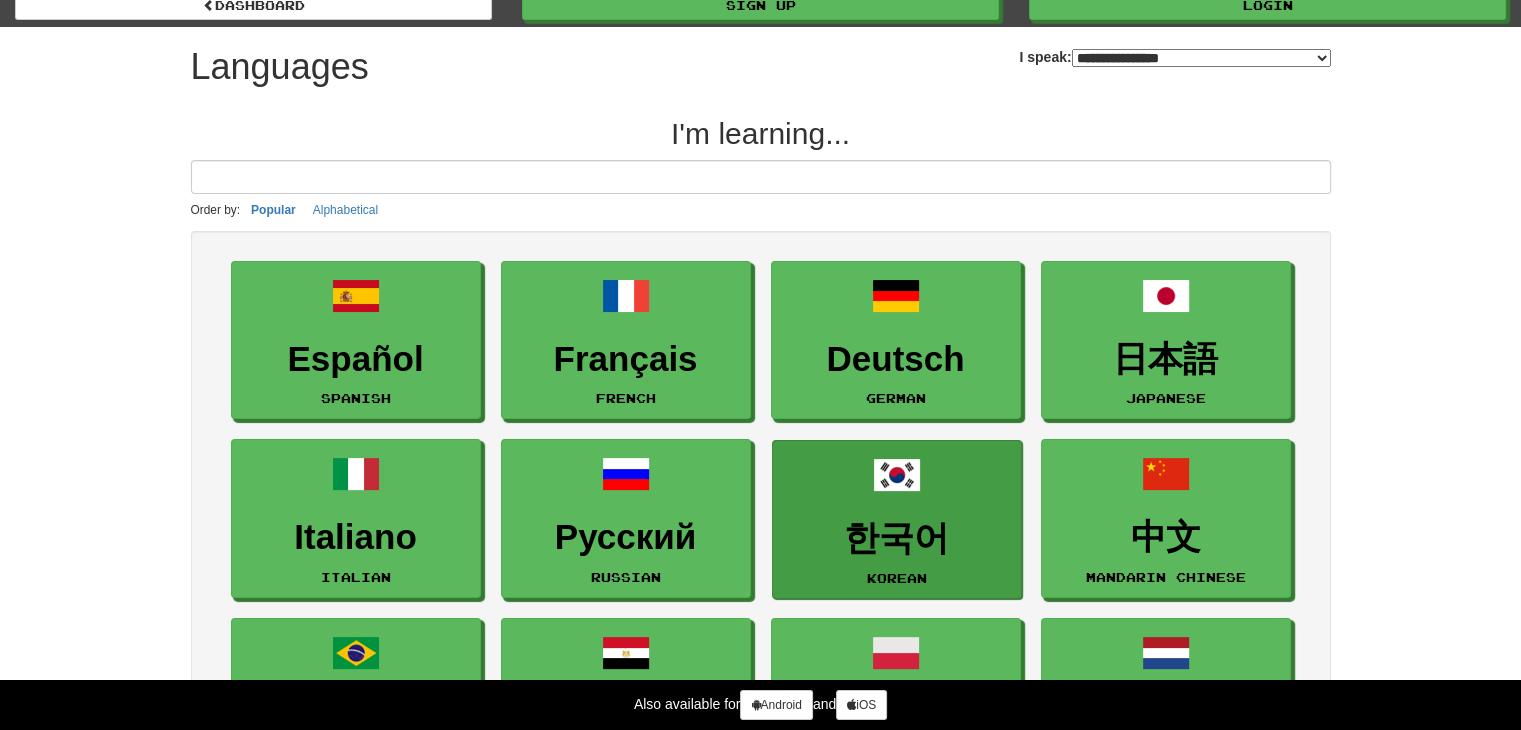 scroll, scrollTop: 100, scrollLeft: 0, axis: vertical 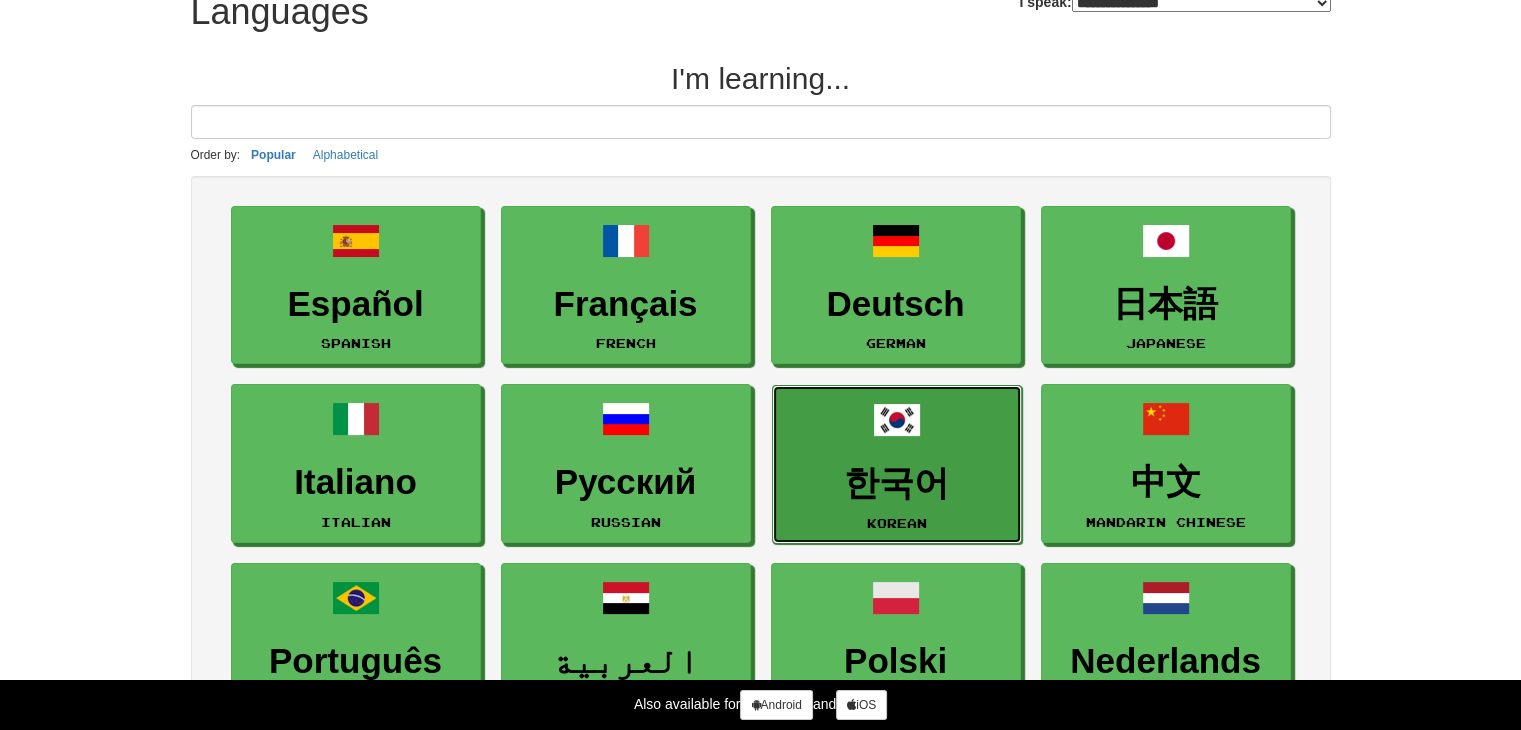 click on "한국어" at bounding box center (897, 483) 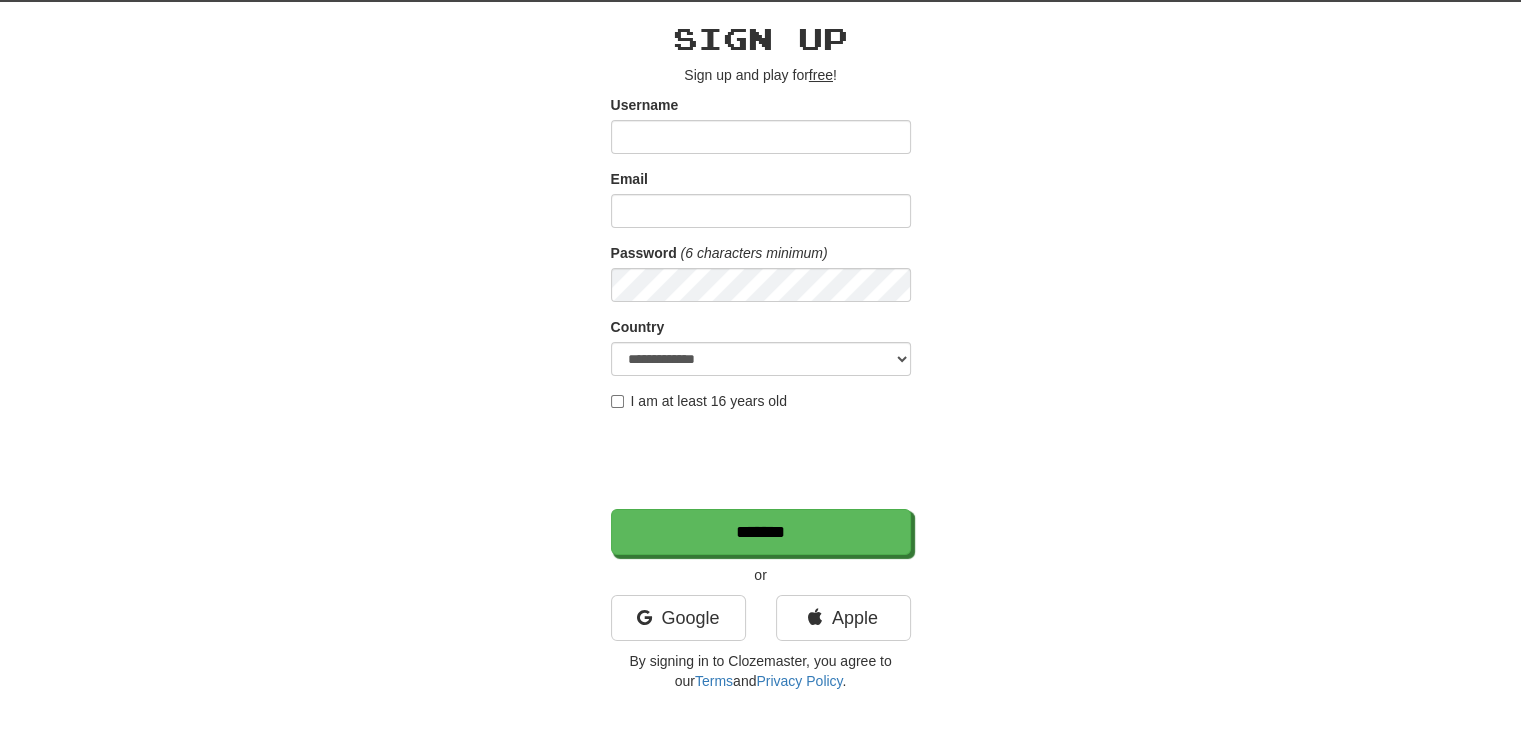 scroll, scrollTop: 200, scrollLeft: 0, axis: vertical 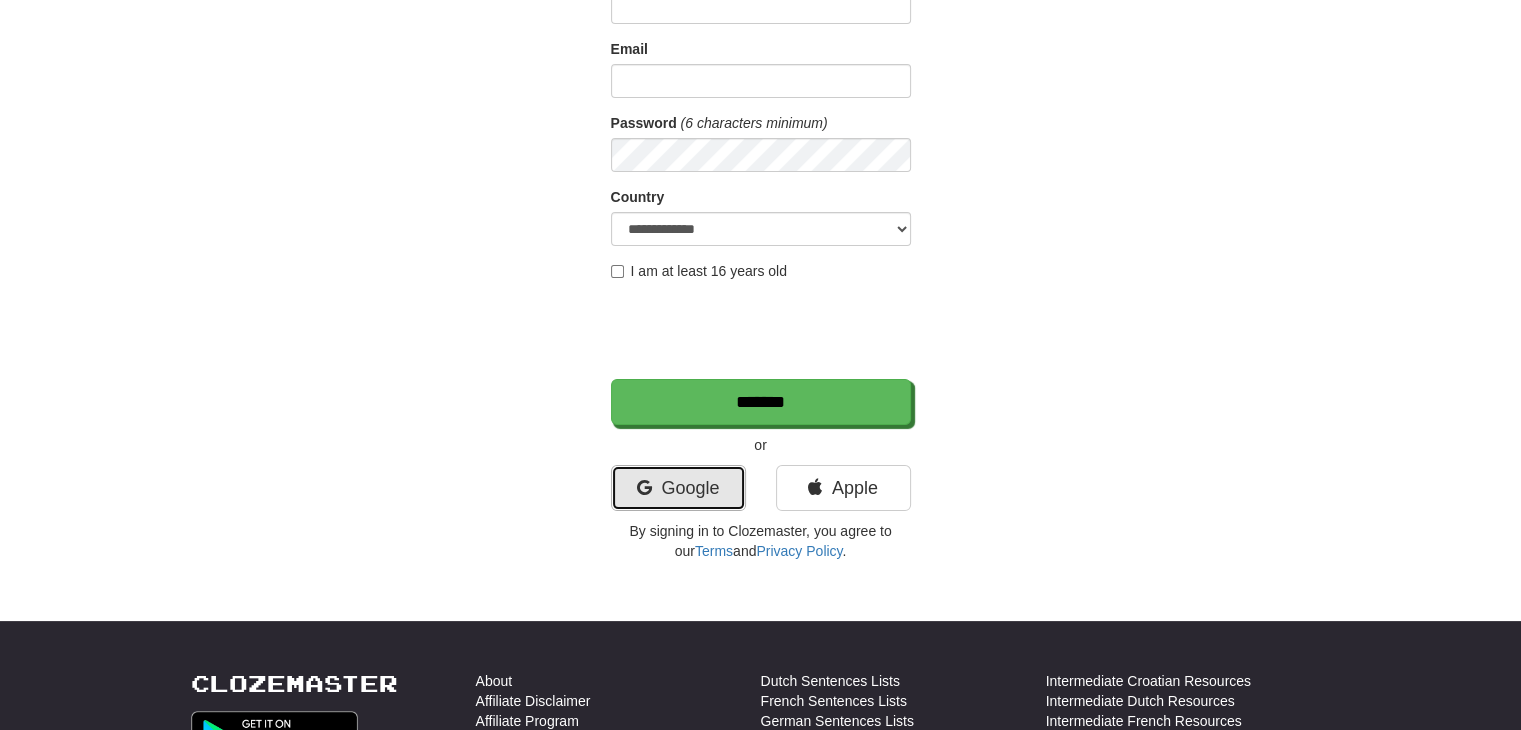 click on "Google" at bounding box center (678, 488) 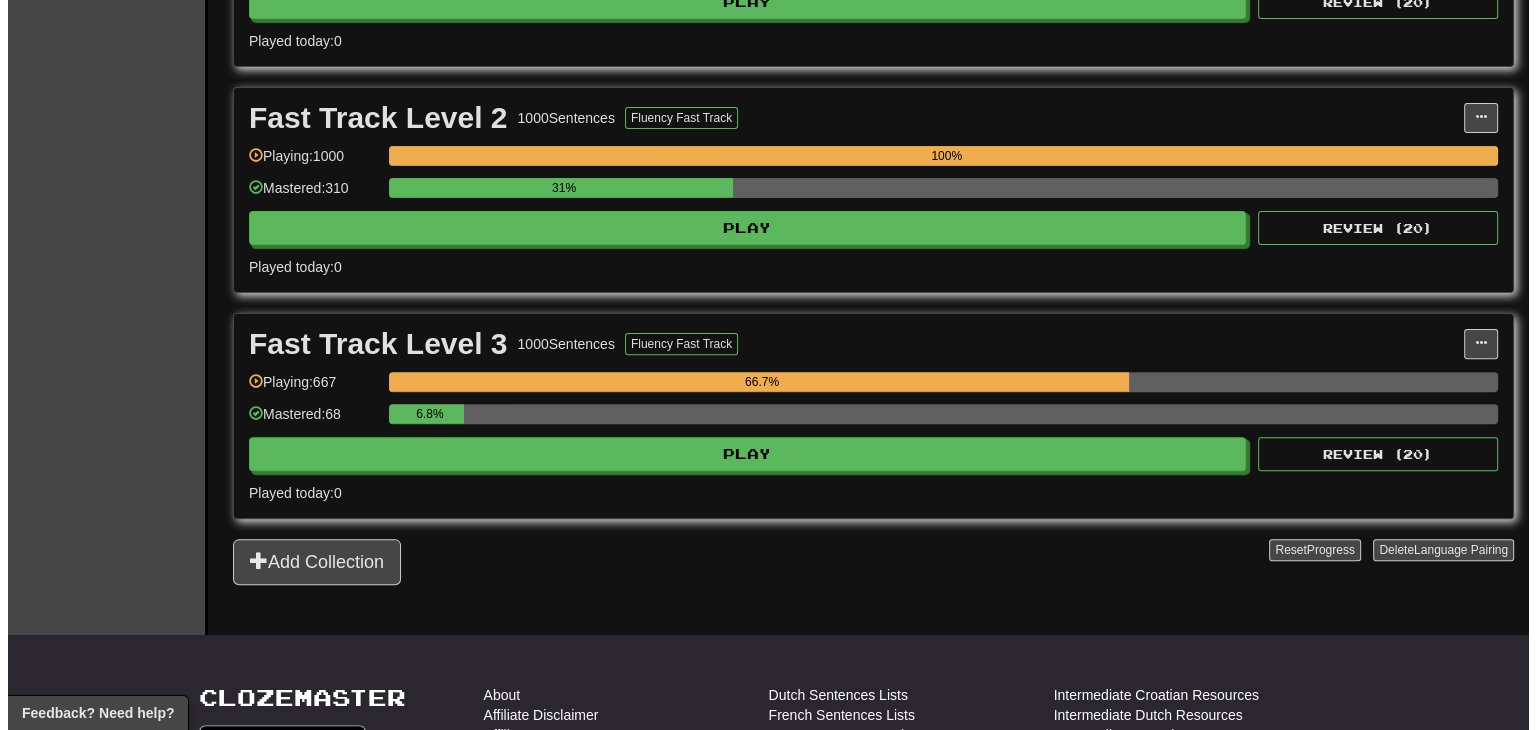 scroll, scrollTop: 700, scrollLeft: 0, axis: vertical 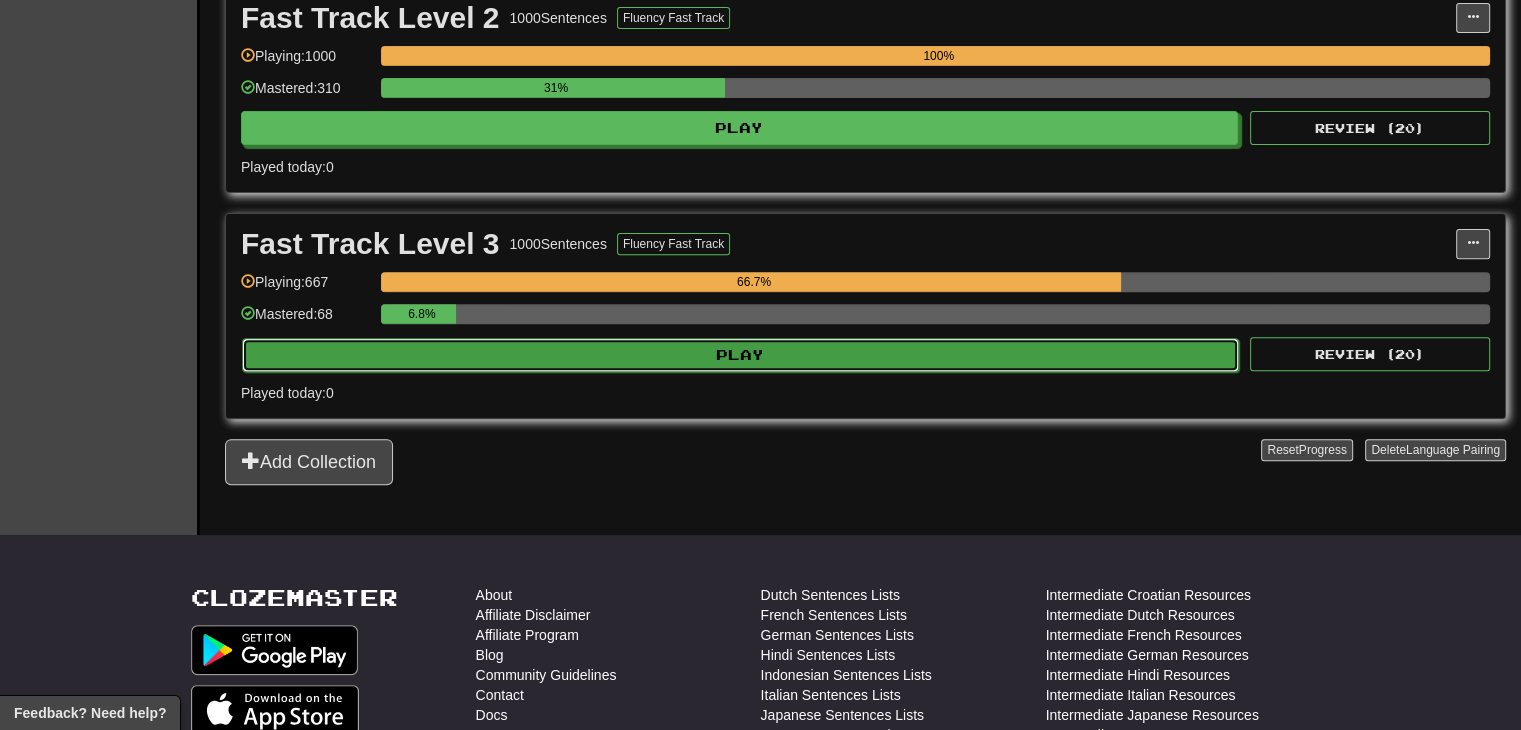 click on "Play" at bounding box center (740, 355) 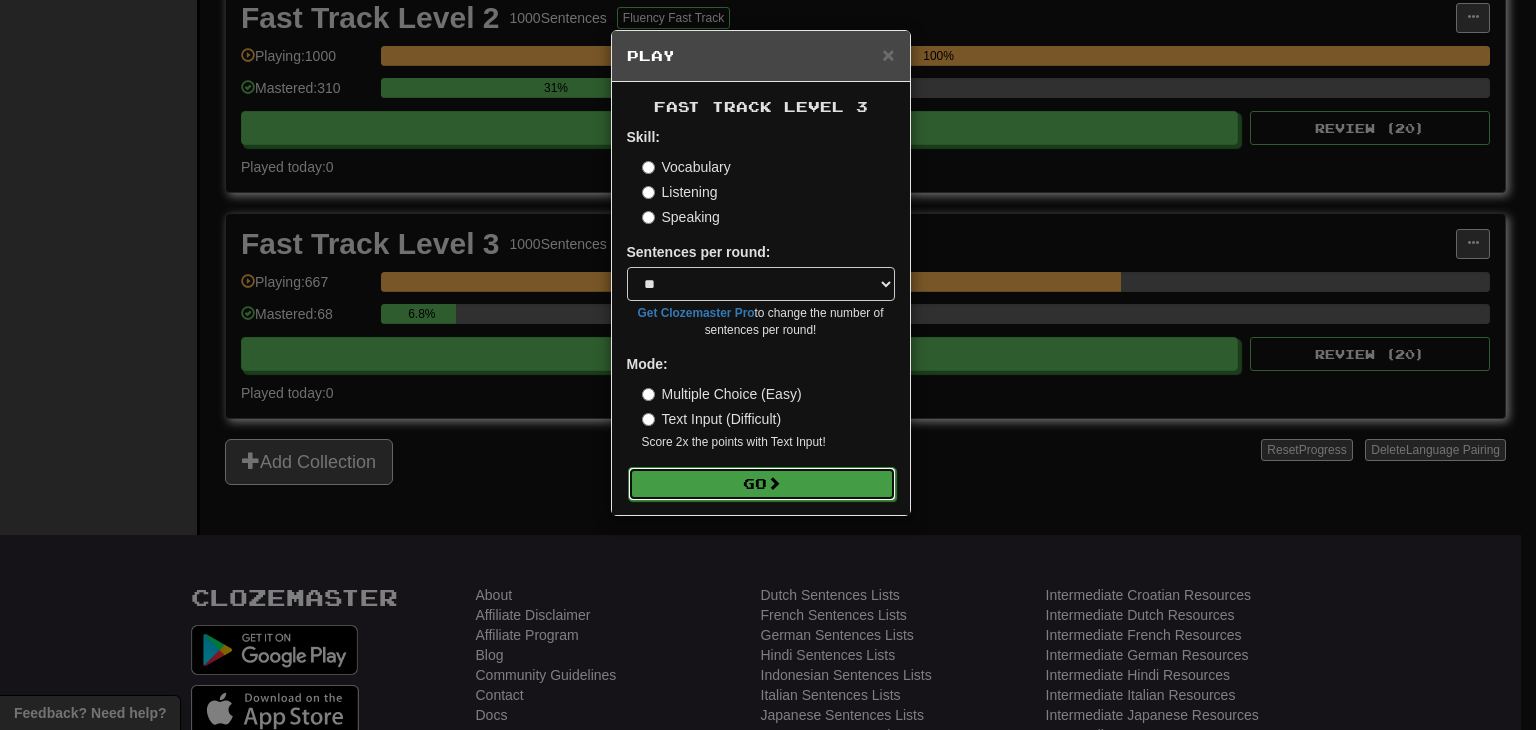 click on "Go" at bounding box center (762, 484) 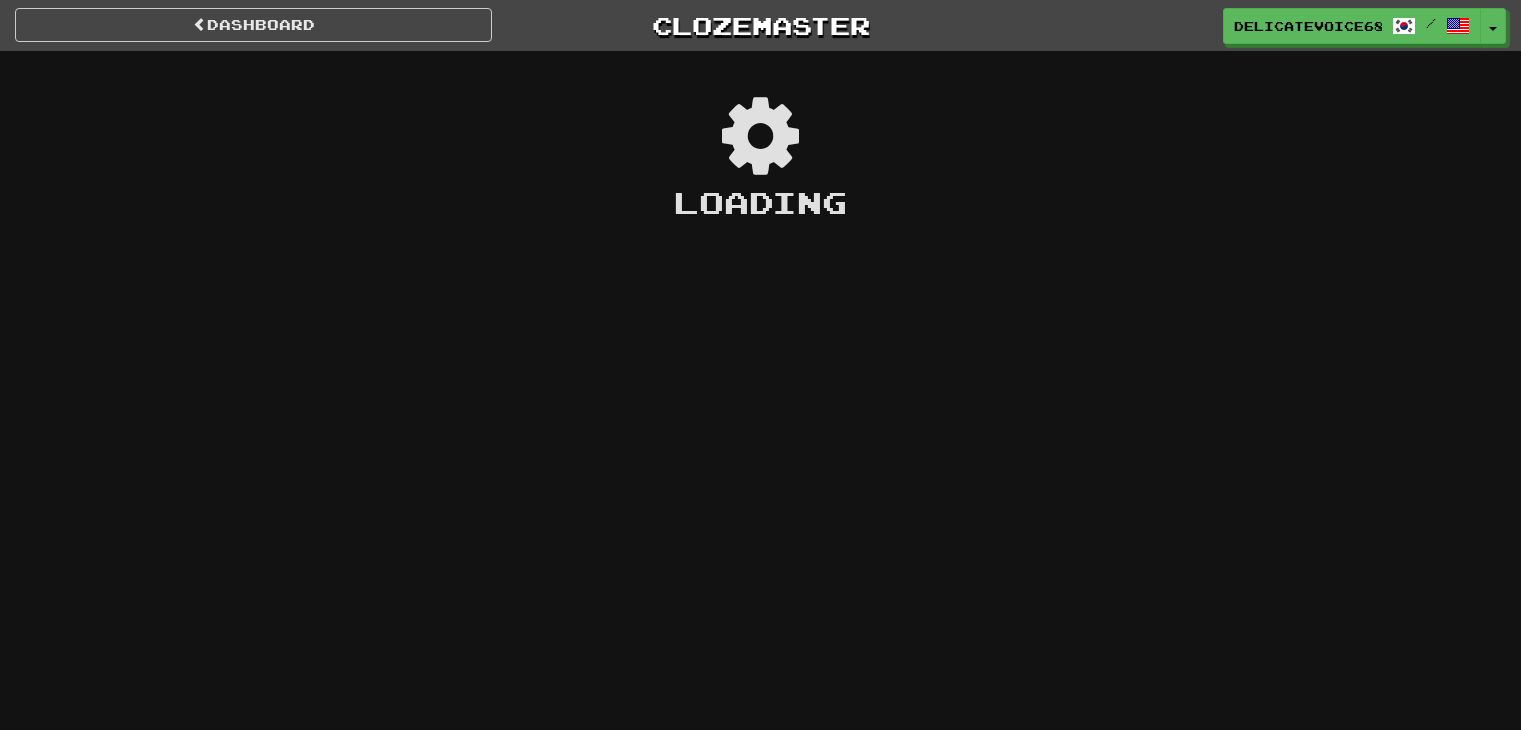 scroll, scrollTop: 0, scrollLeft: 0, axis: both 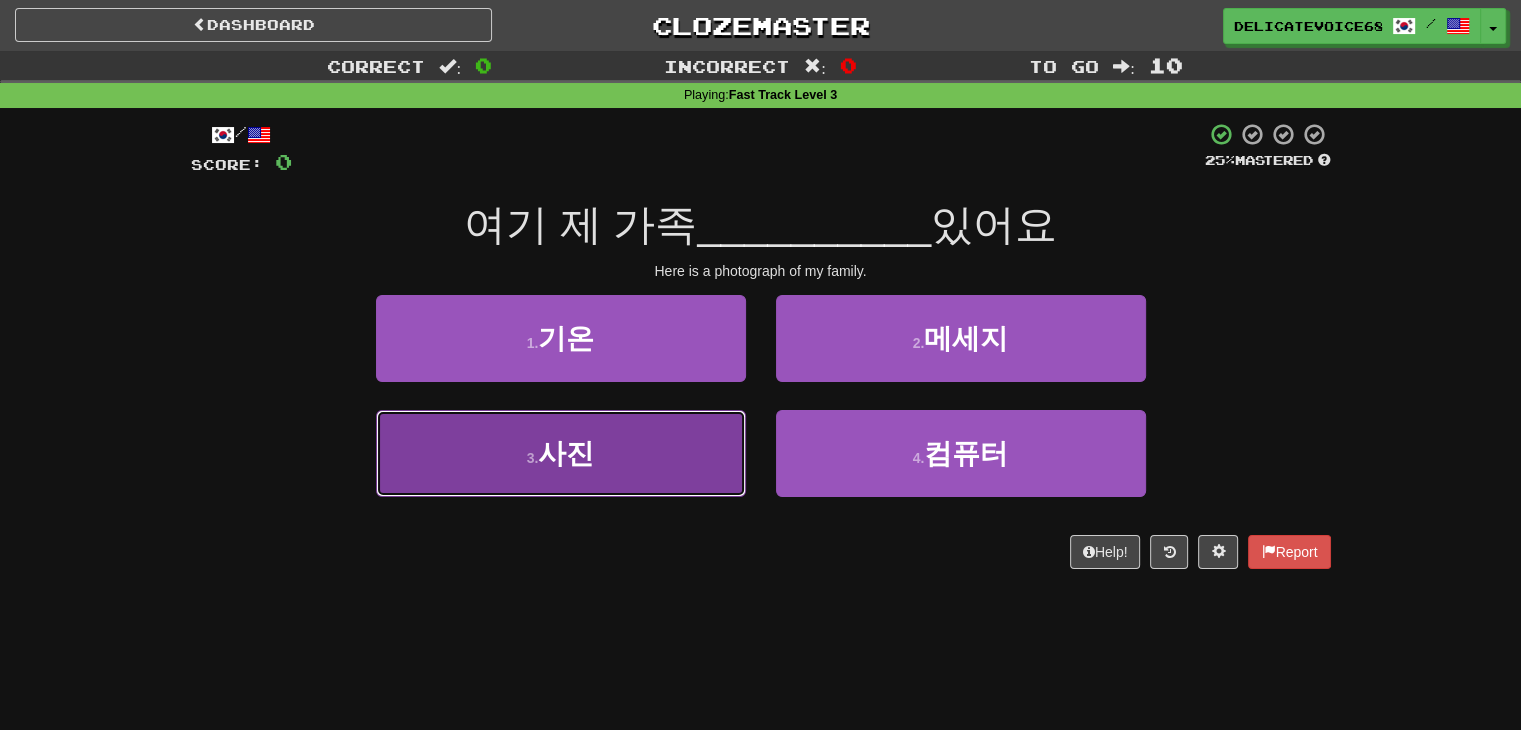 click on "3 .  사진" at bounding box center [561, 453] 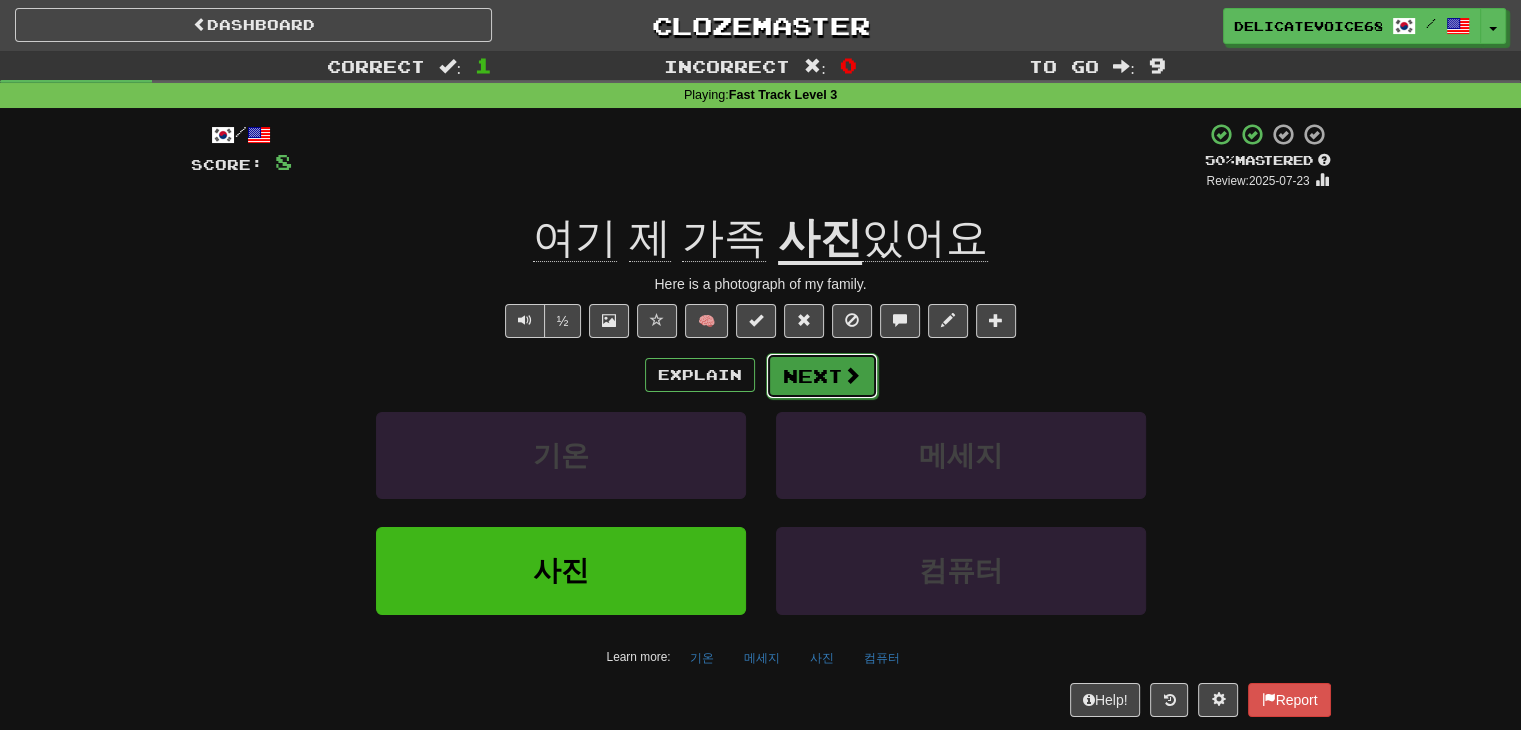 click on "Next" at bounding box center [822, 376] 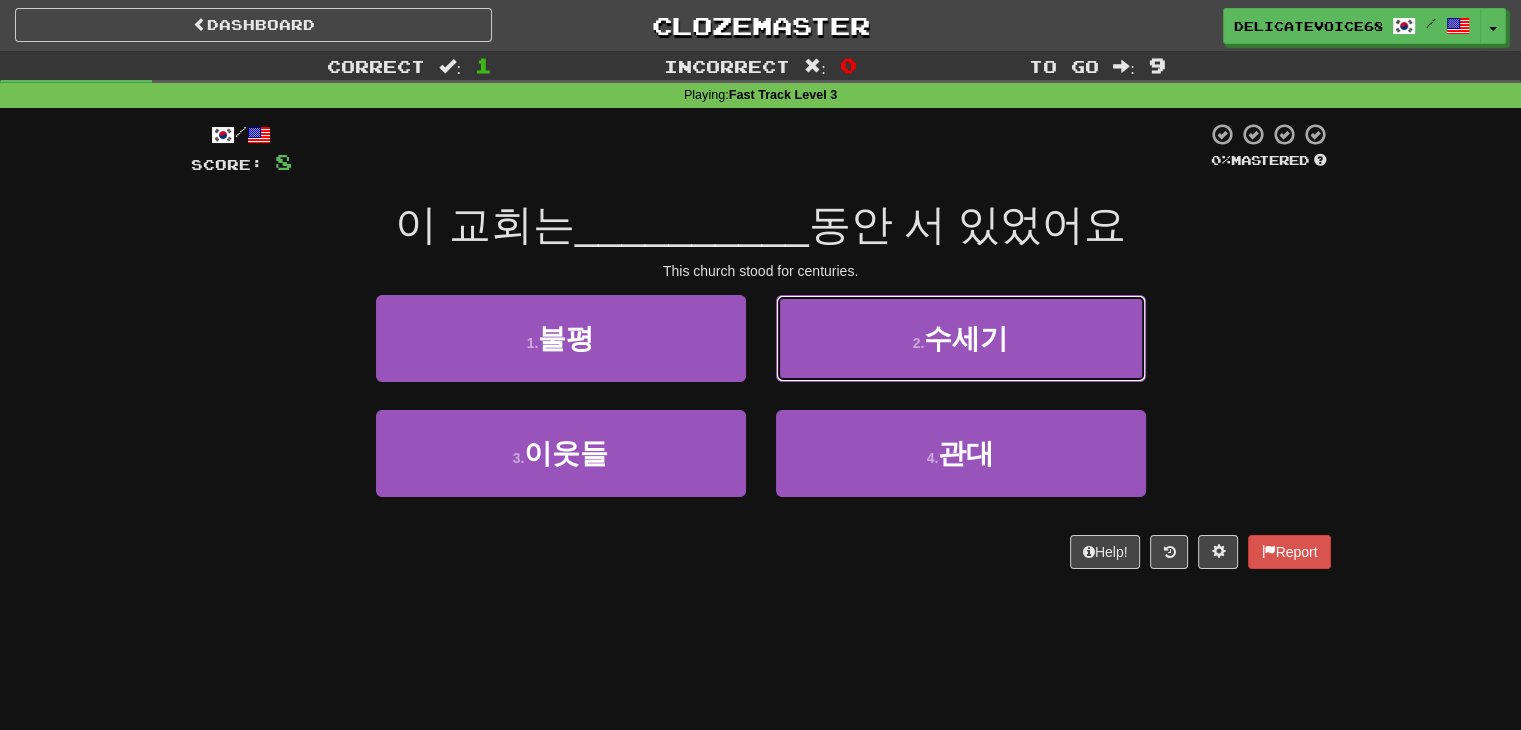 click on "수세기" at bounding box center [966, 338] 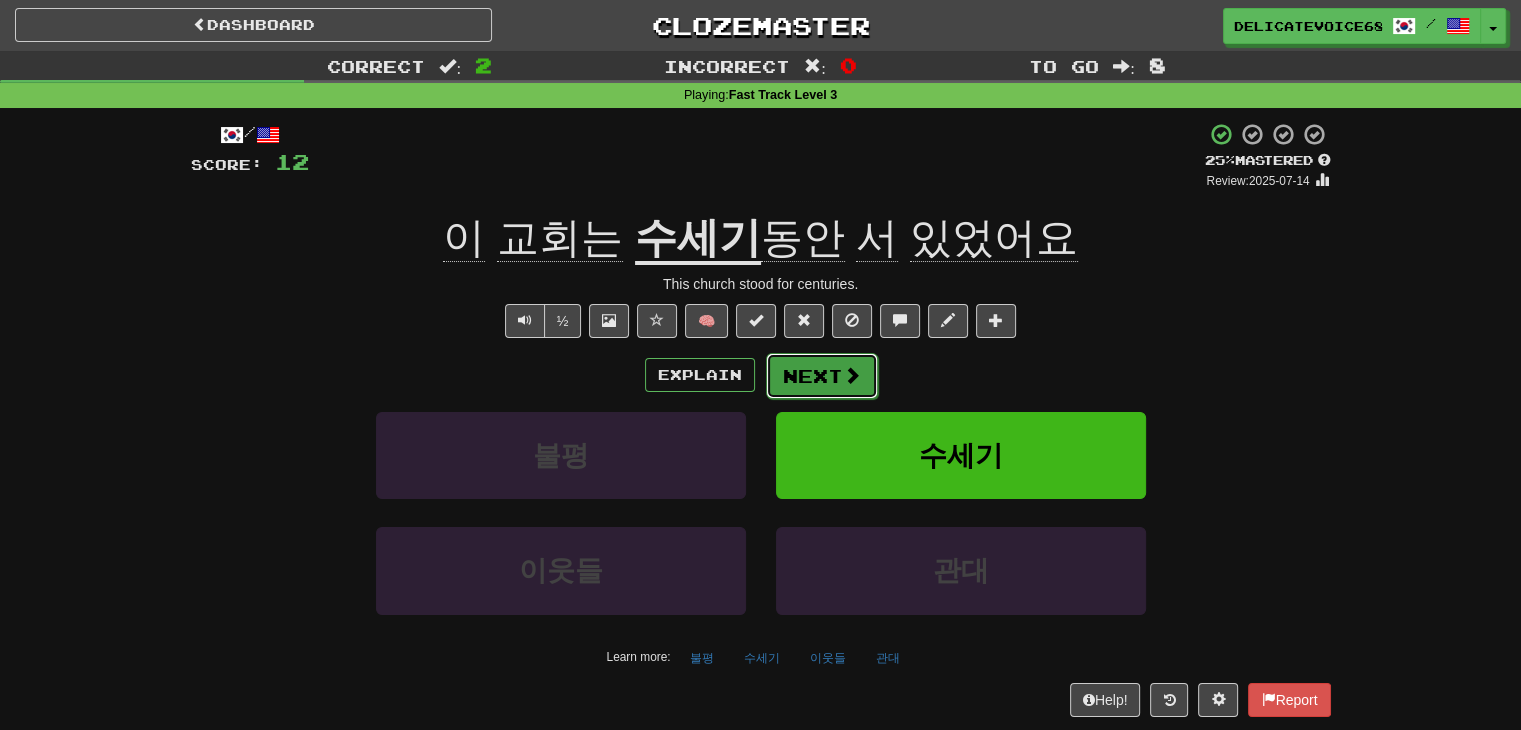 click on "Next" at bounding box center (822, 376) 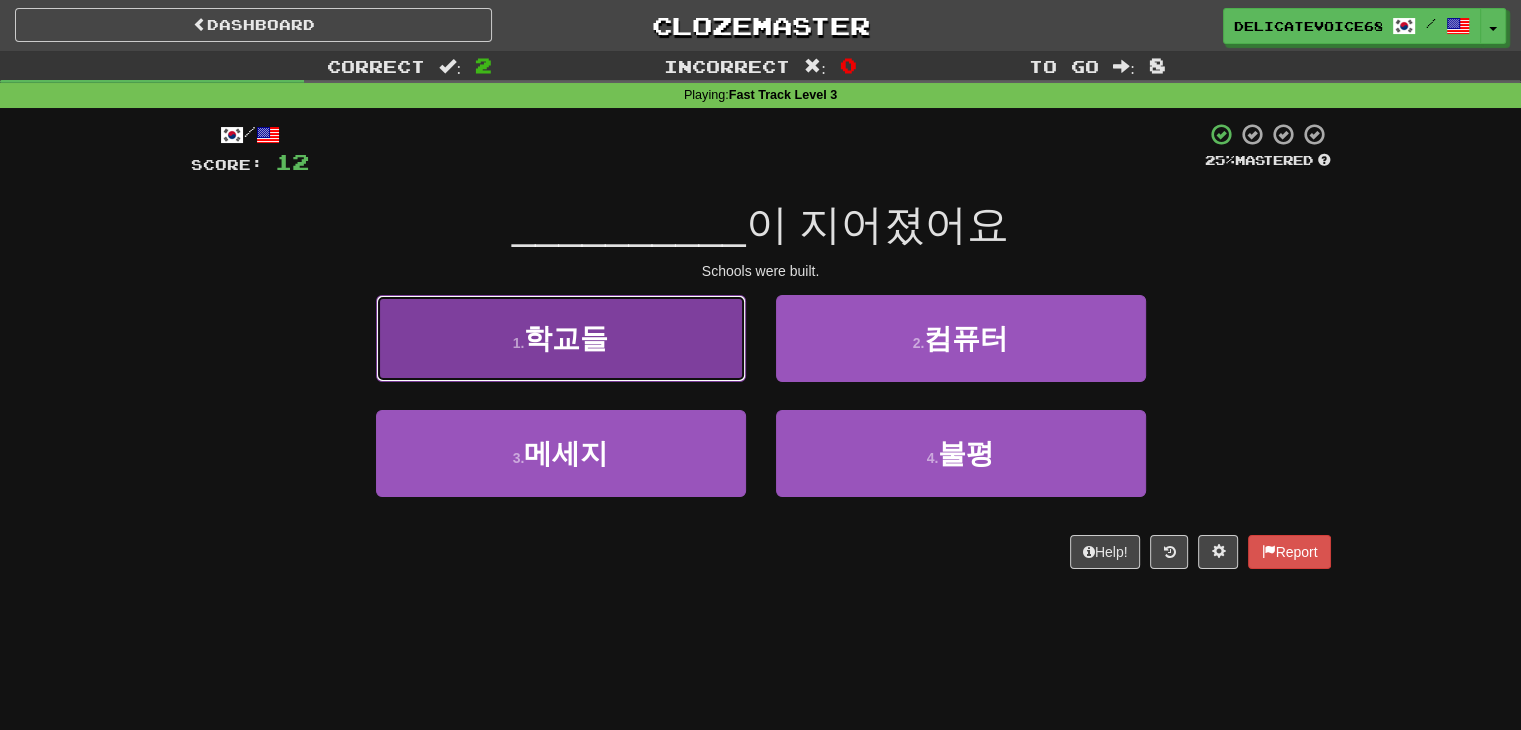 click on "1 .  학교들" at bounding box center (561, 338) 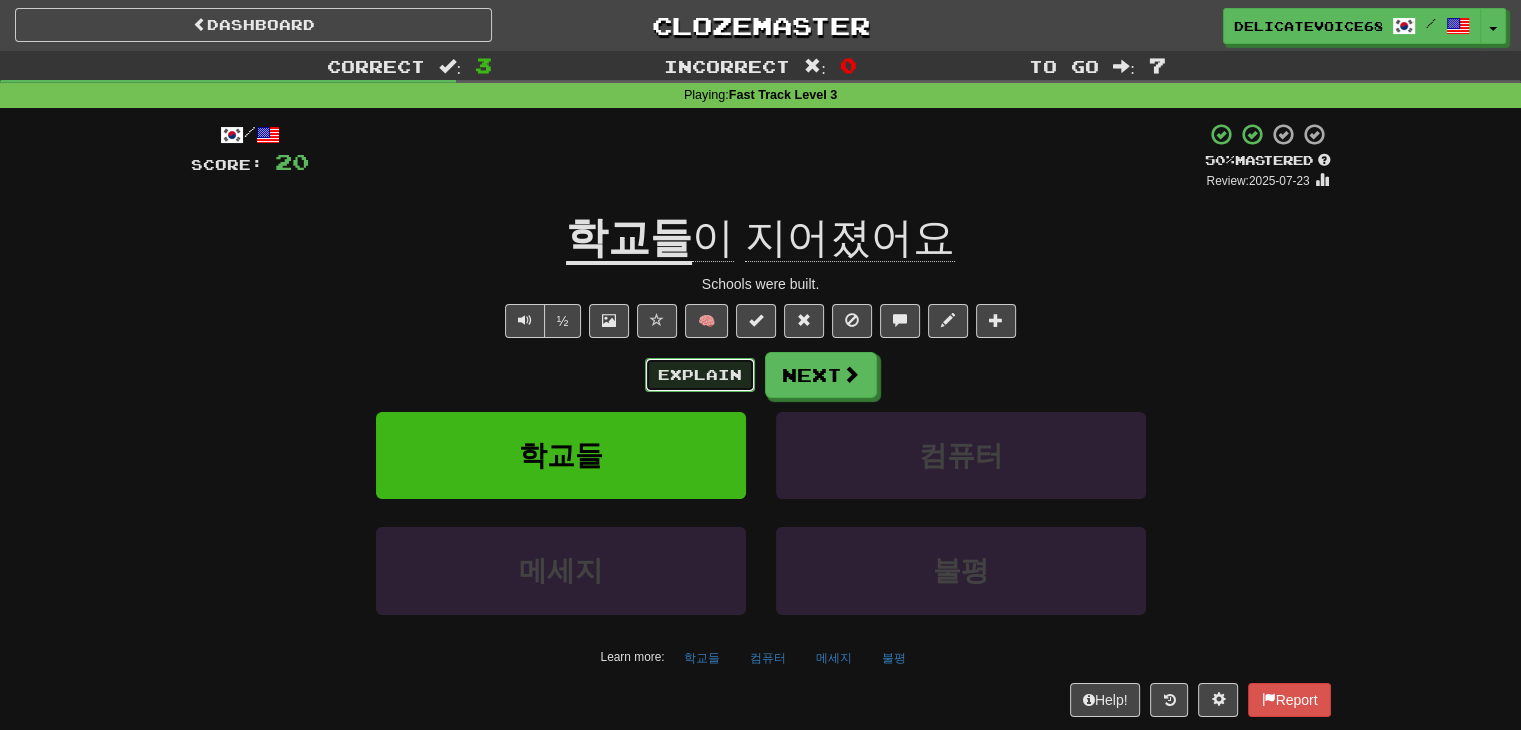 click on "Explain" at bounding box center (700, 375) 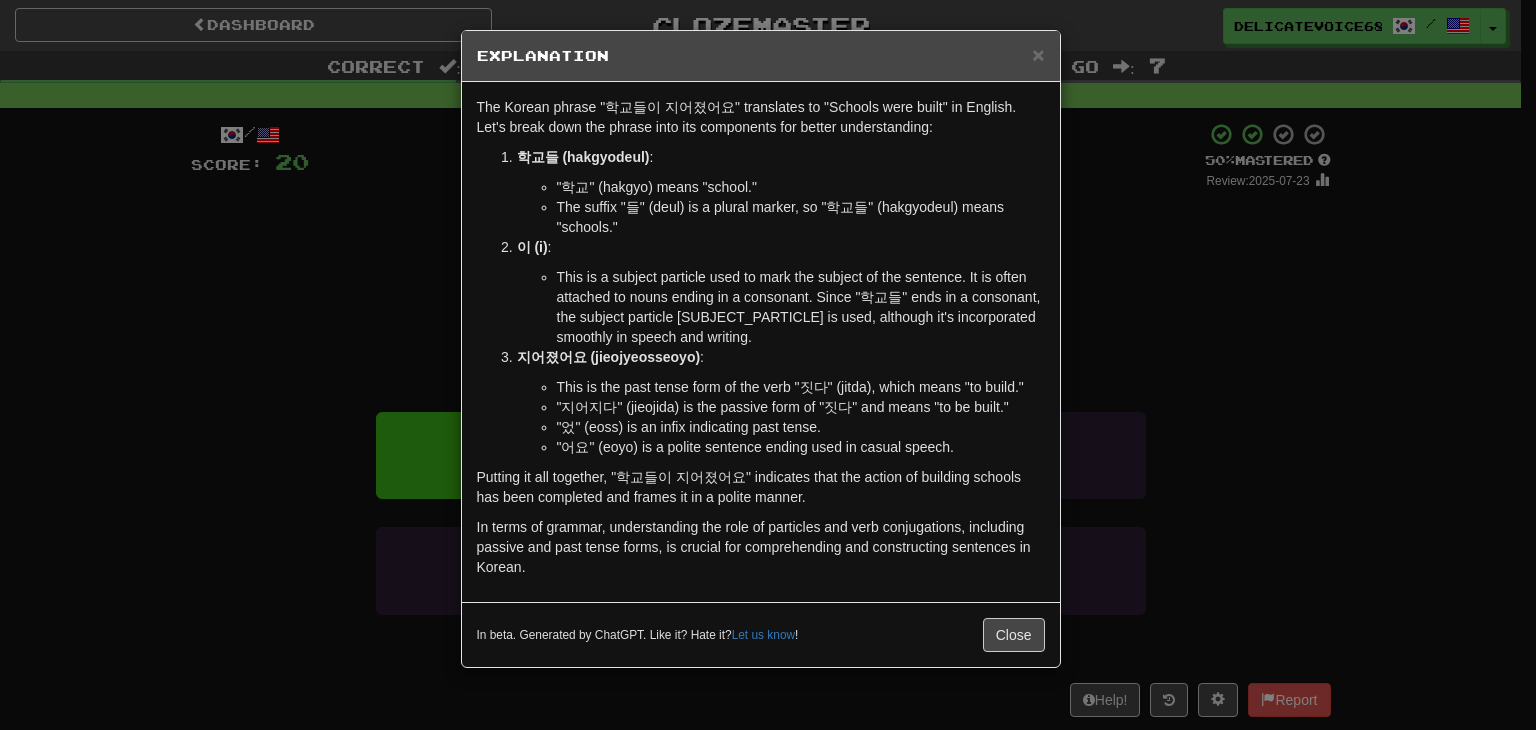 click on "In beta. Generated by ChatGPT. Like it? Hate it?  Let us know ! Close" at bounding box center [761, 634] 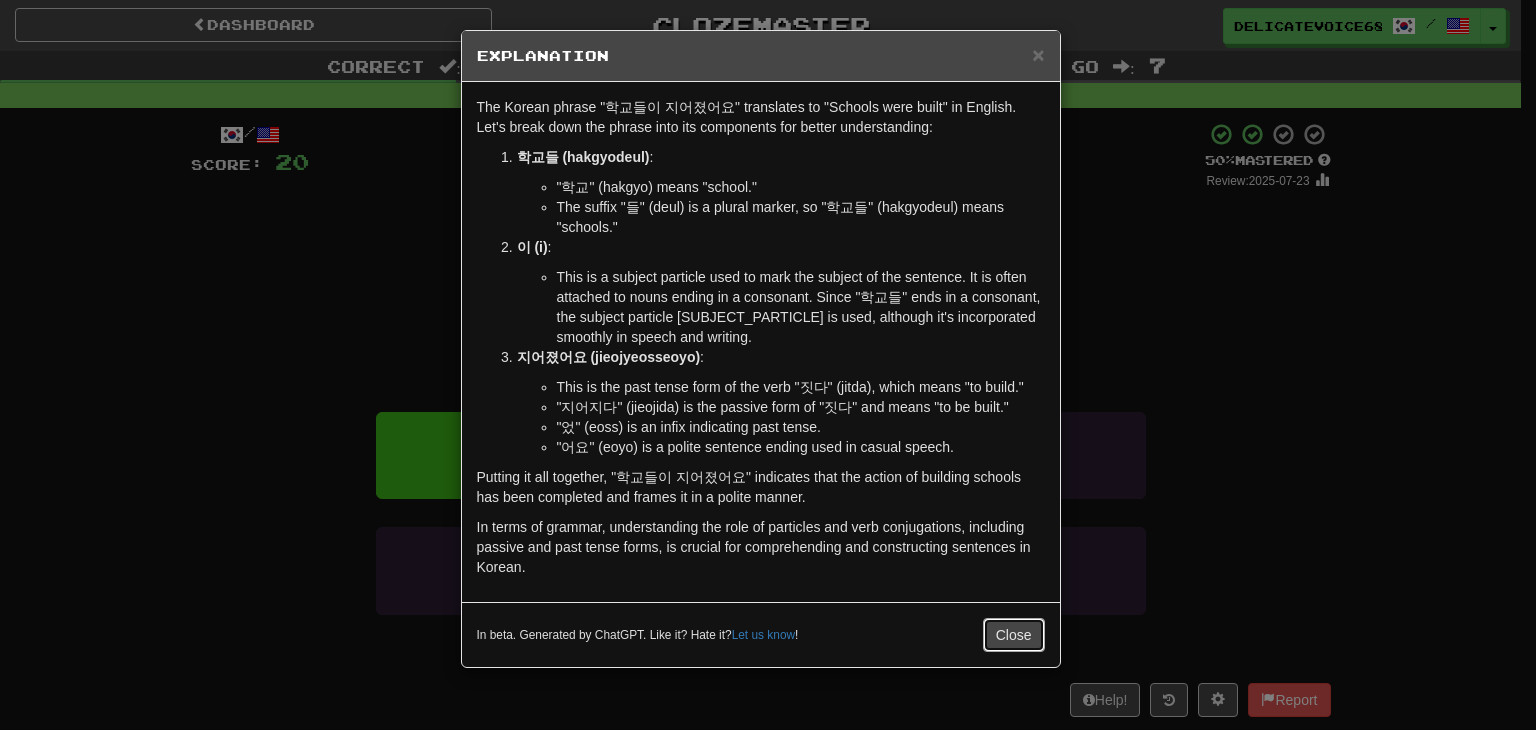 click on "Close" at bounding box center (1014, 635) 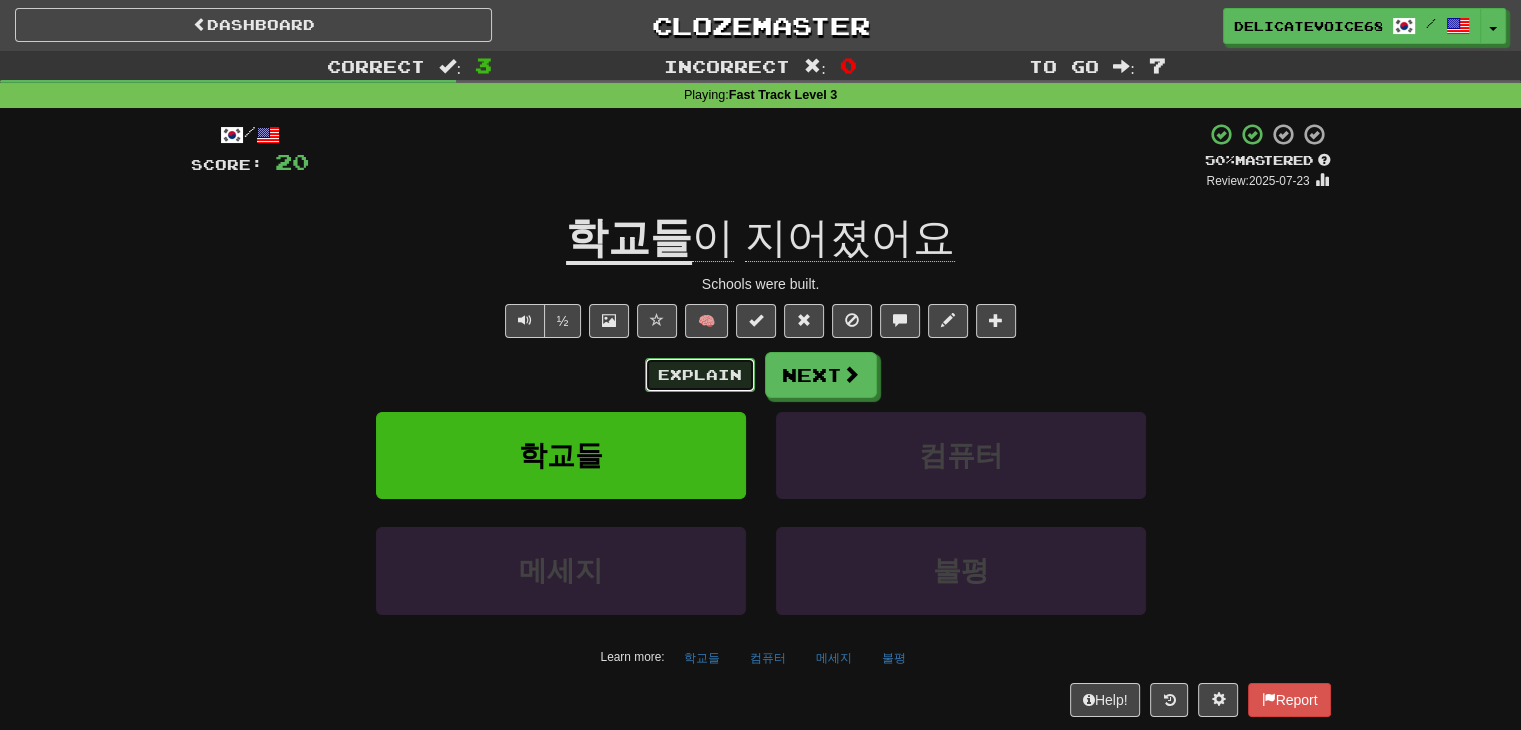 click on "Explain" at bounding box center [700, 375] 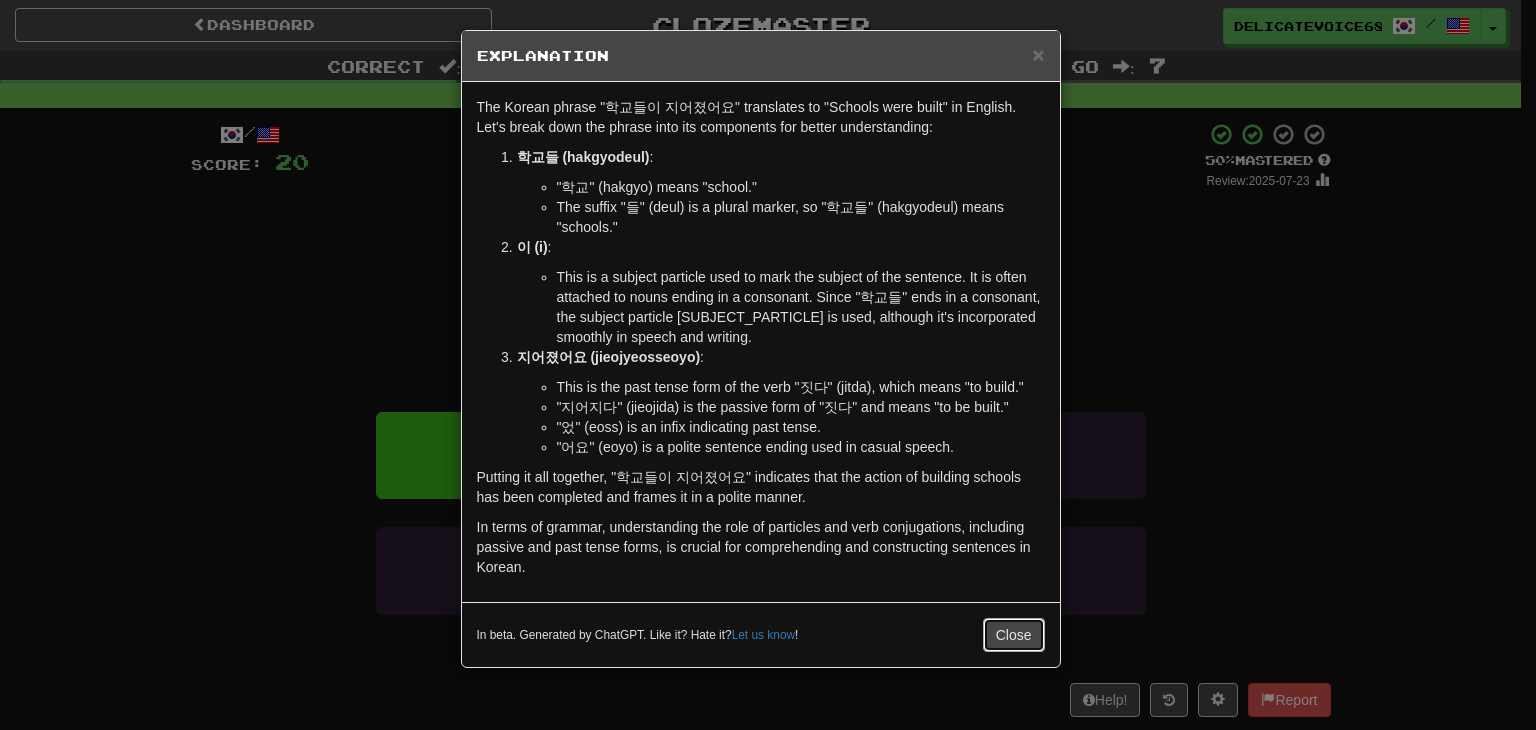 click on "Close" at bounding box center (1014, 635) 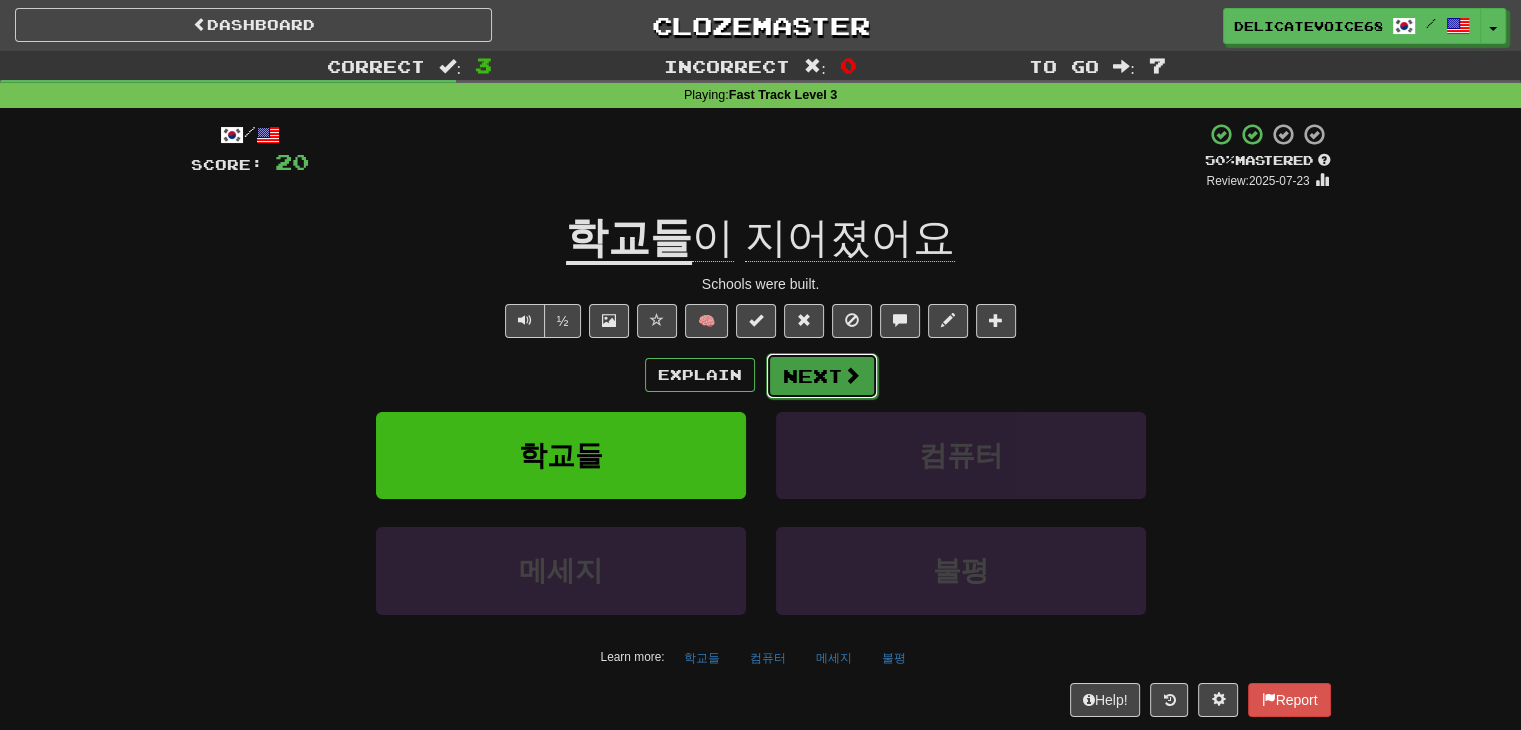 click on "Next" at bounding box center (822, 376) 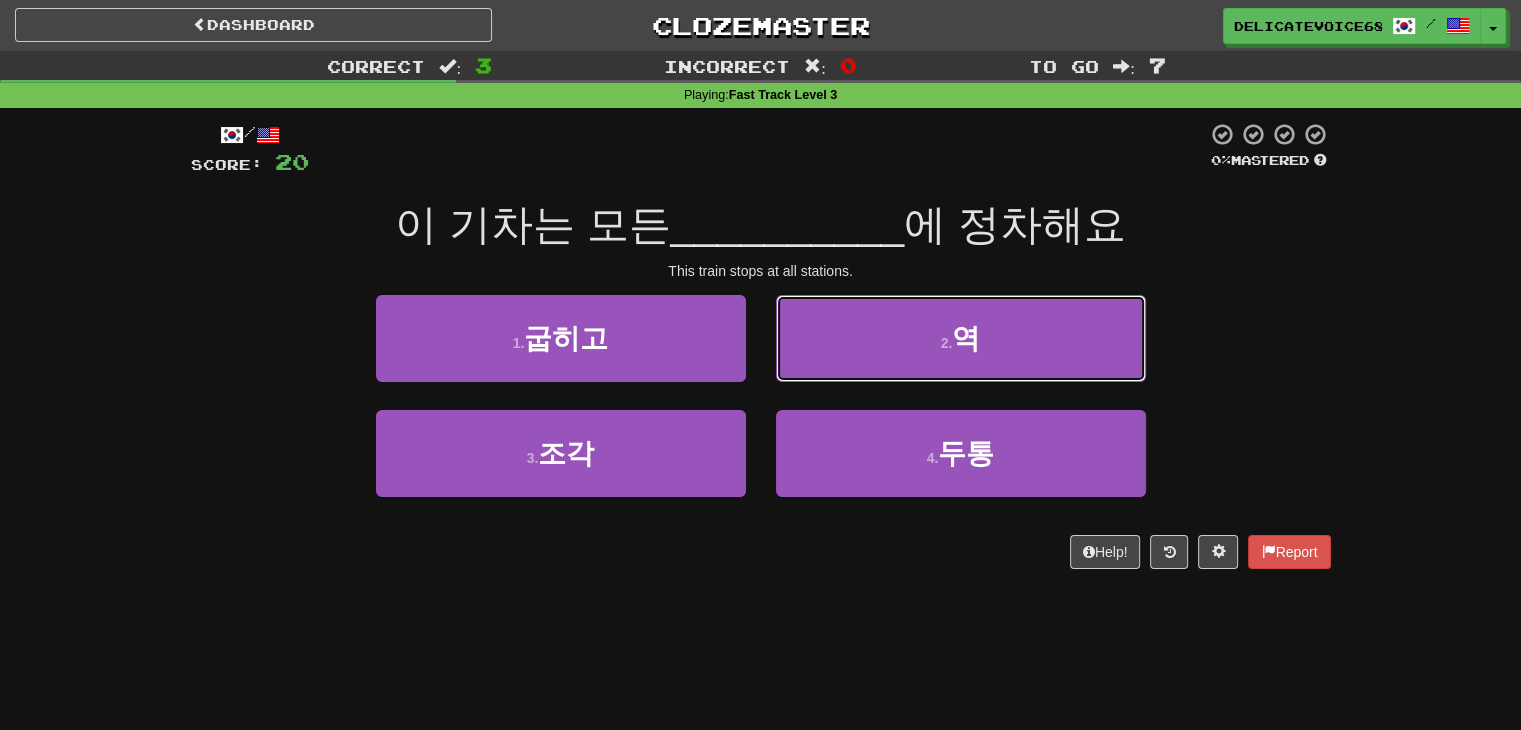 drag, startPoint x: 908, startPoint y: 322, endPoint x: 898, endPoint y: 339, distance: 19.723083 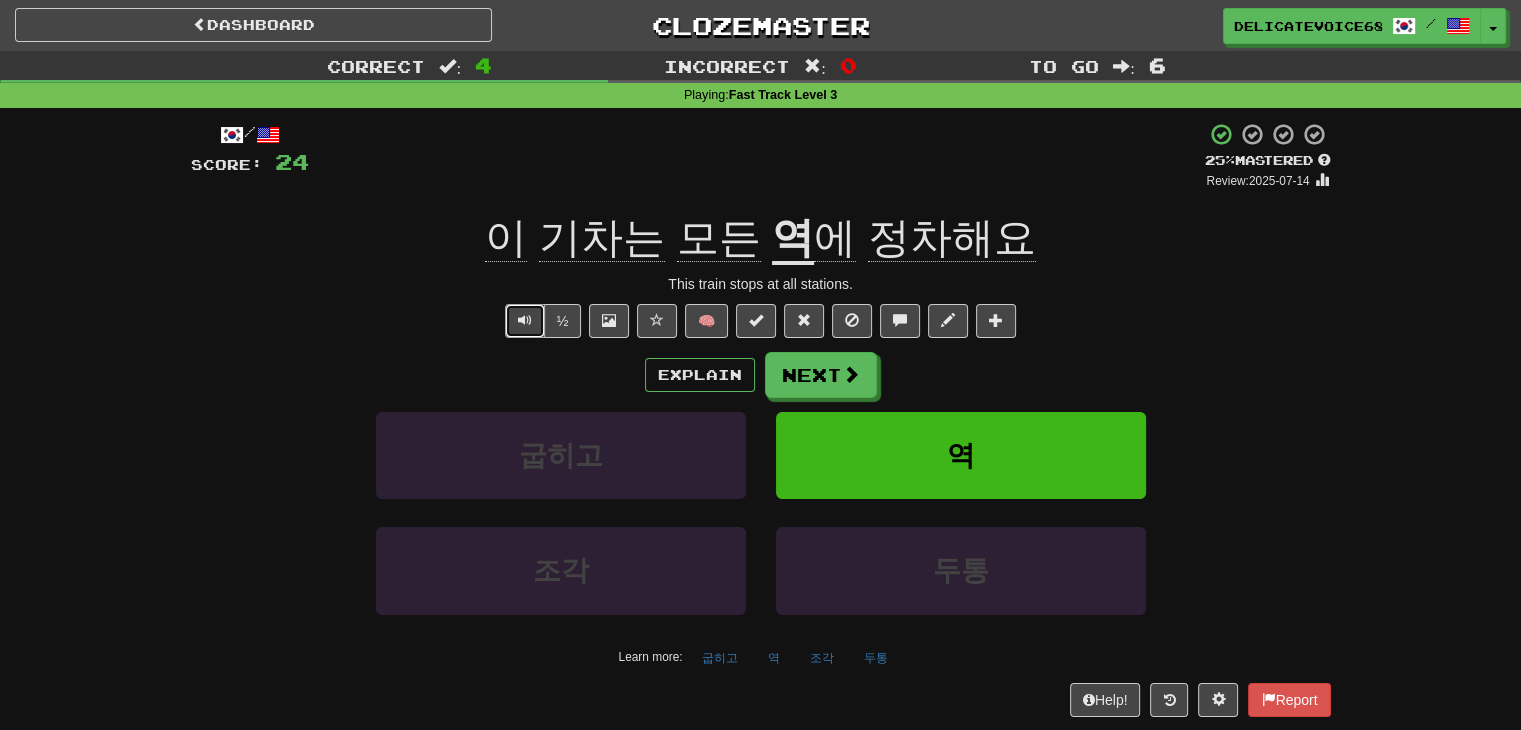 click at bounding box center [525, 321] 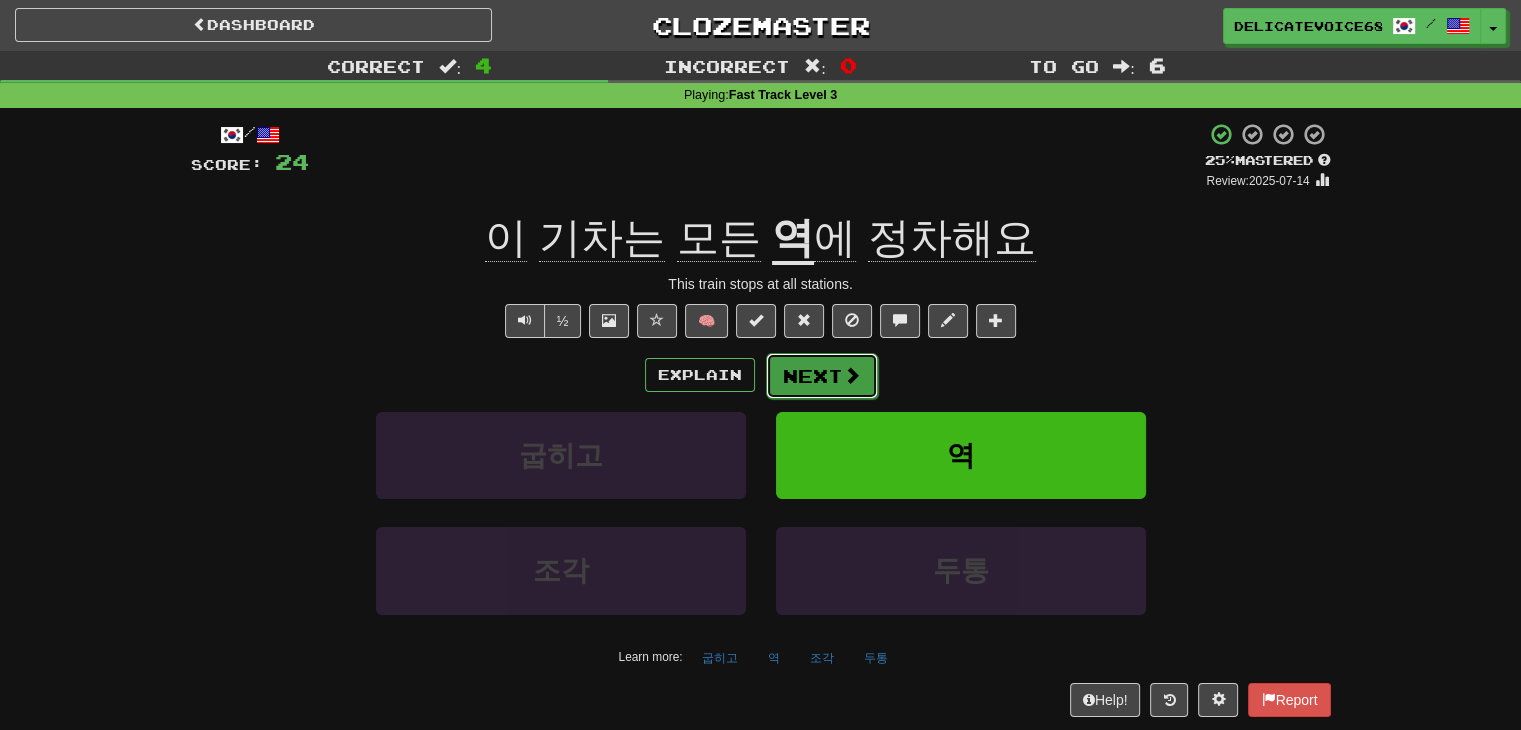 click on "Next" at bounding box center [822, 376] 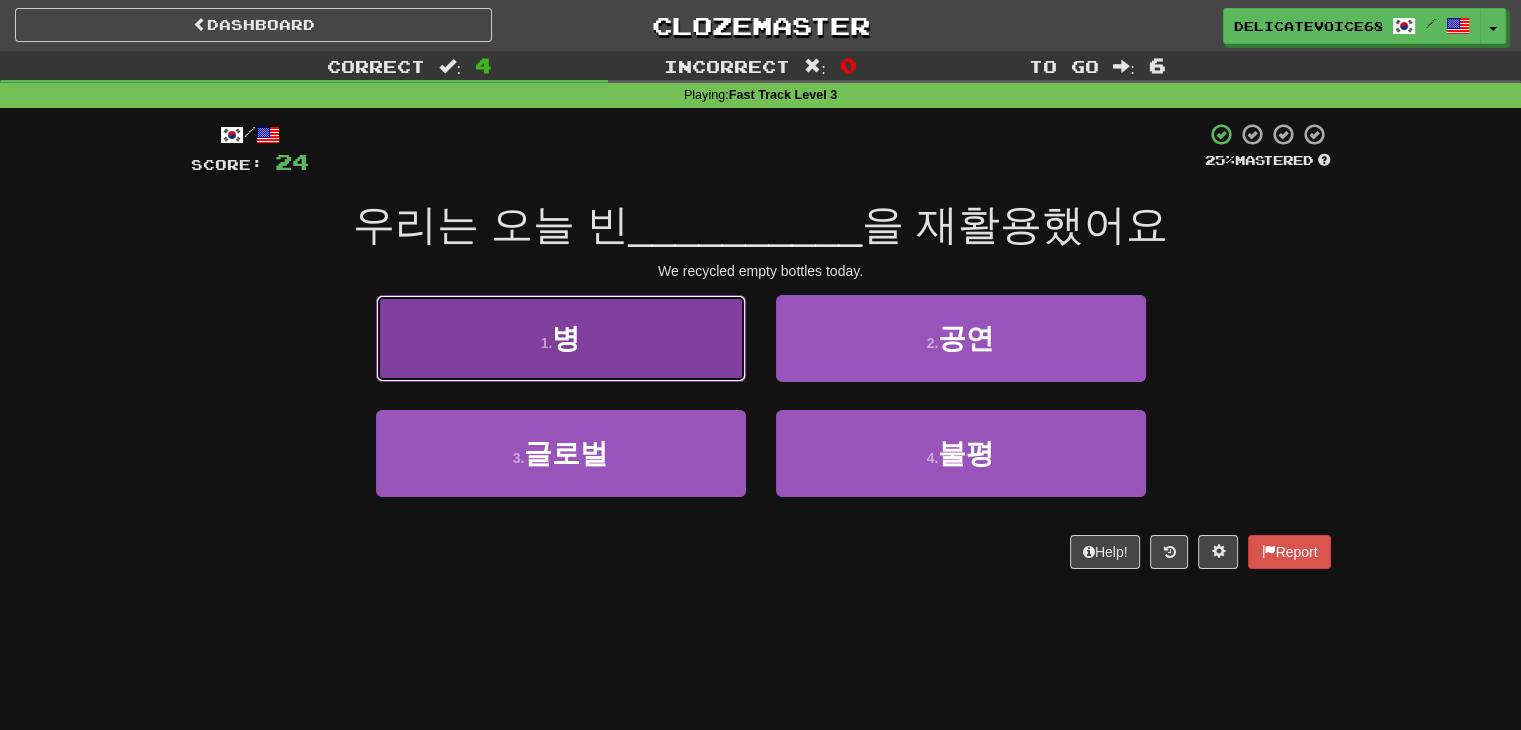 click on "1 .  병" at bounding box center [561, 338] 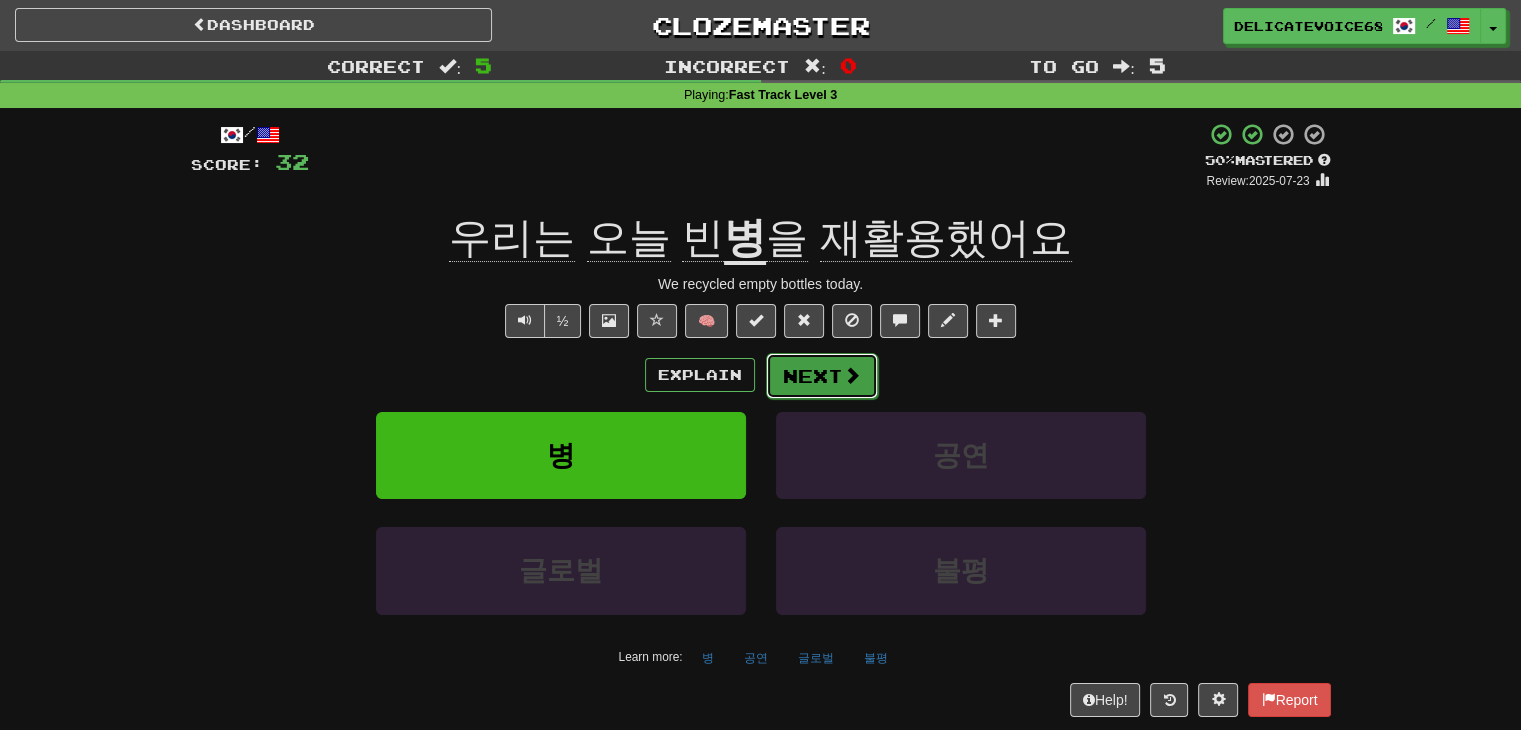 click on "Next" at bounding box center [822, 376] 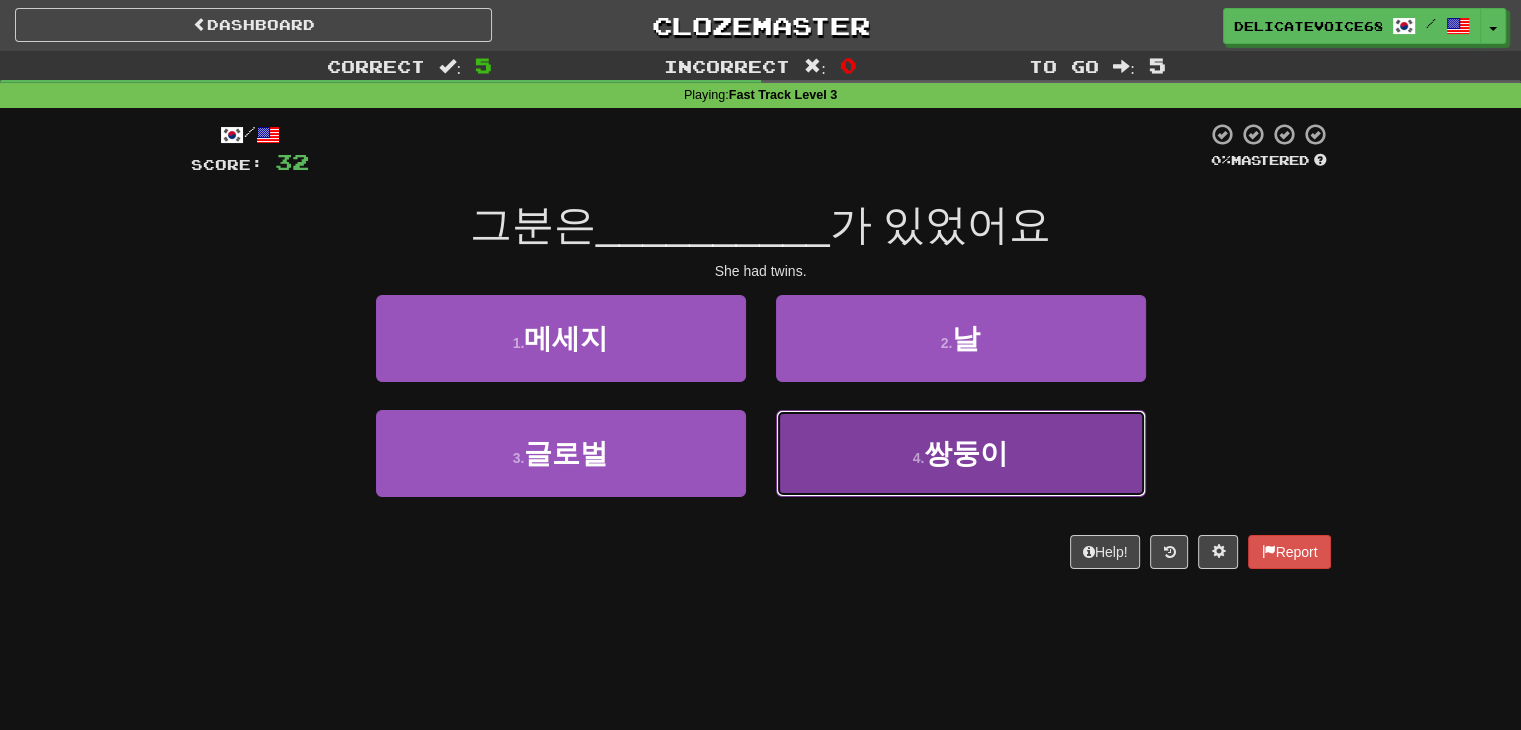 click on "4 .  쌍둥이" at bounding box center (961, 453) 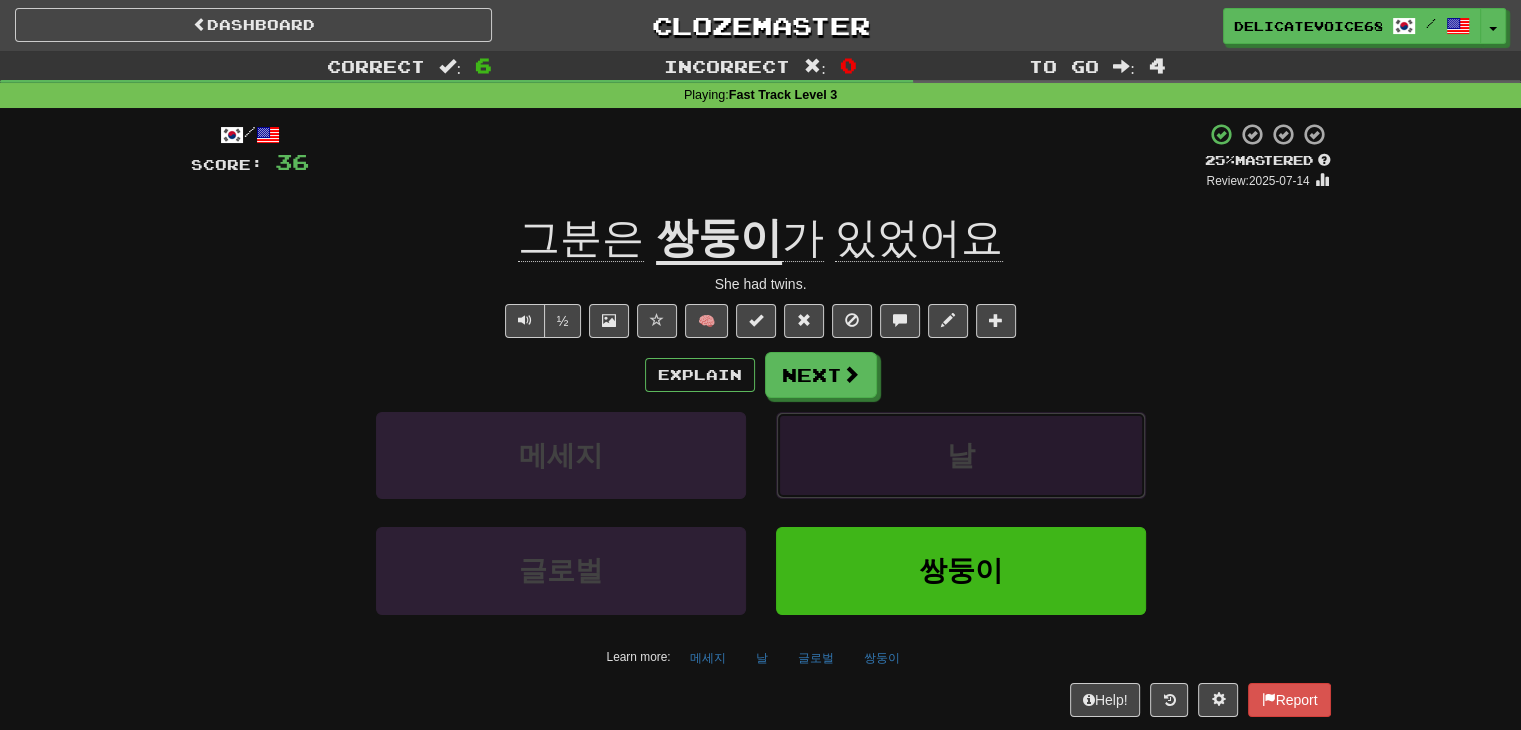 click on "날" at bounding box center [961, 455] 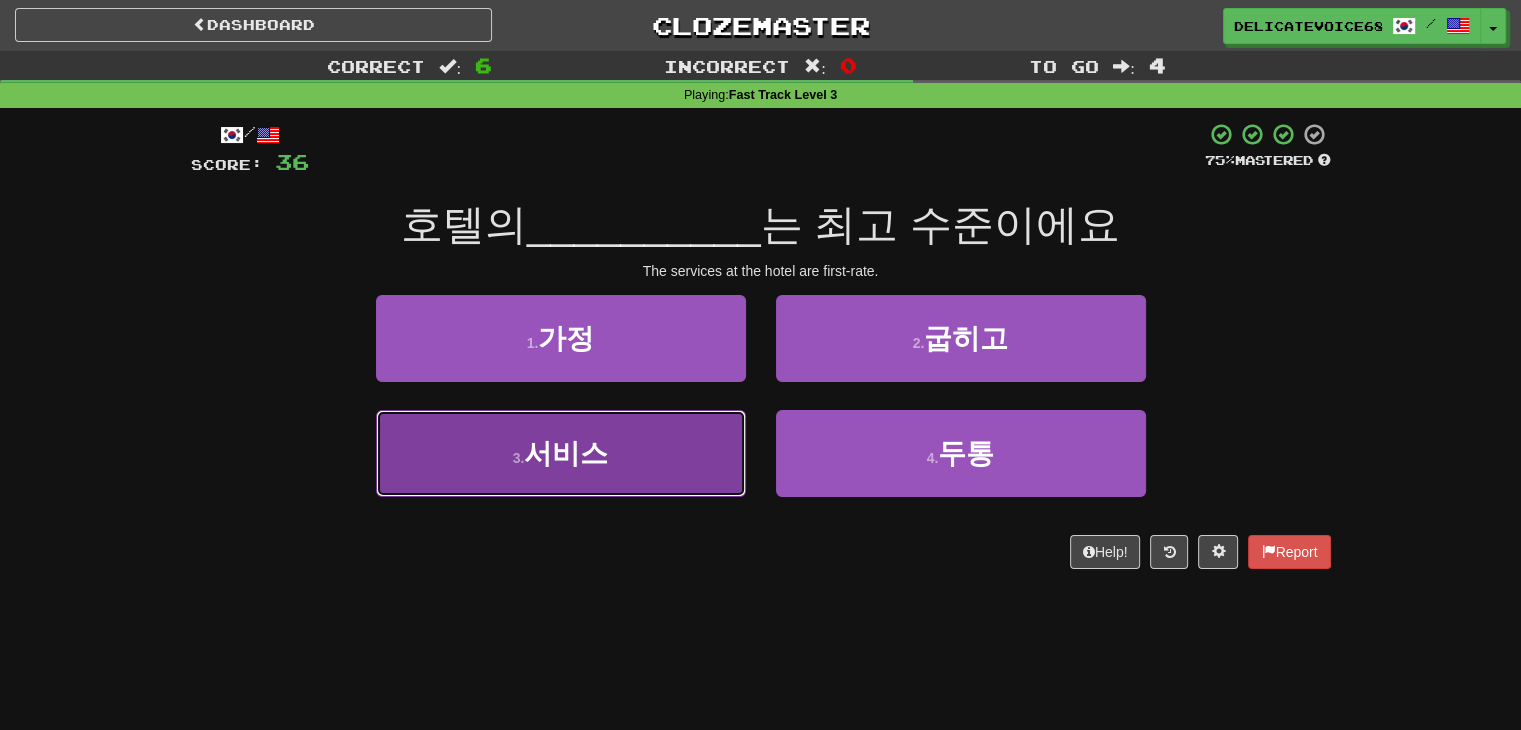 click on "3 .  서비스" at bounding box center [561, 453] 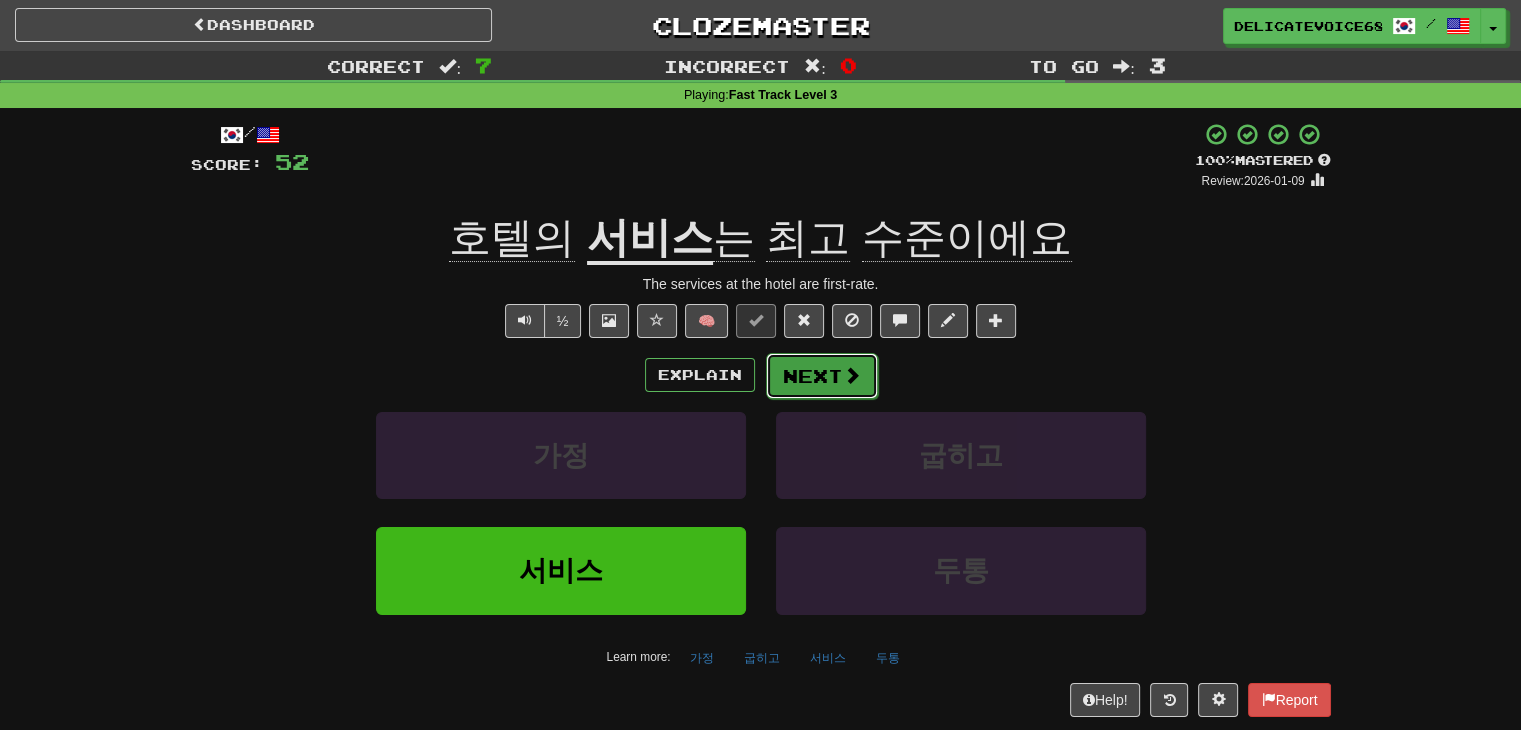 click on "Next" at bounding box center (822, 376) 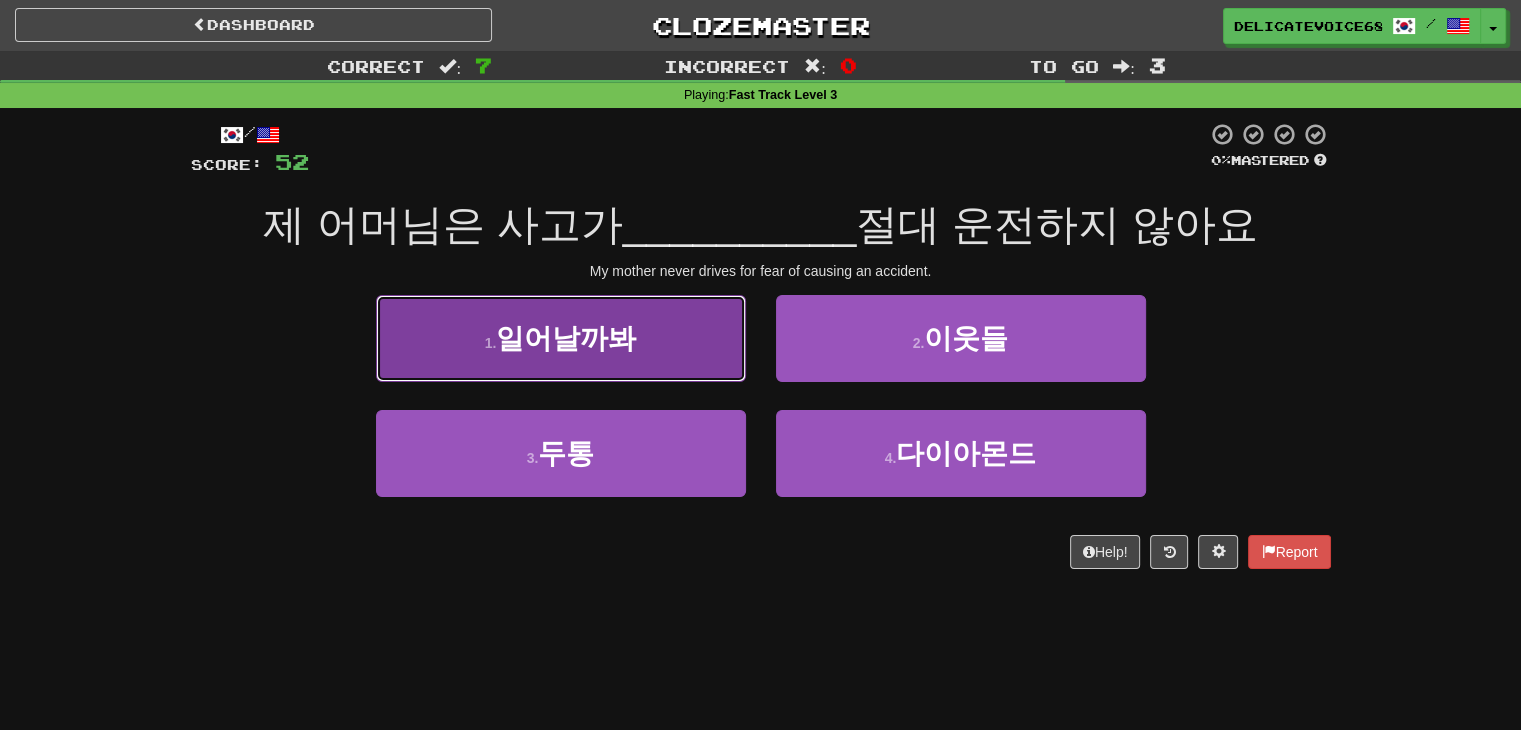 click on "1 .  일어날까봐" at bounding box center [561, 338] 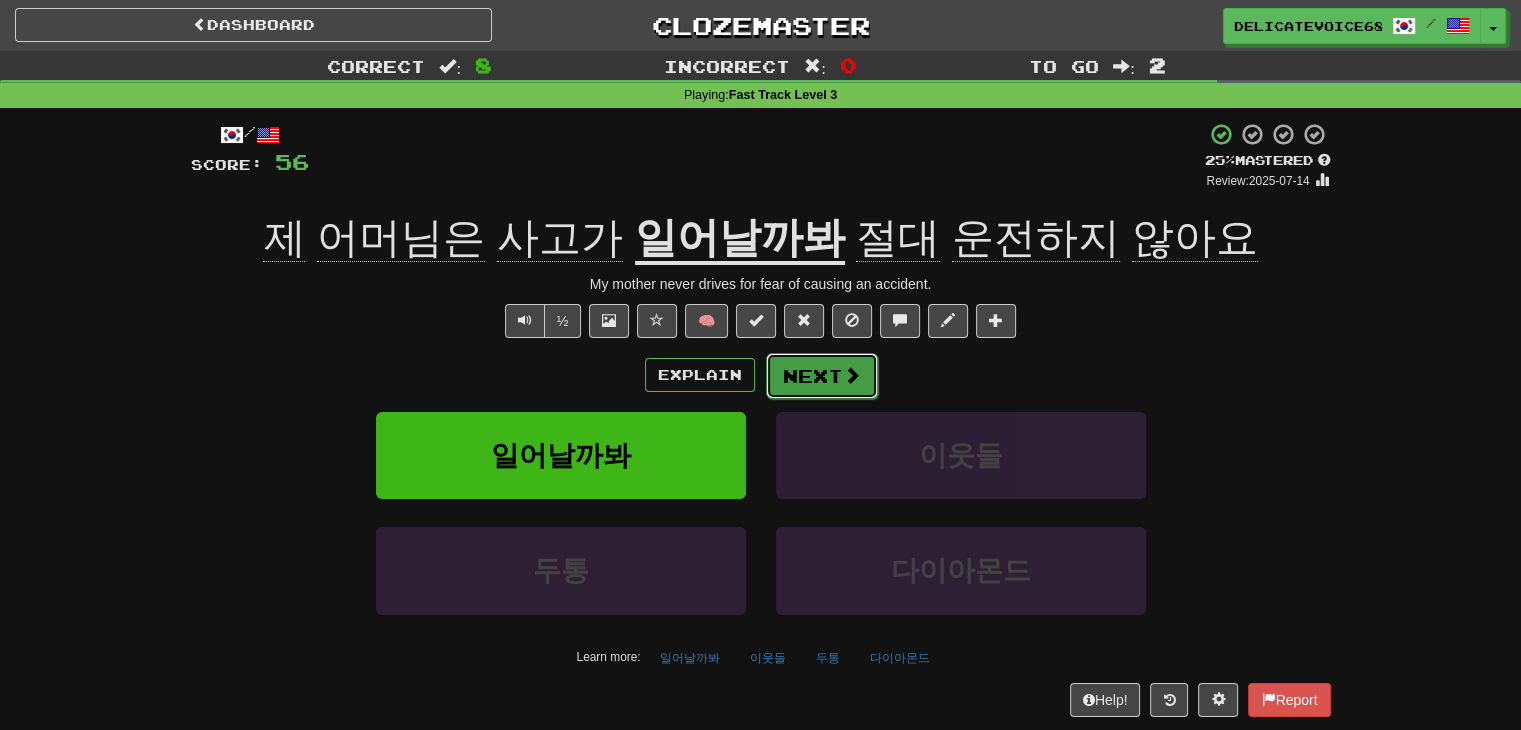 click on "Next" at bounding box center [822, 376] 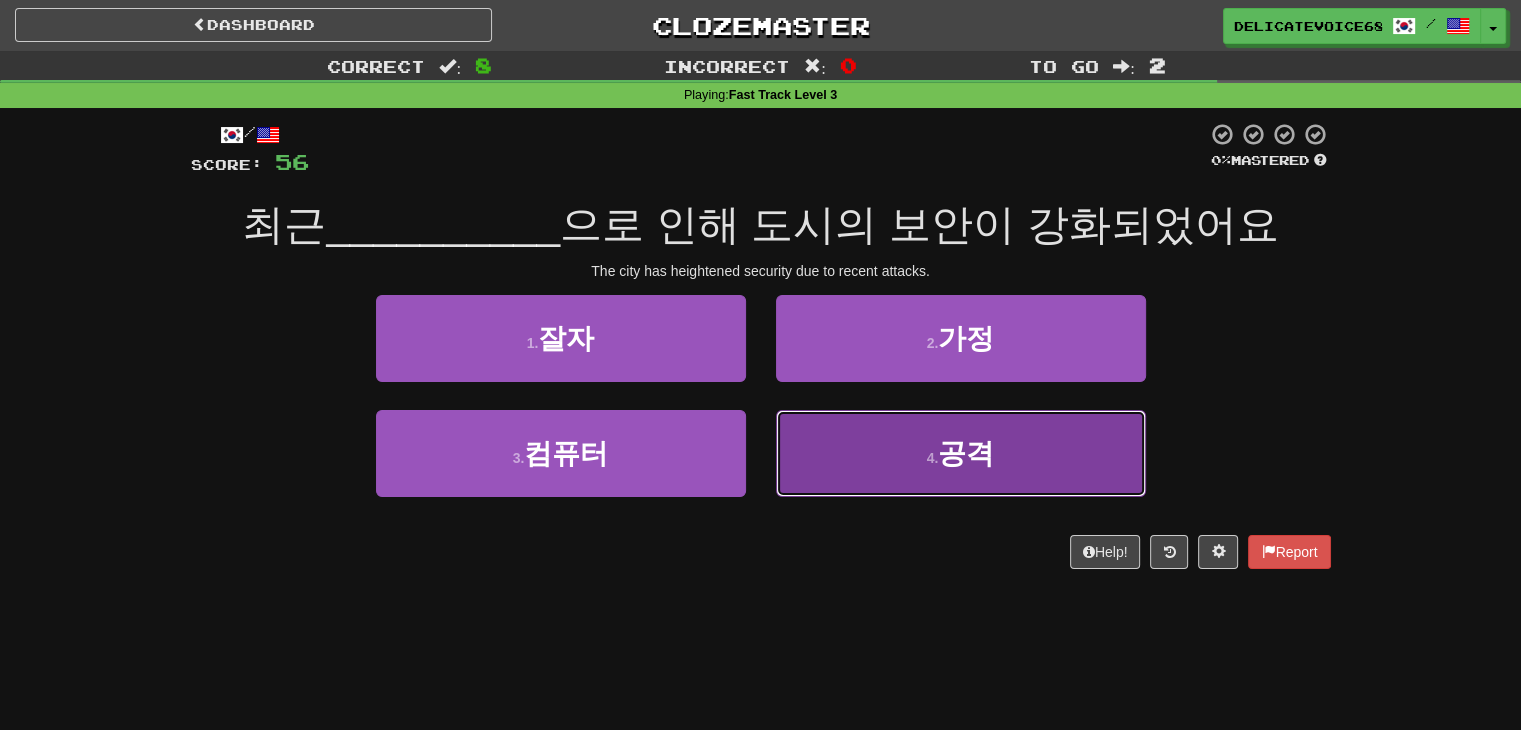click on "4 .  공격" at bounding box center (961, 453) 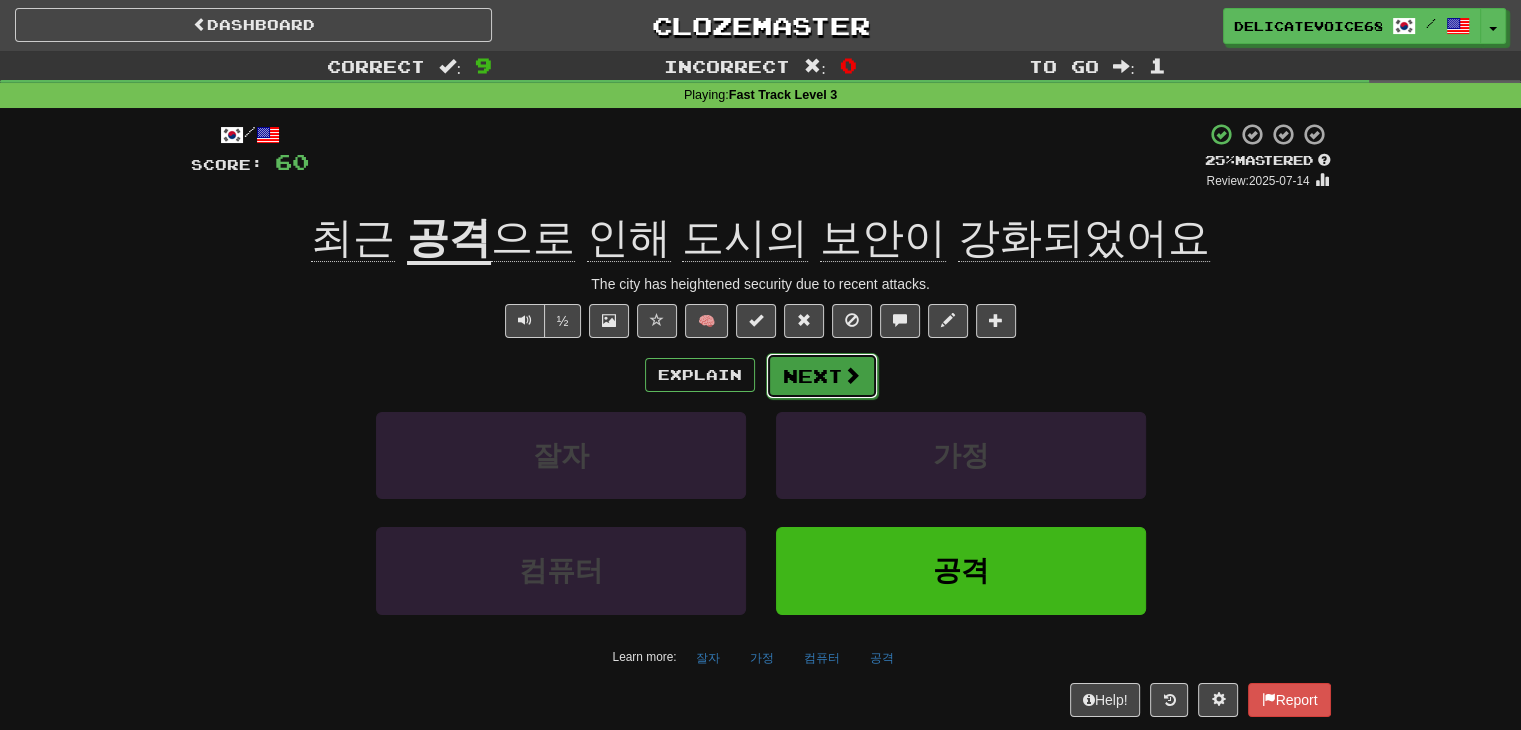 click at bounding box center (852, 375) 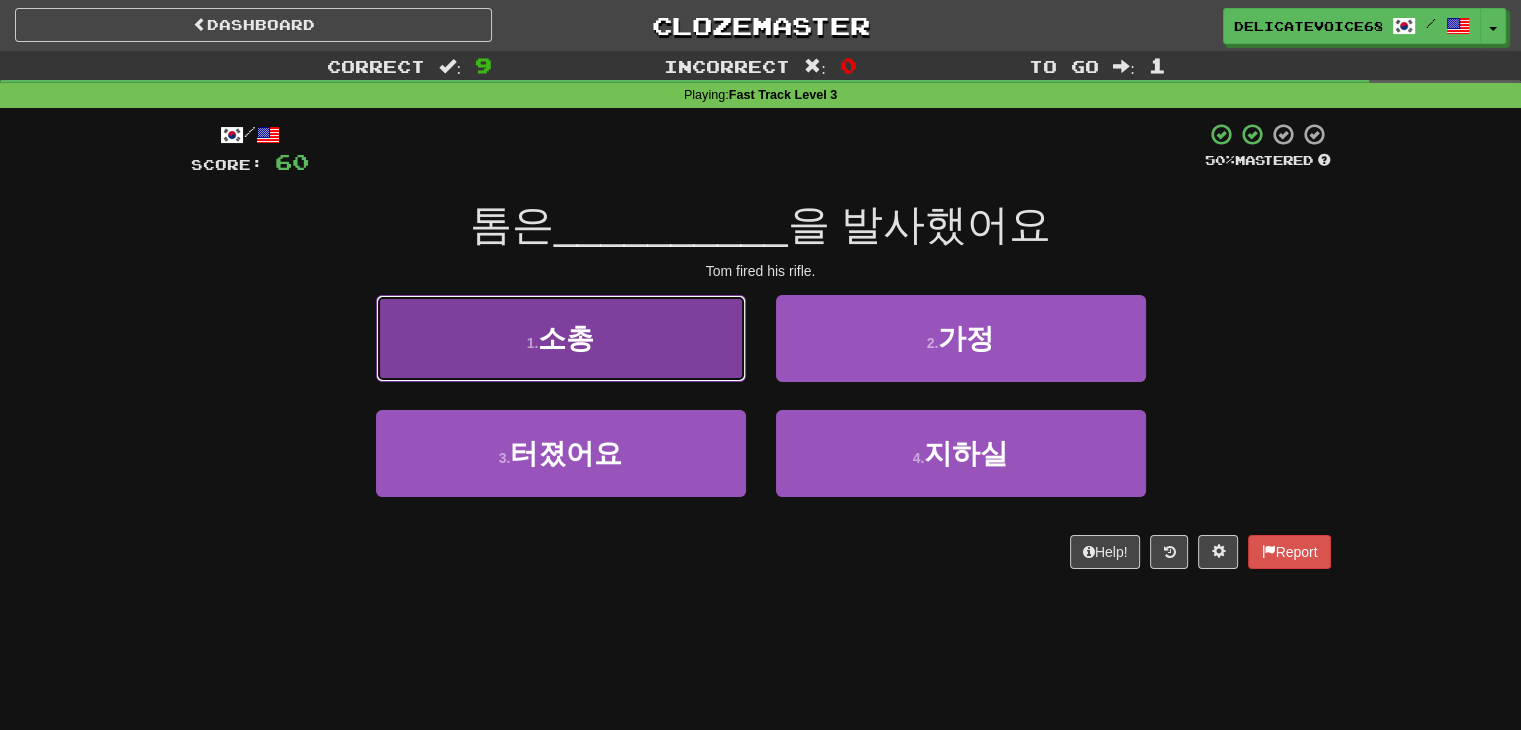 click on "1 .  소총" at bounding box center (561, 338) 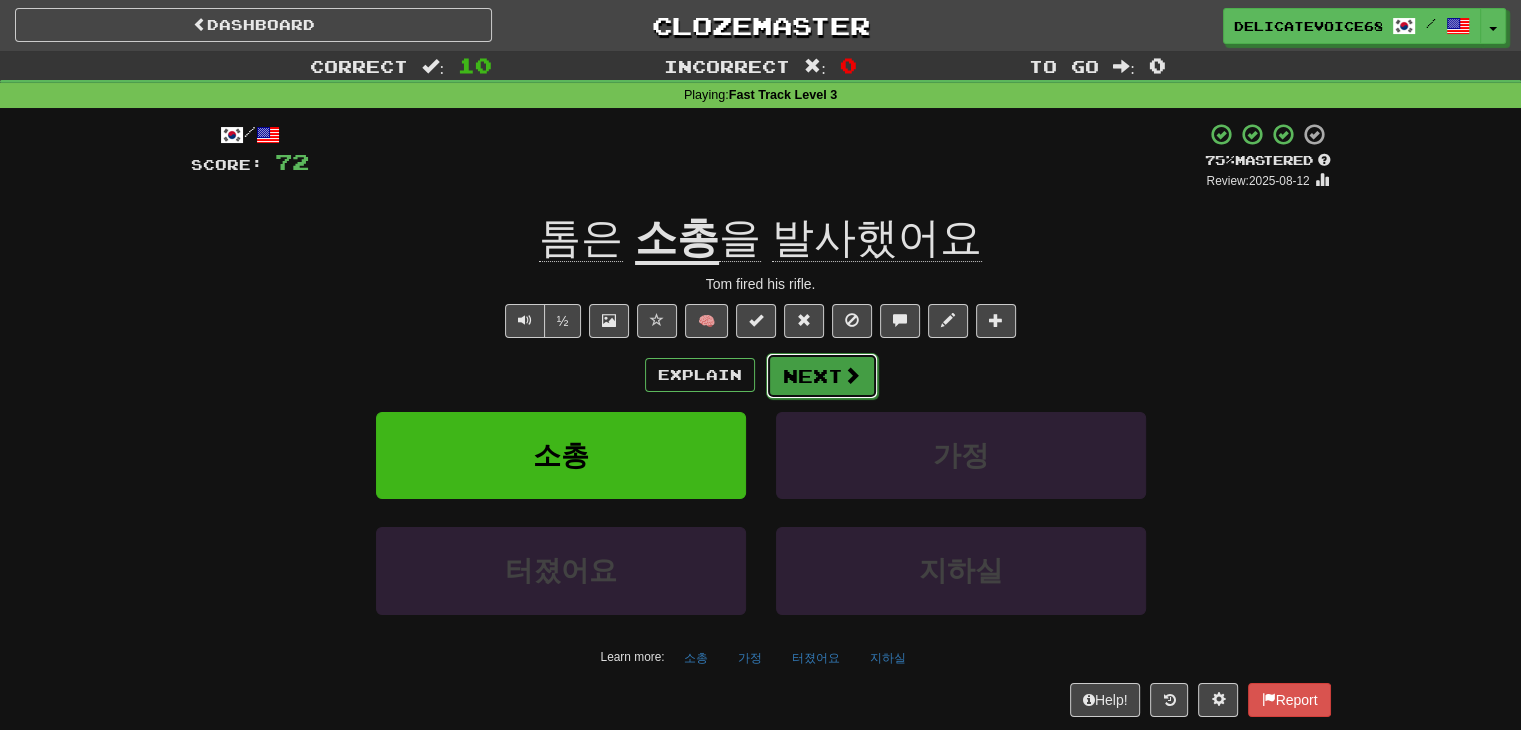 click on "Next" at bounding box center [822, 376] 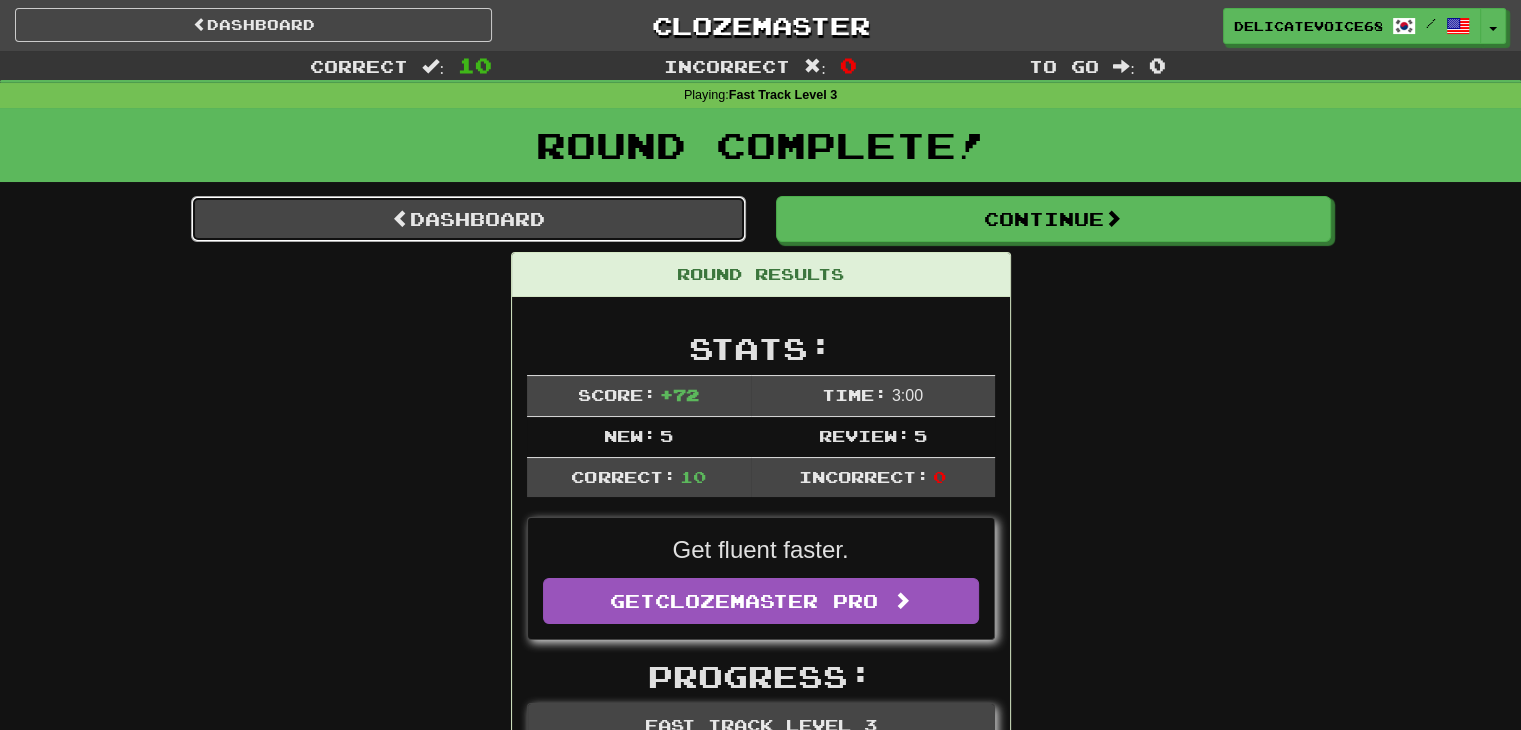click on "Dashboard" at bounding box center (468, 219) 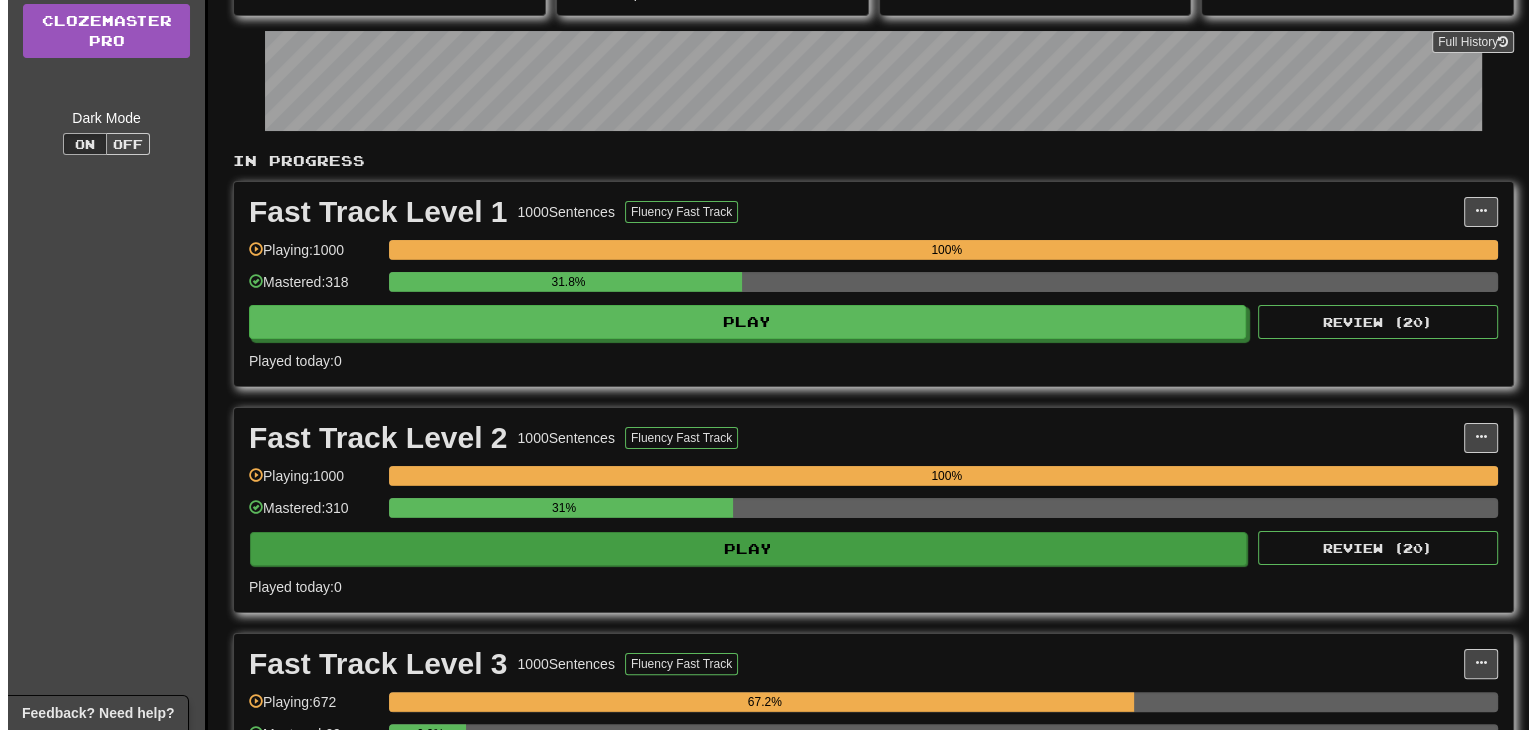 scroll, scrollTop: 300, scrollLeft: 0, axis: vertical 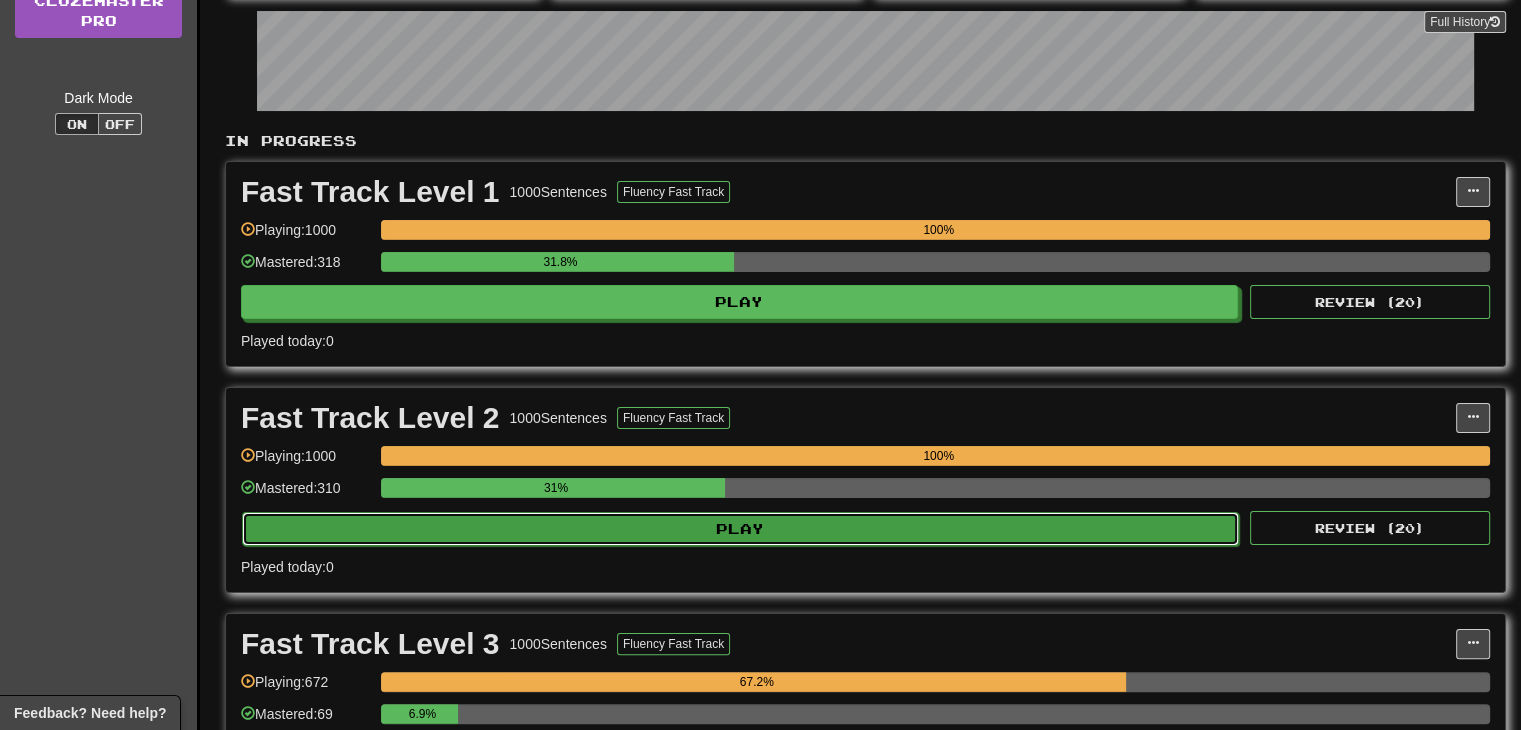 click on "Play" at bounding box center [740, 529] 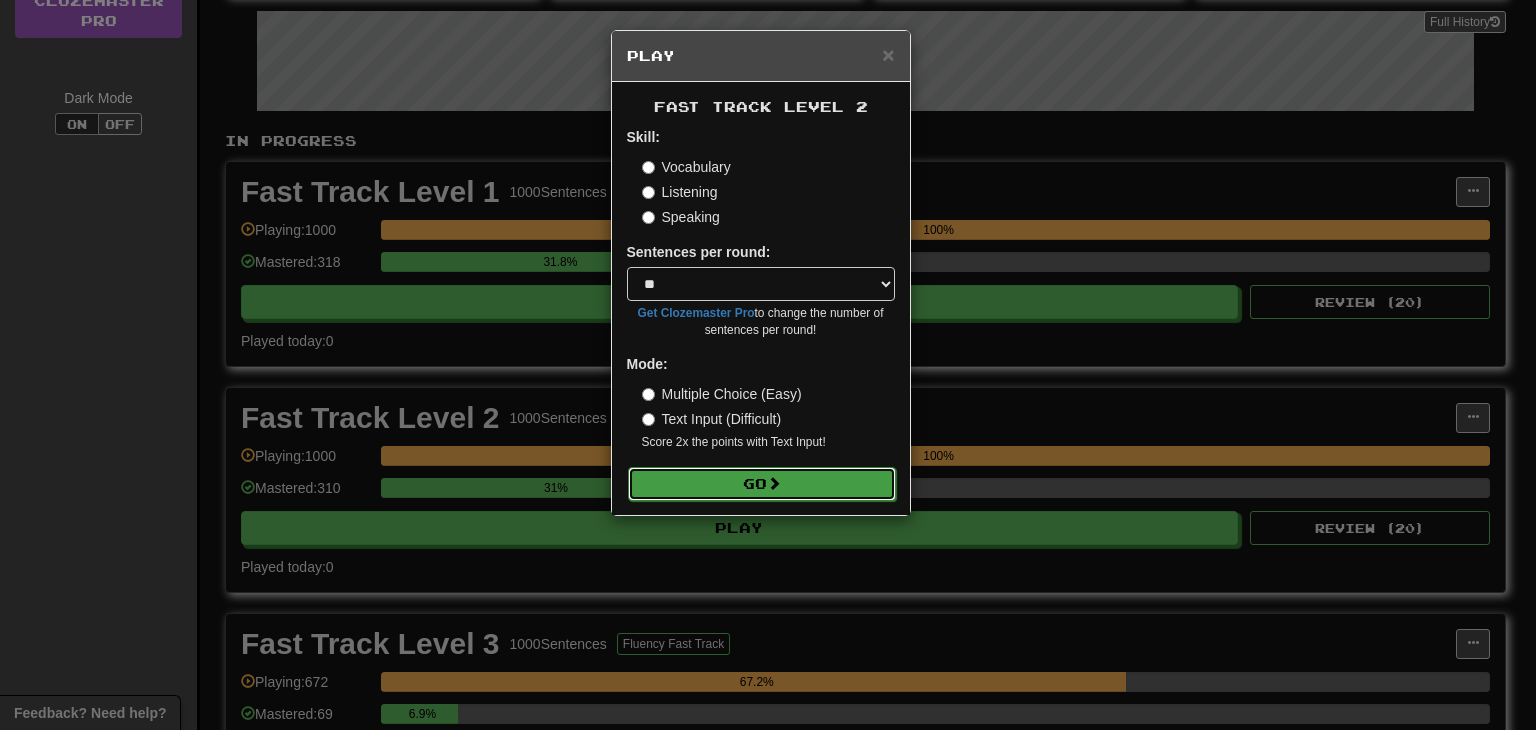 click on "Go" at bounding box center (762, 484) 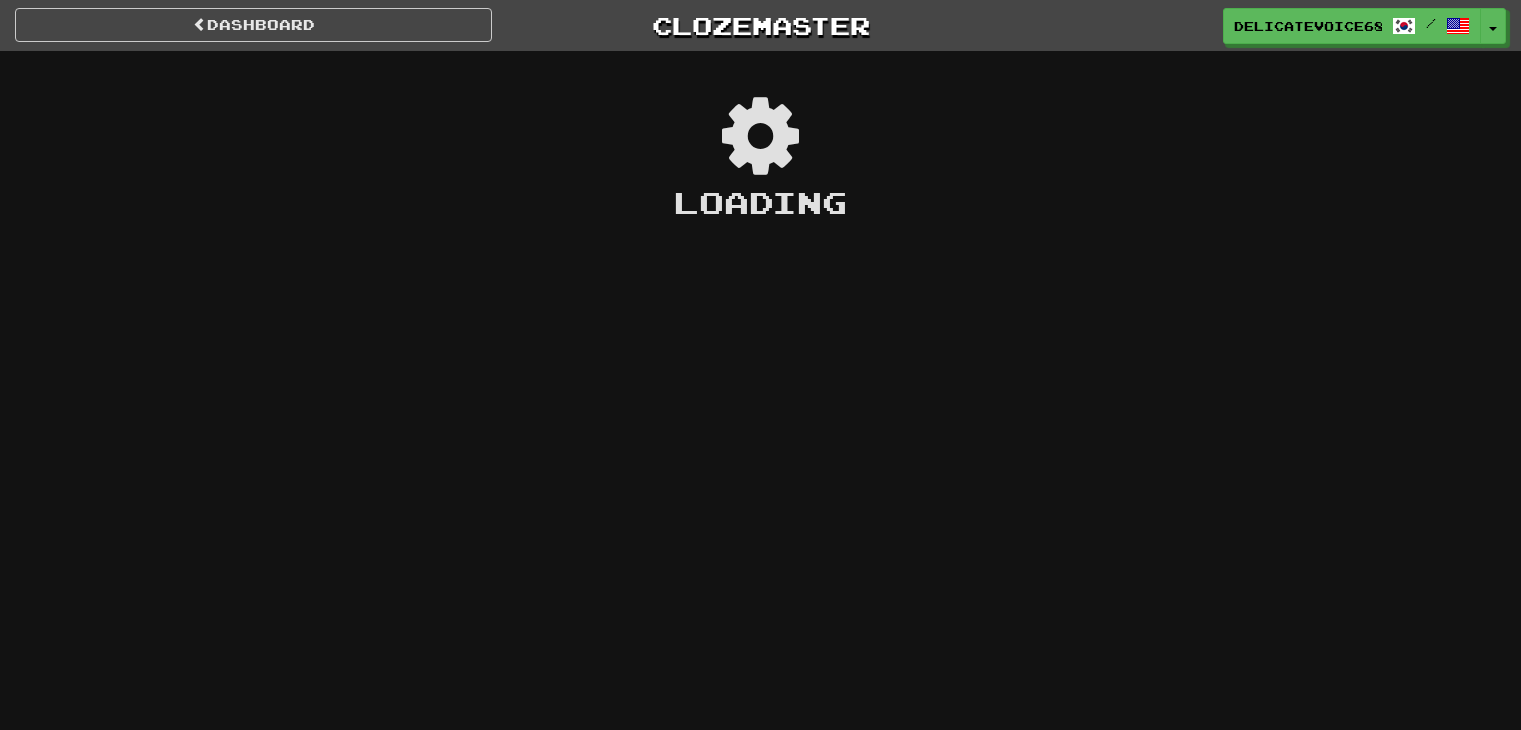 scroll, scrollTop: 0, scrollLeft: 0, axis: both 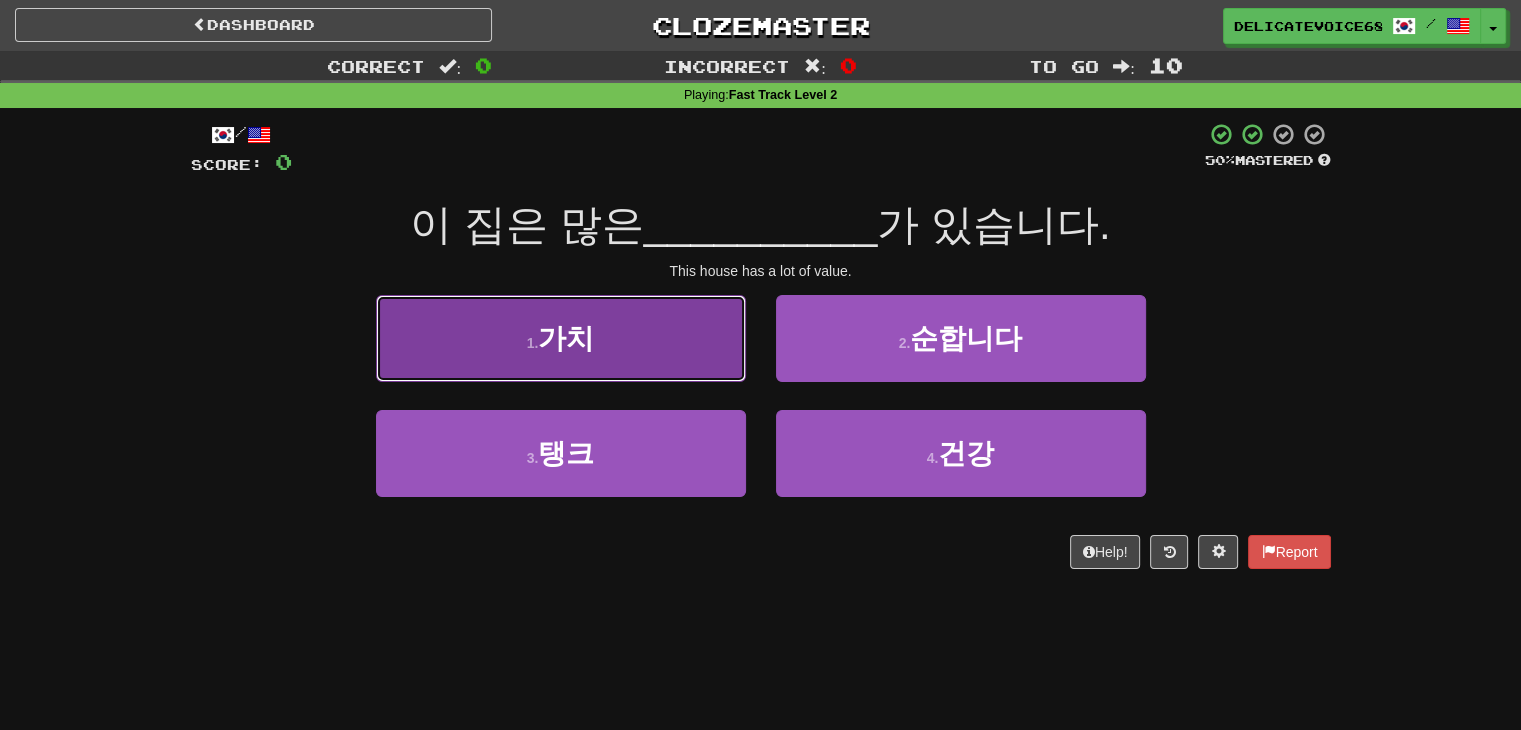 click on "1 .  가치" at bounding box center [561, 338] 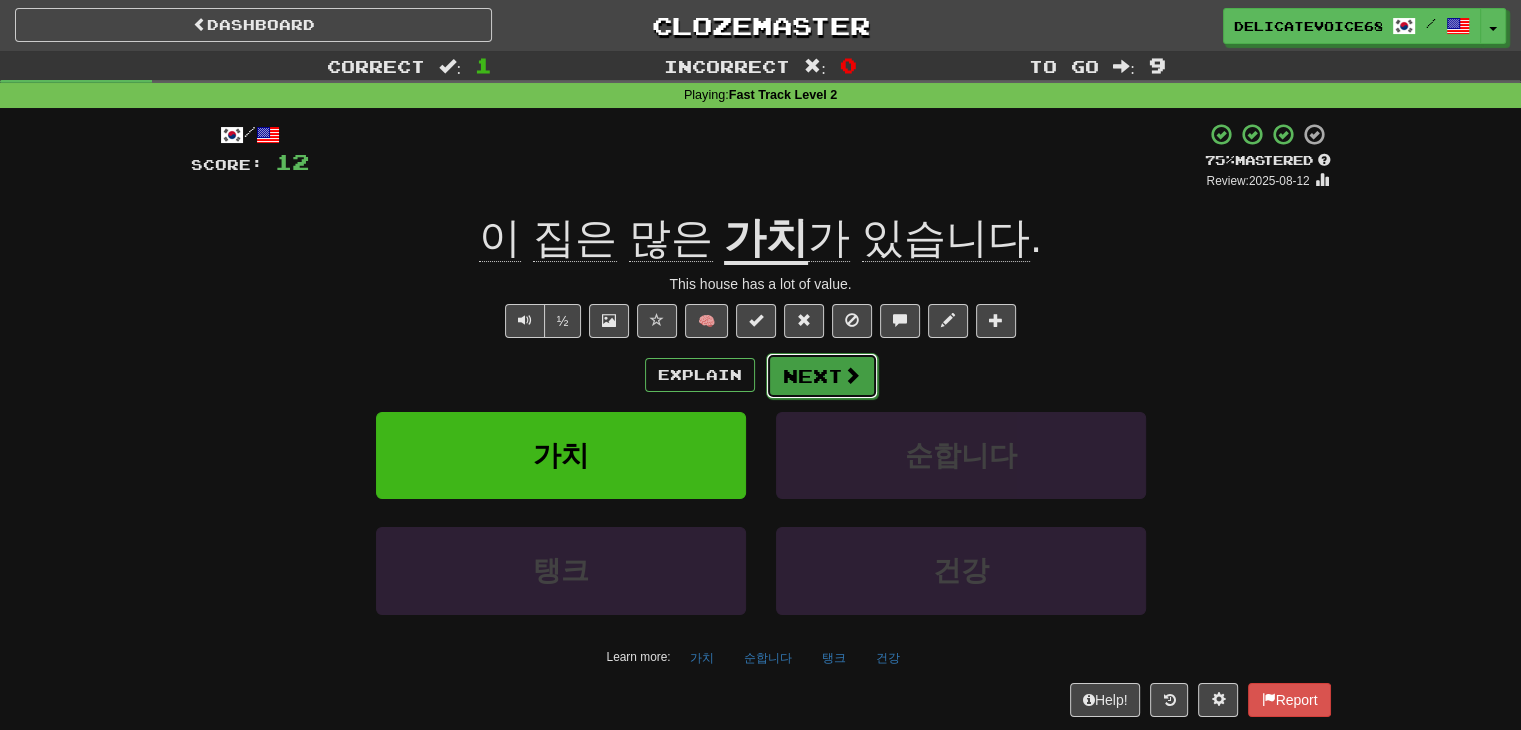 click on "Next" at bounding box center [822, 376] 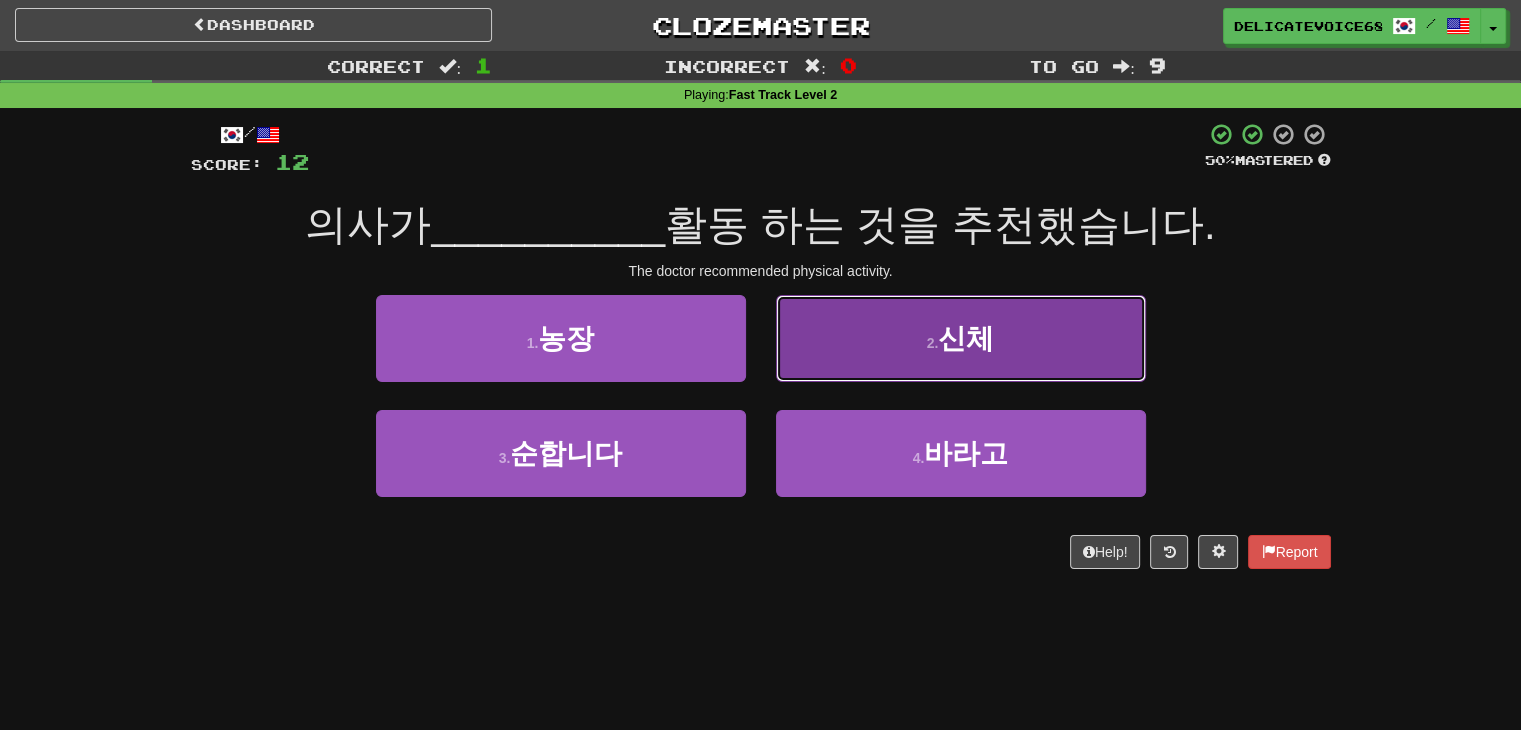 click on "2 .  신체" at bounding box center (961, 338) 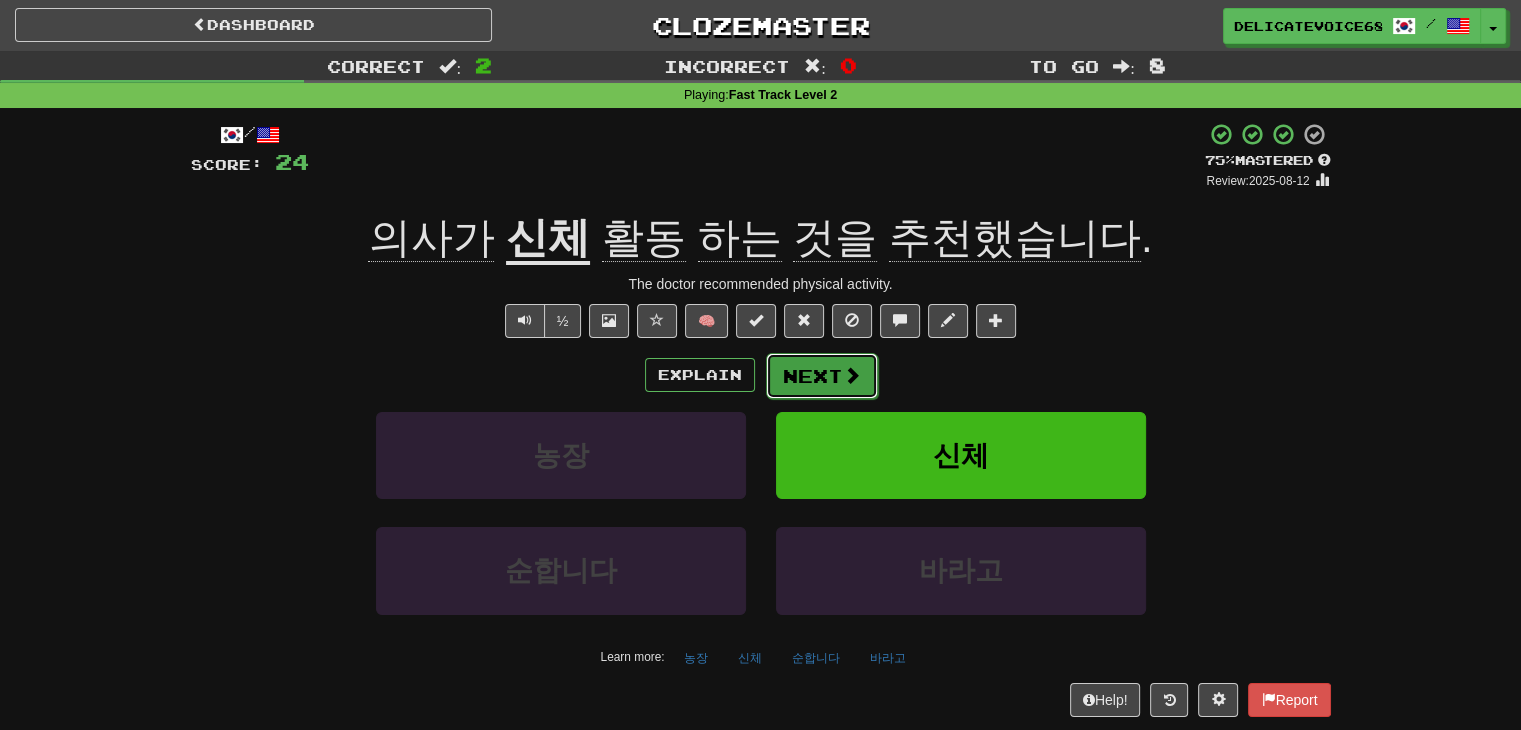 click on "Next" at bounding box center (822, 376) 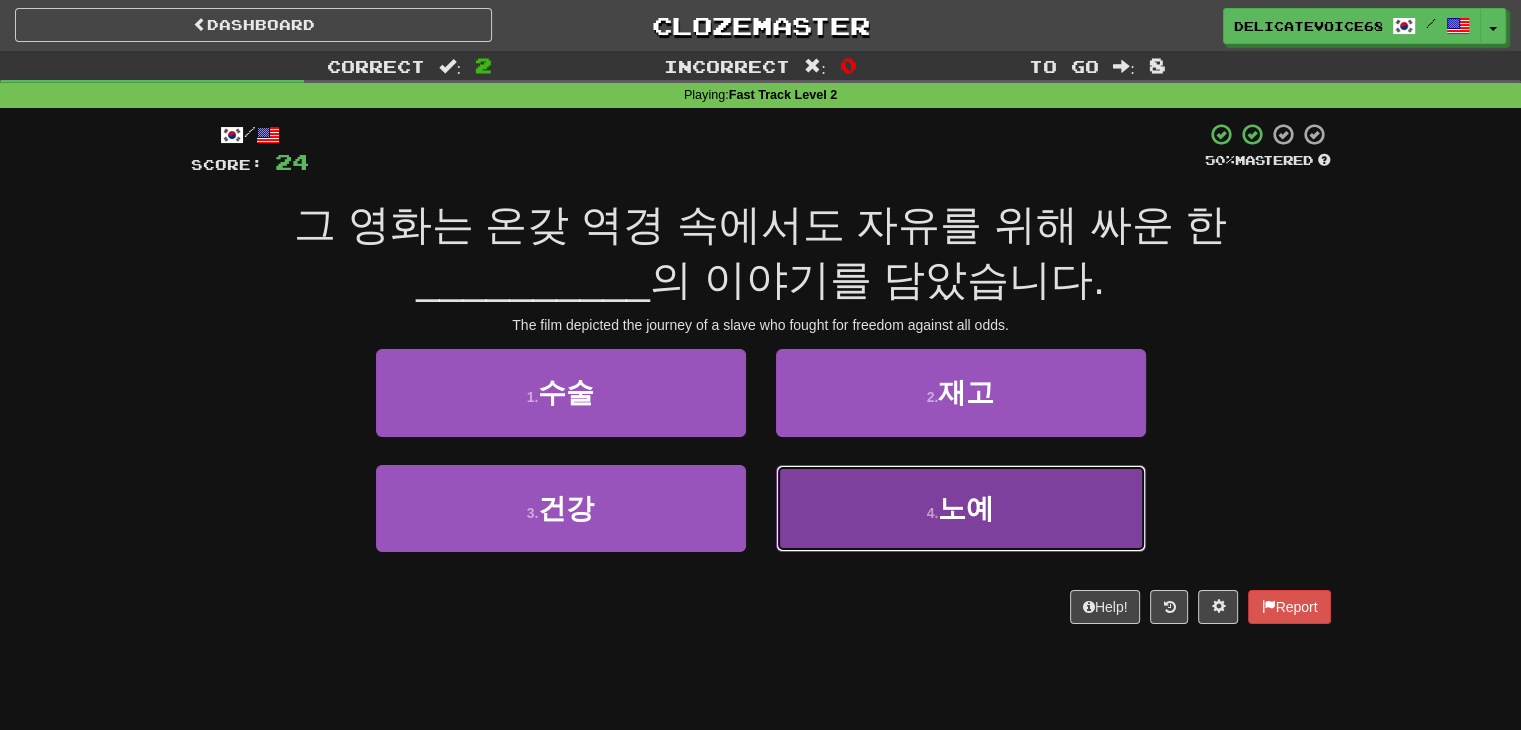 click on "4 .  노예" at bounding box center [961, 508] 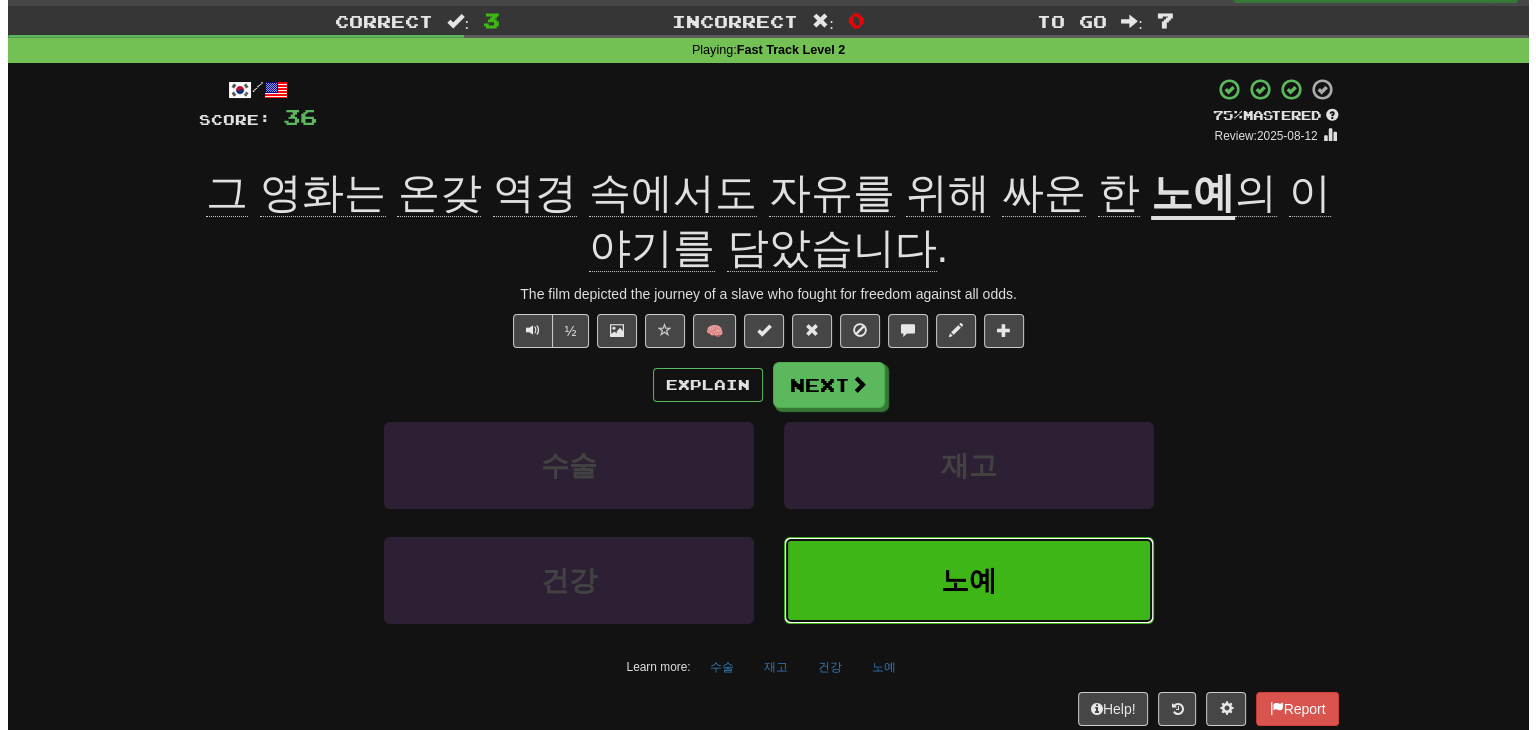 scroll, scrollTop: 100, scrollLeft: 0, axis: vertical 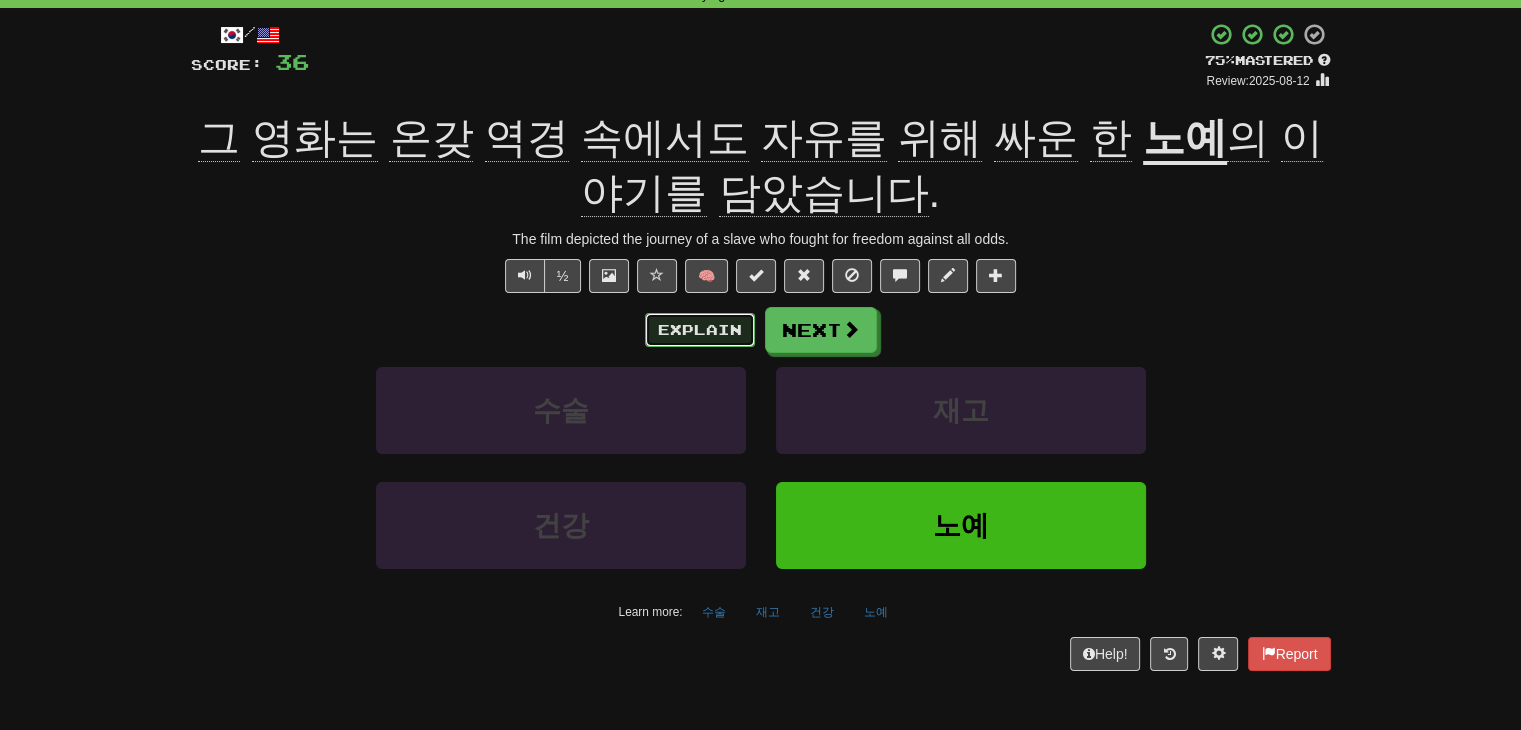 click on "Explain" at bounding box center [700, 330] 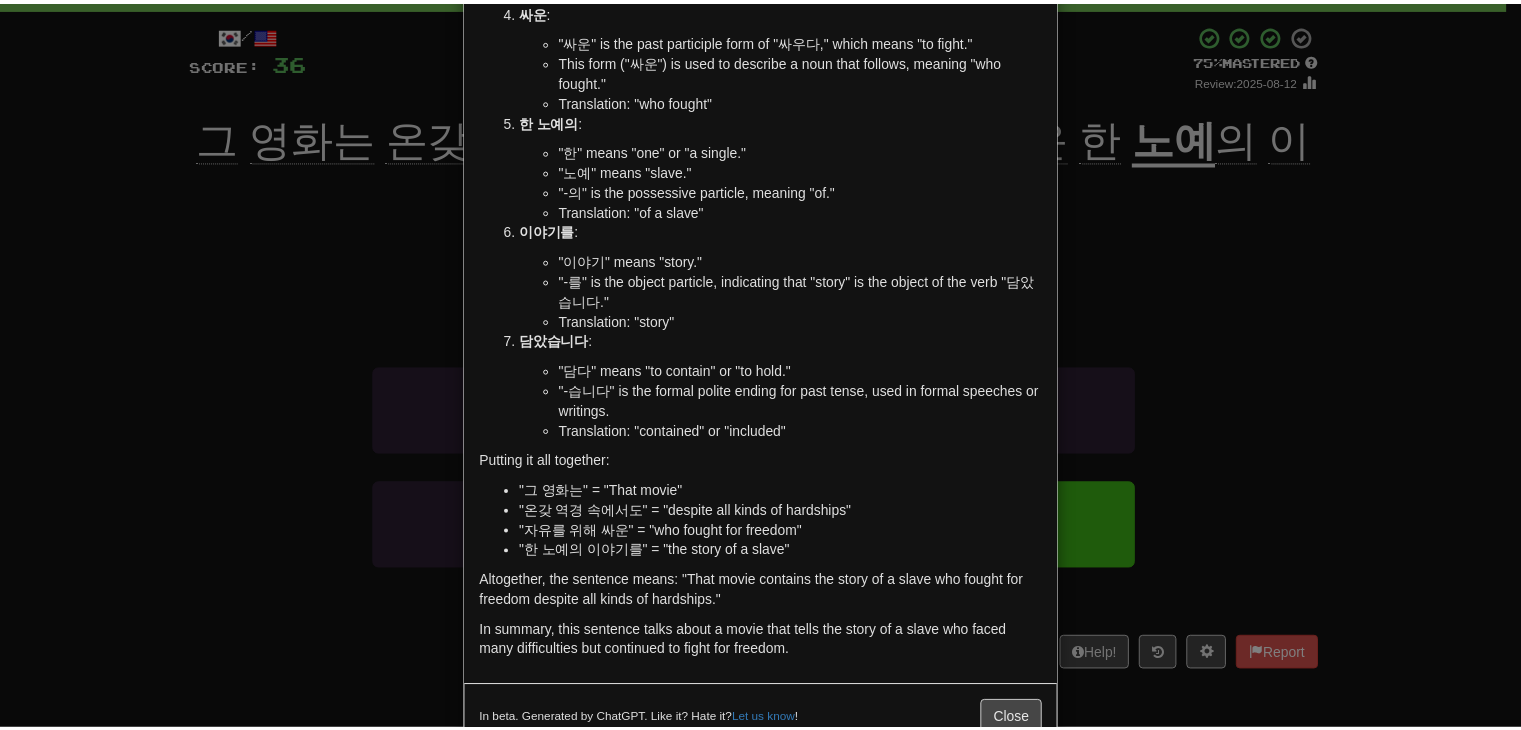 scroll, scrollTop: 587, scrollLeft: 0, axis: vertical 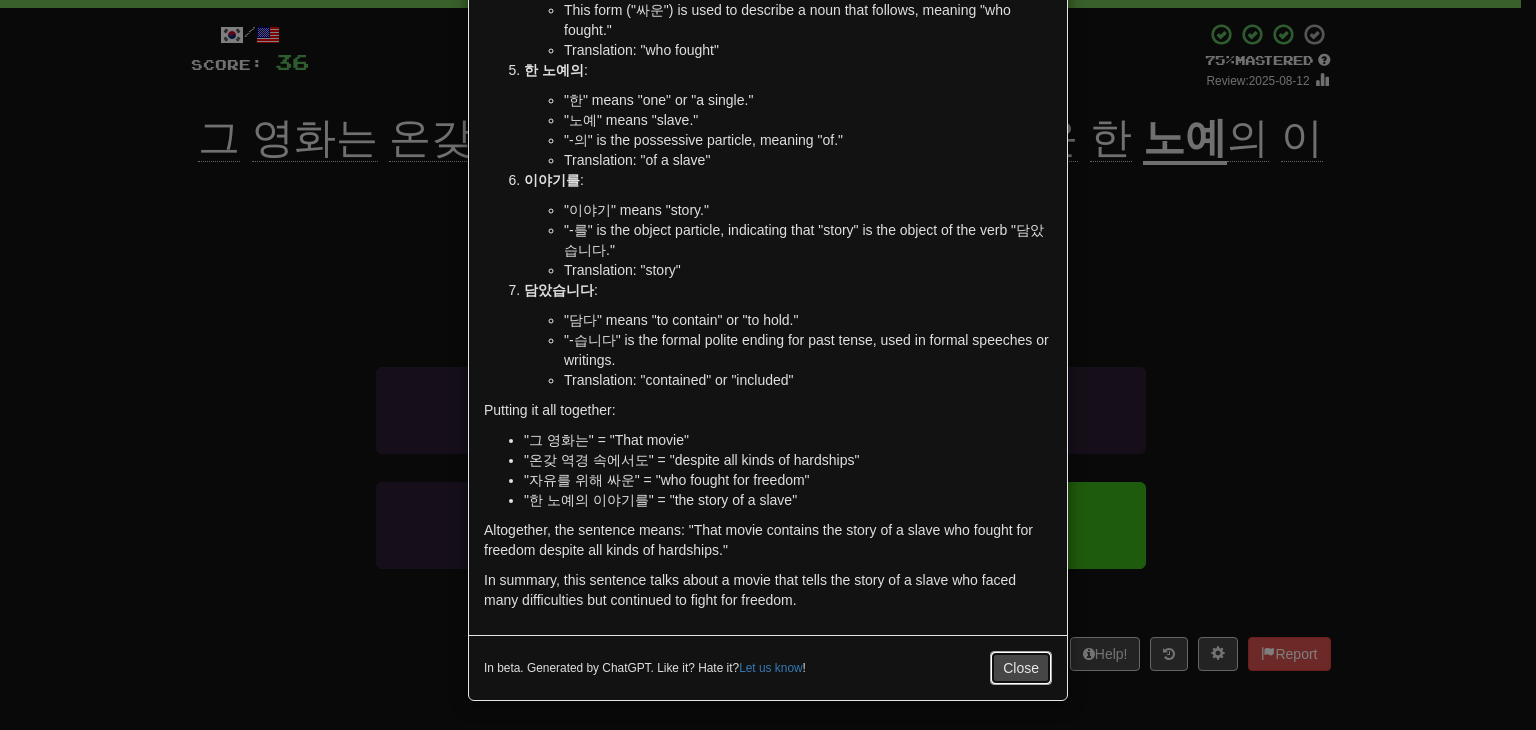 click on "Close" at bounding box center (1021, 668) 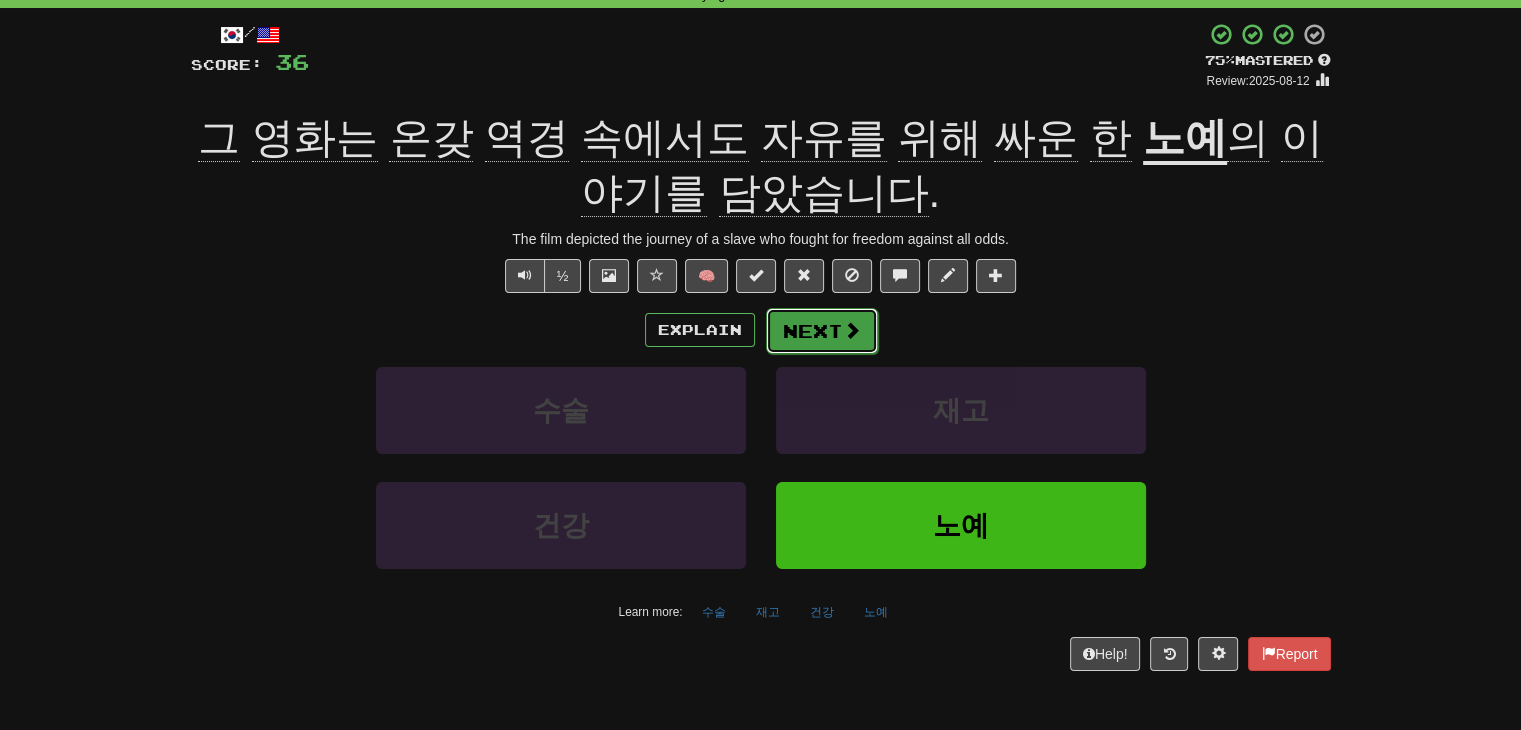 click on "Next" at bounding box center [822, 331] 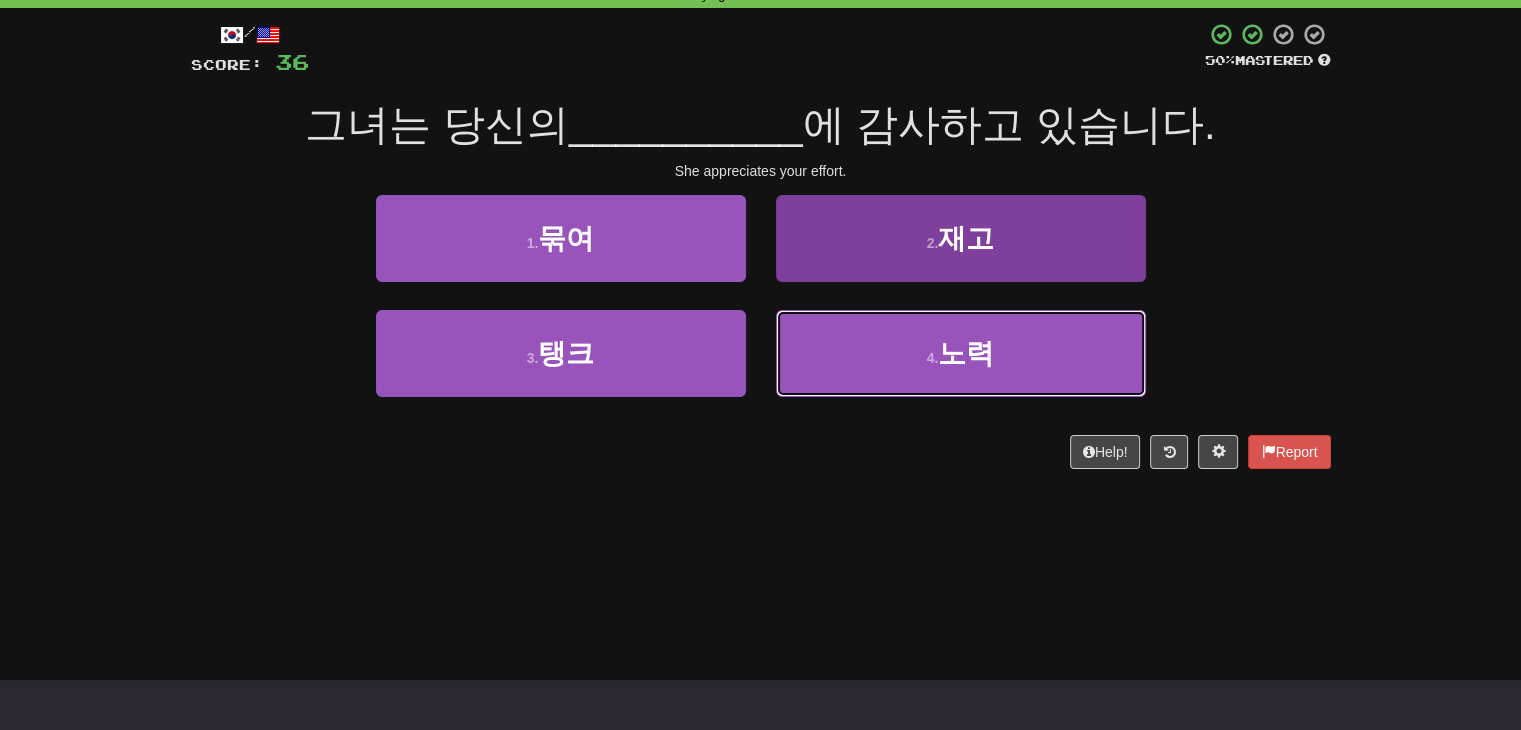 click on "4 .  노력" at bounding box center (961, 353) 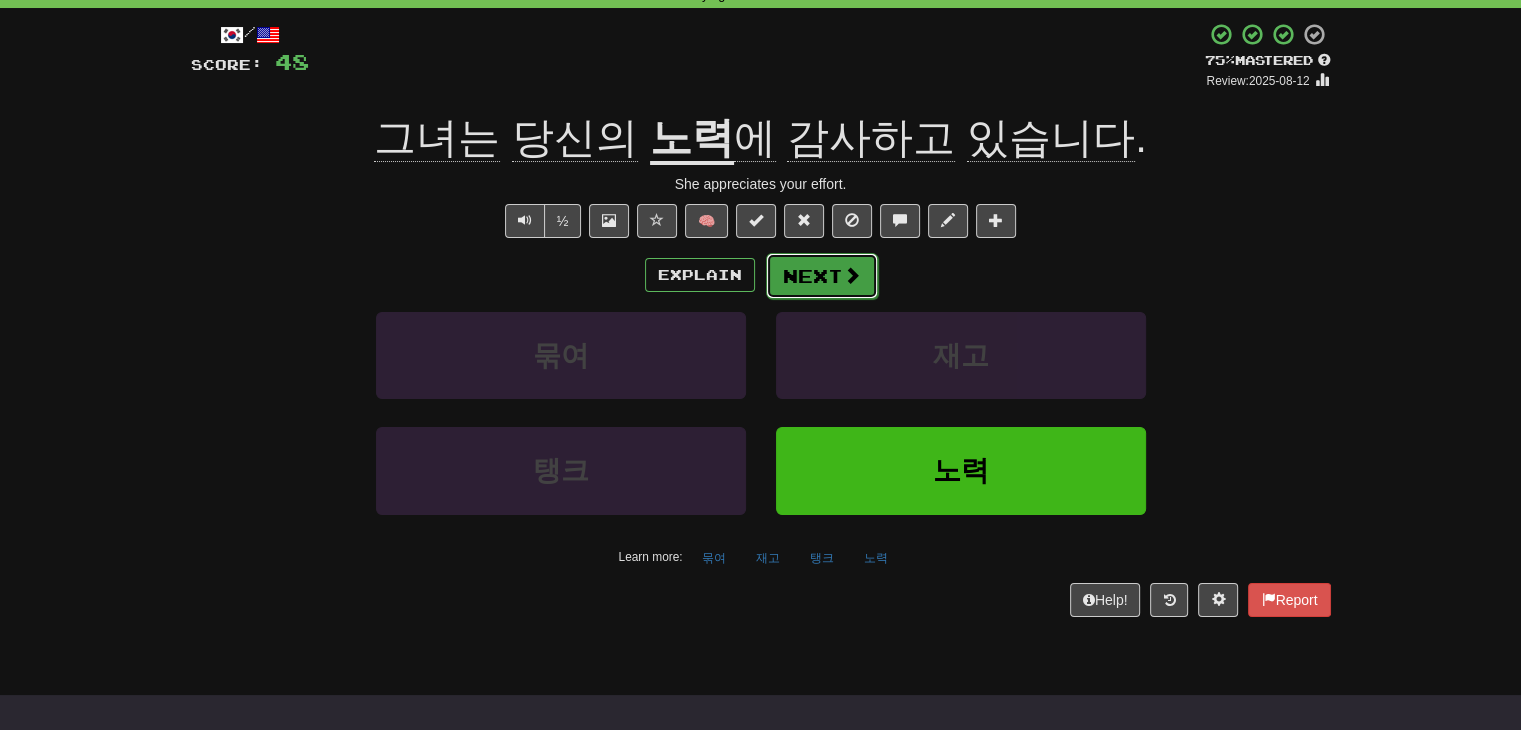 click on "Next" at bounding box center [822, 276] 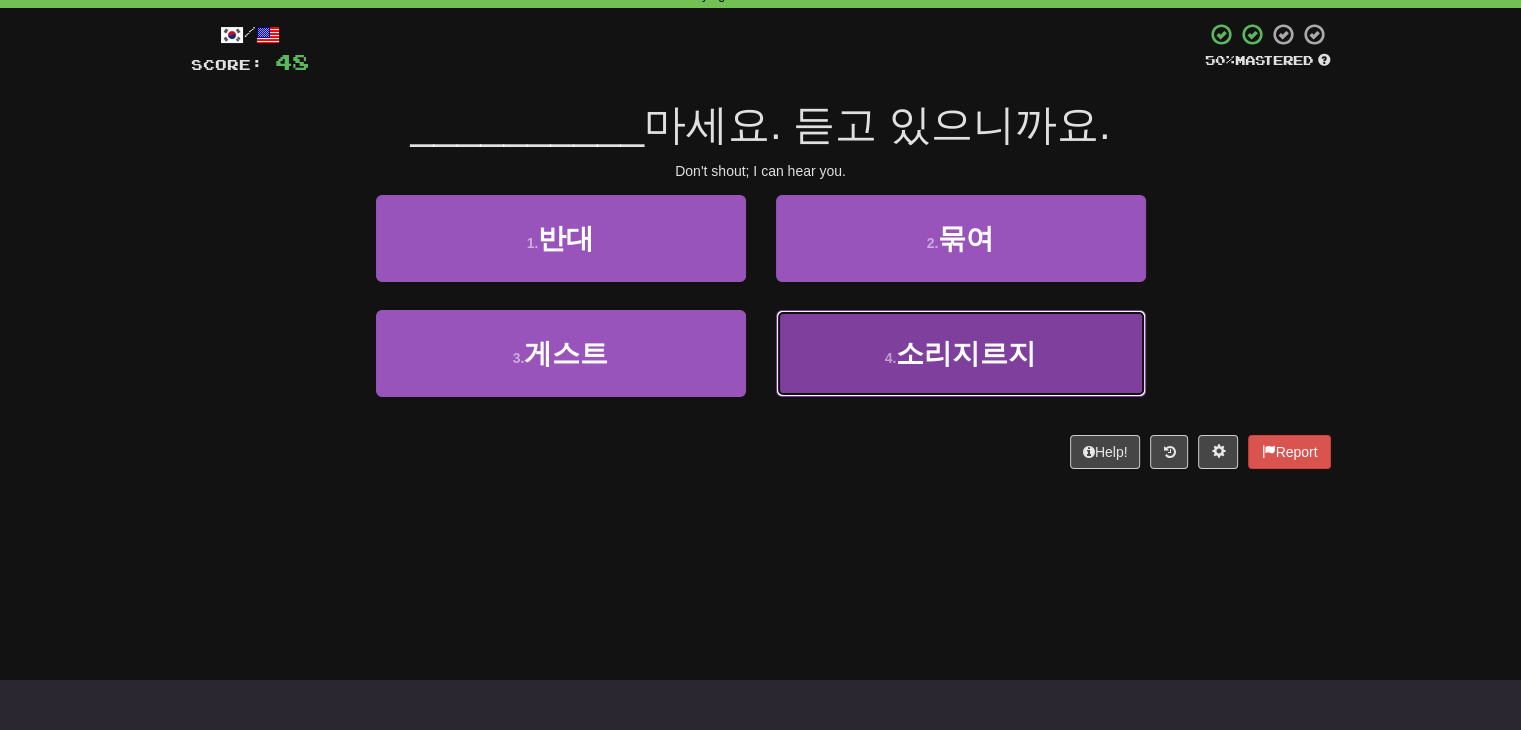 click on "4 .  소리지르지" at bounding box center [961, 353] 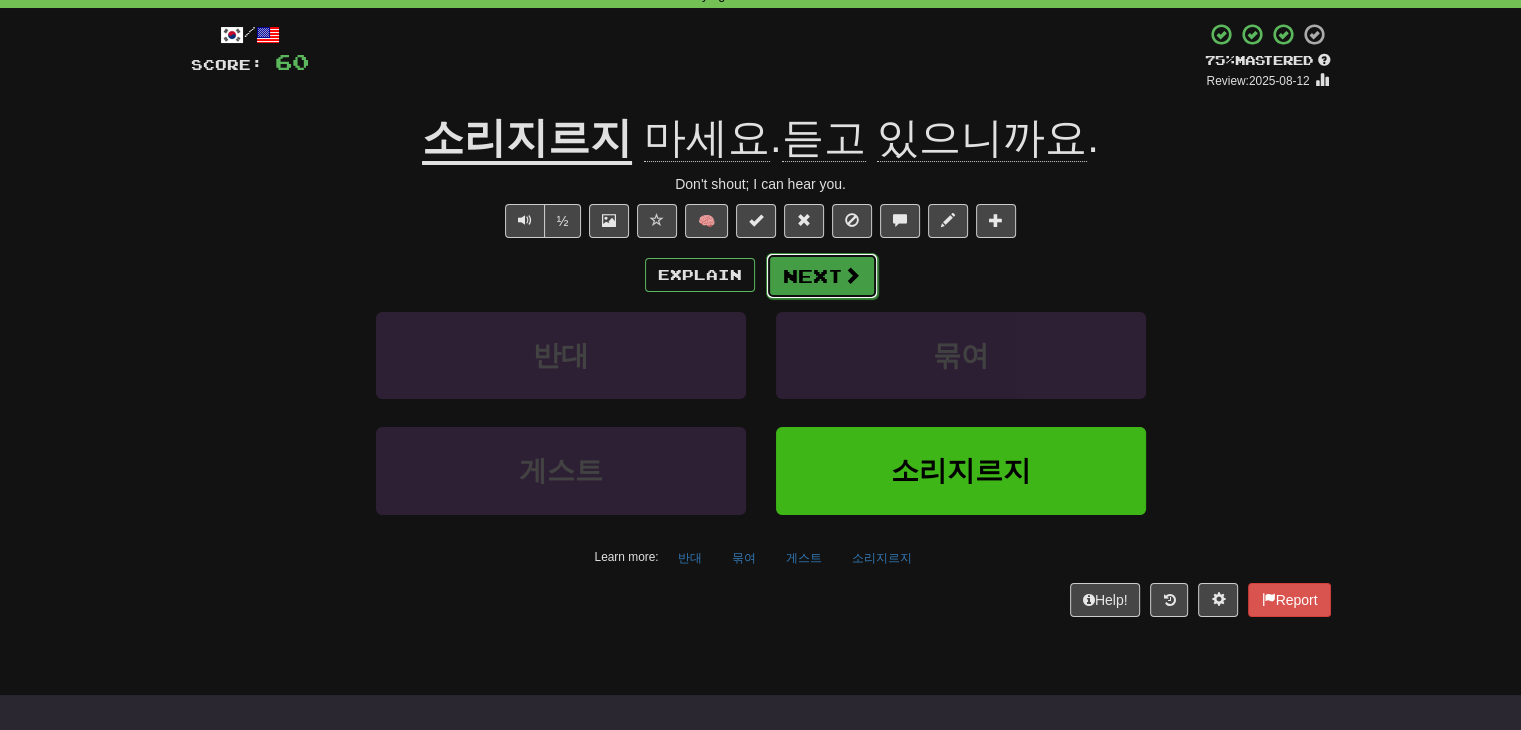 click on "Next" at bounding box center [822, 276] 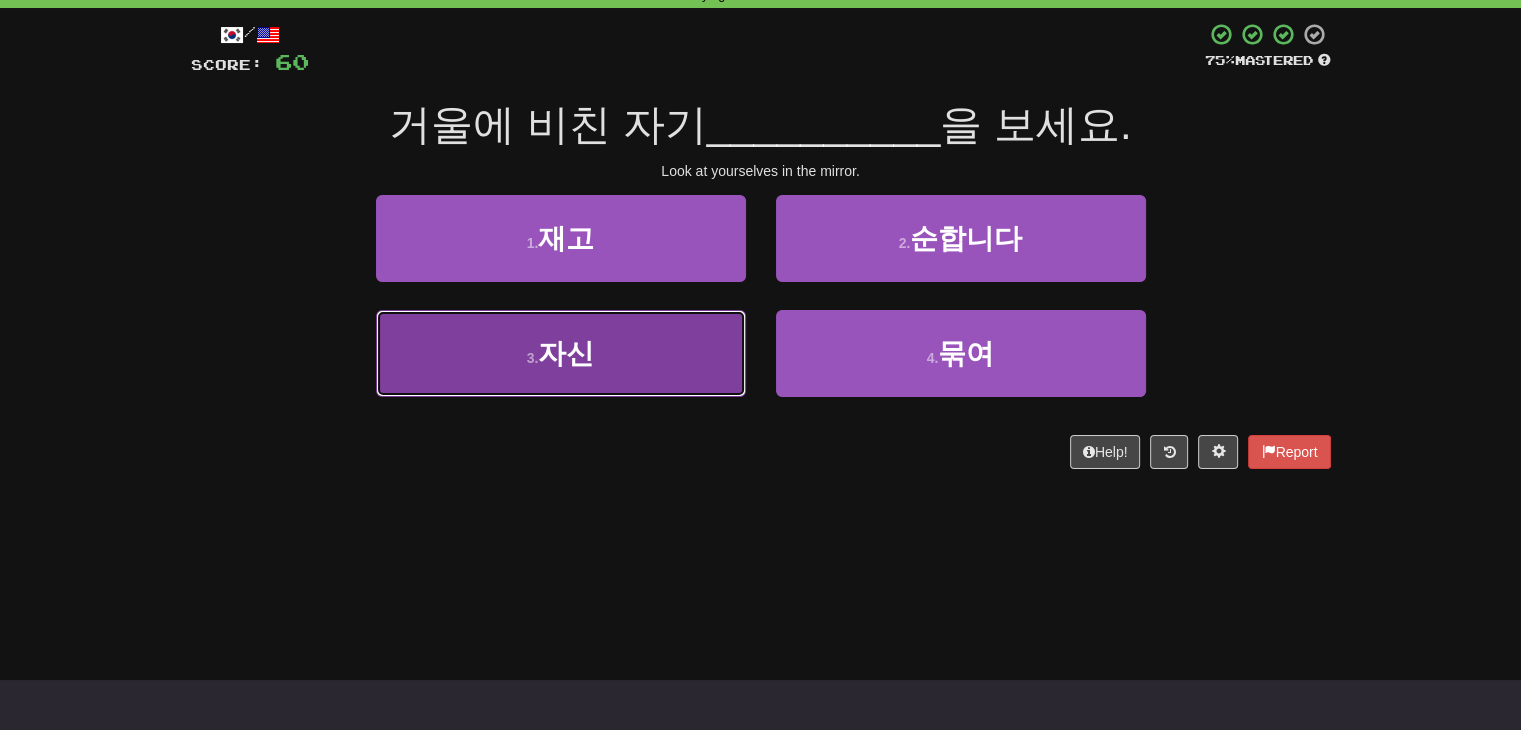 click on "3 .  자신" at bounding box center (561, 353) 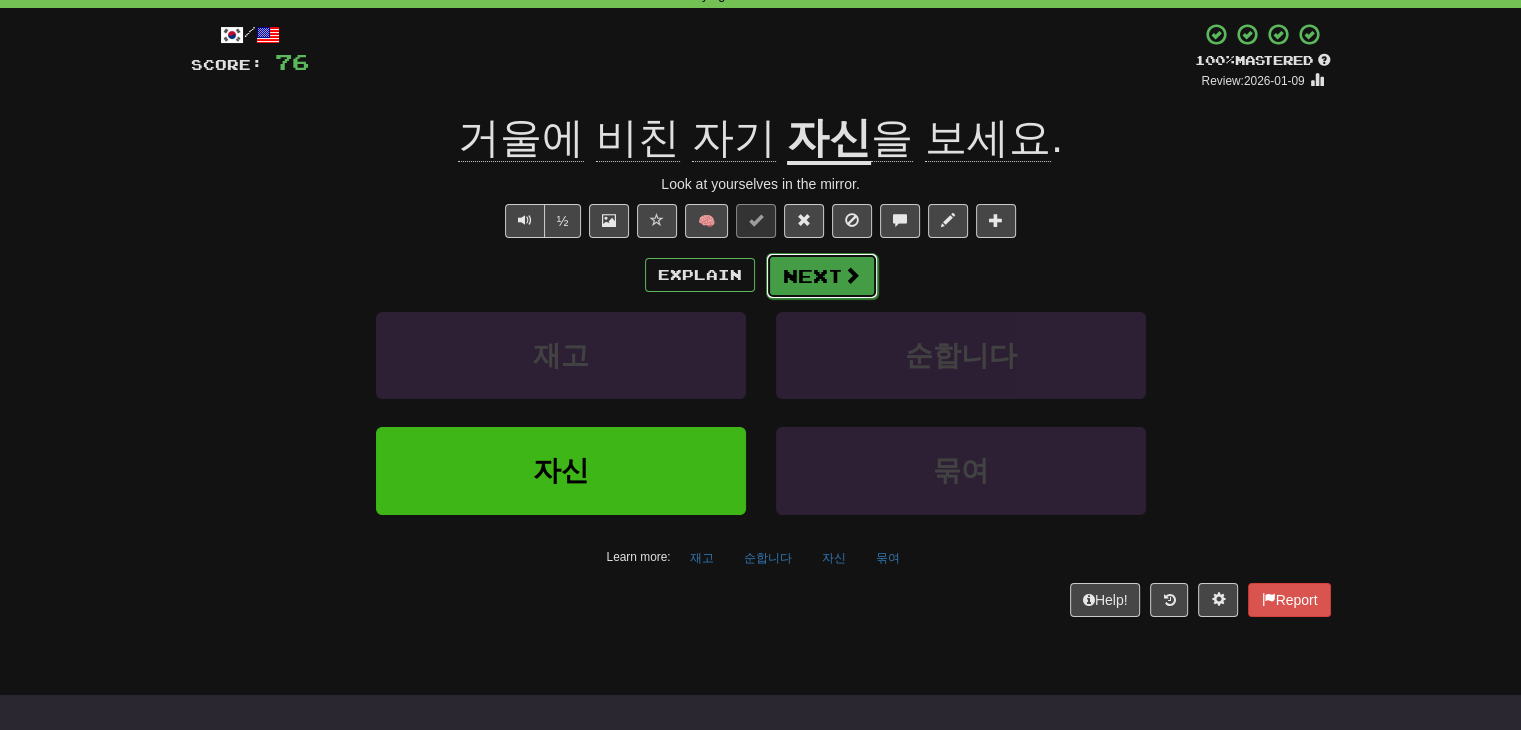 click on "Next" at bounding box center [822, 276] 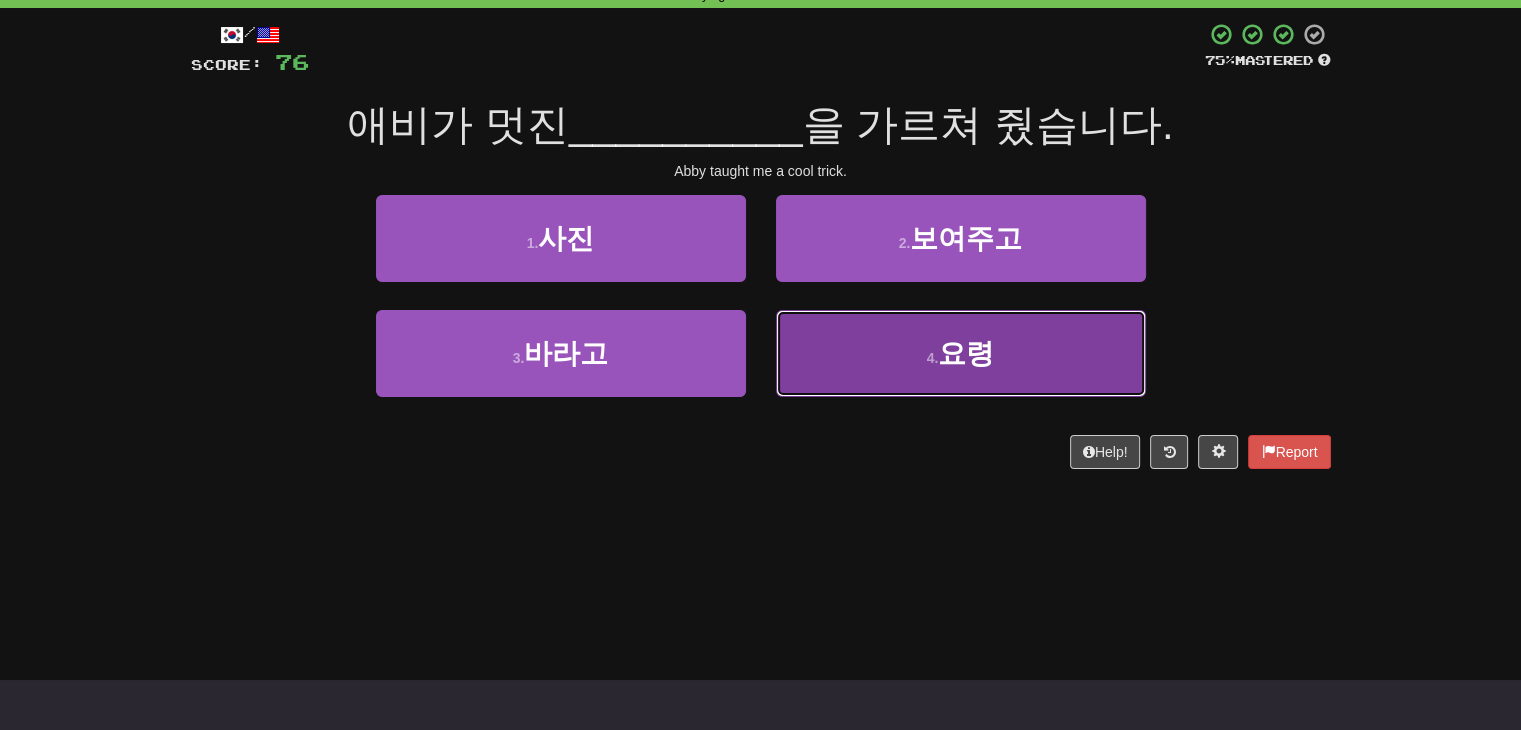 click on "4 .  요령" at bounding box center [961, 353] 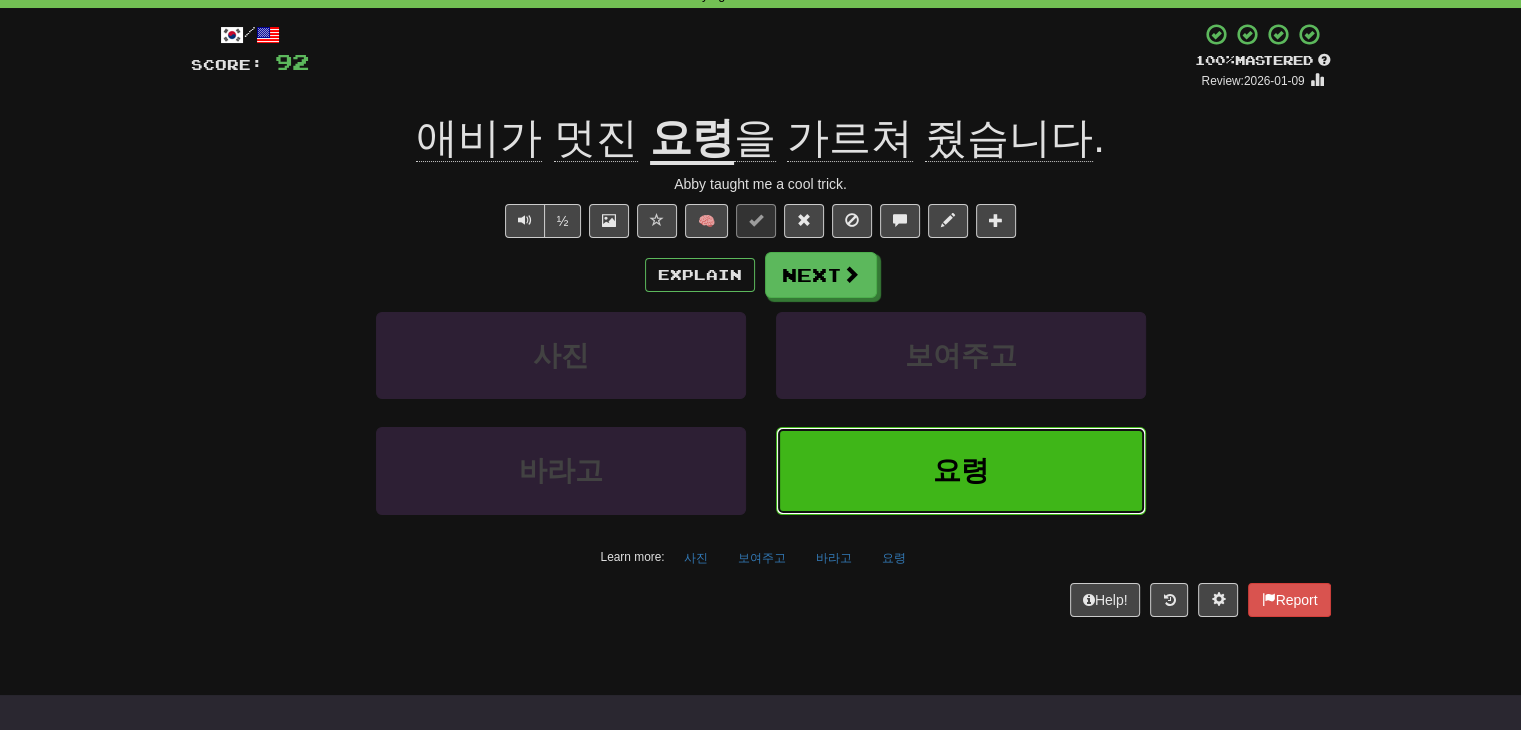 scroll, scrollTop: 100, scrollLeft: 0, axis: vertical 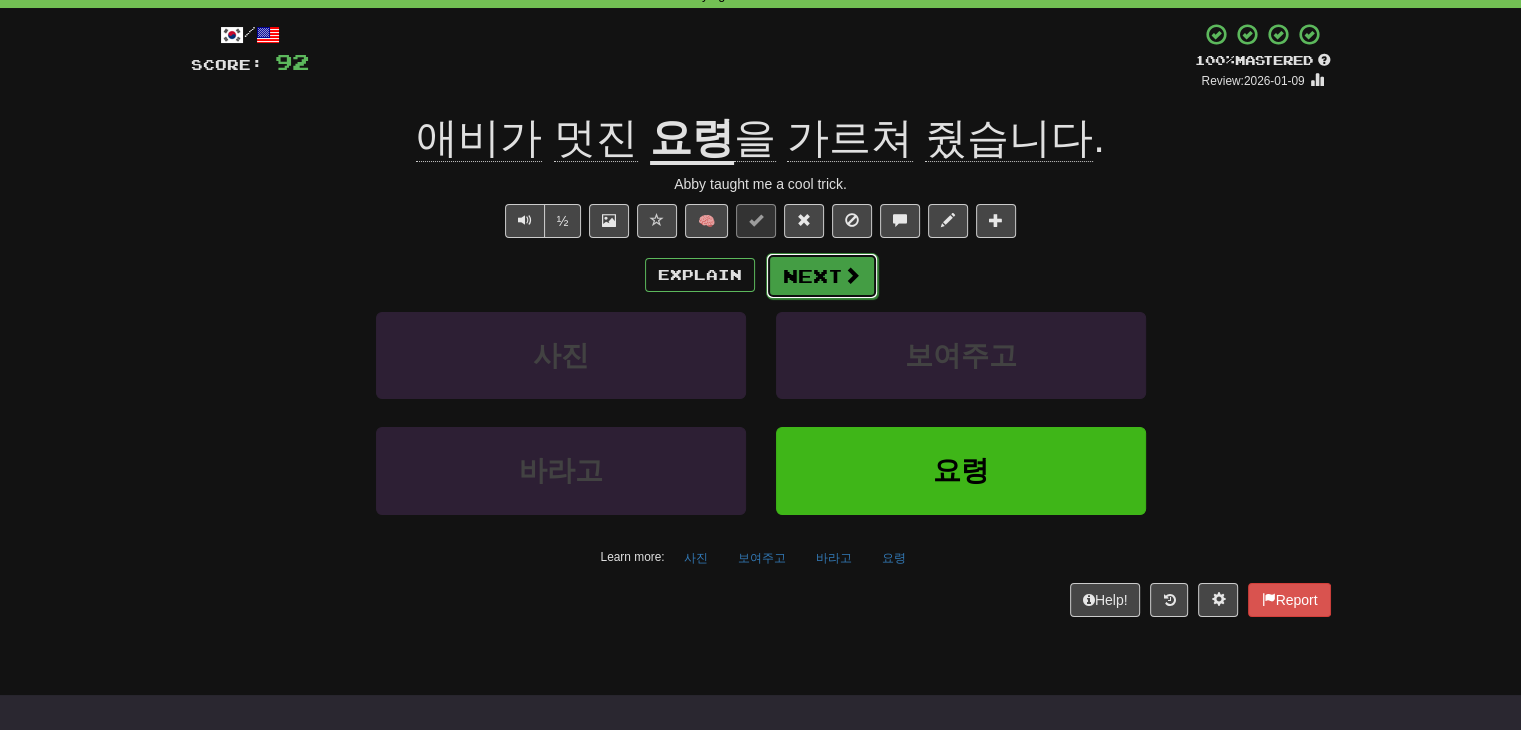 click on "Next" at bounding box center [822, 276] 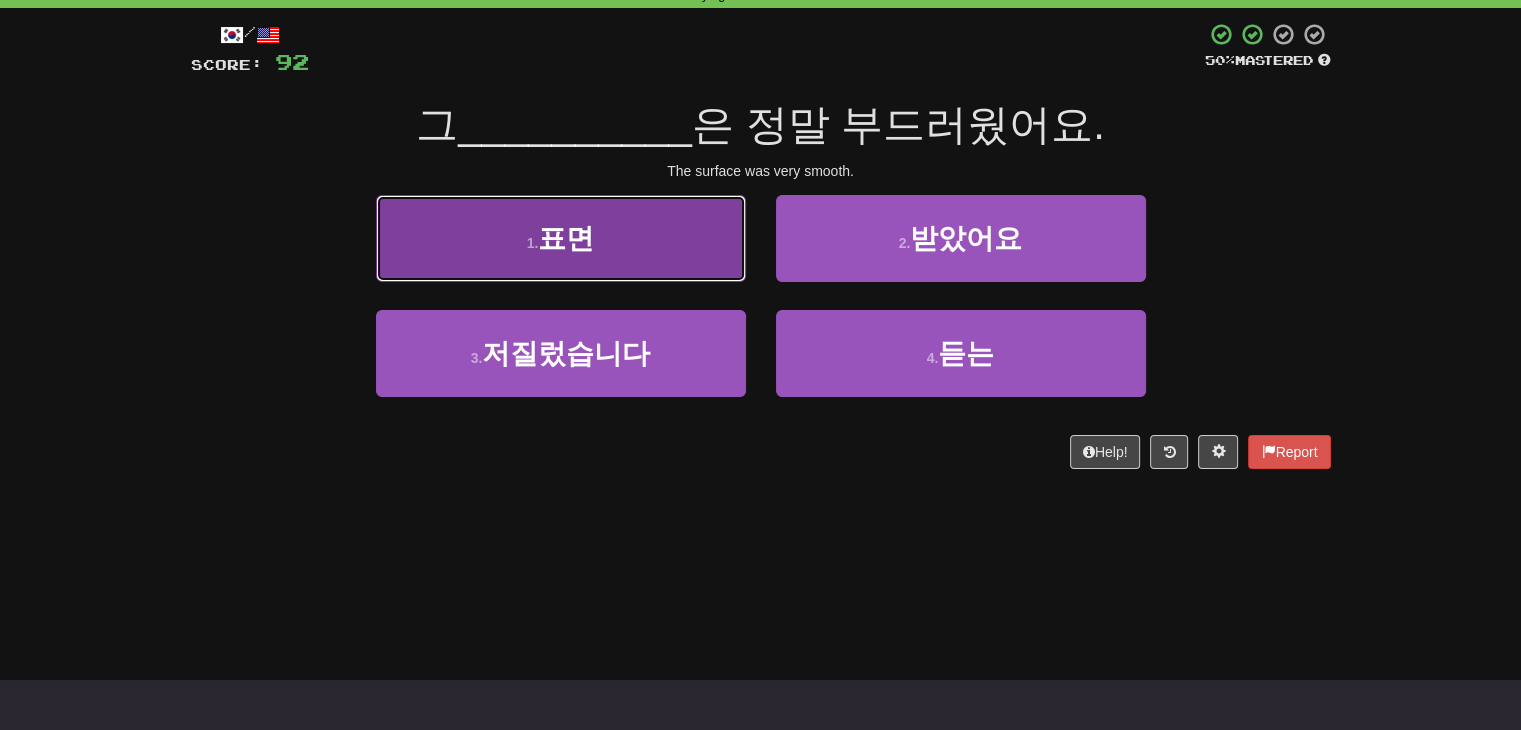 click on "1 .  표면" at bounding box center [561, 238] 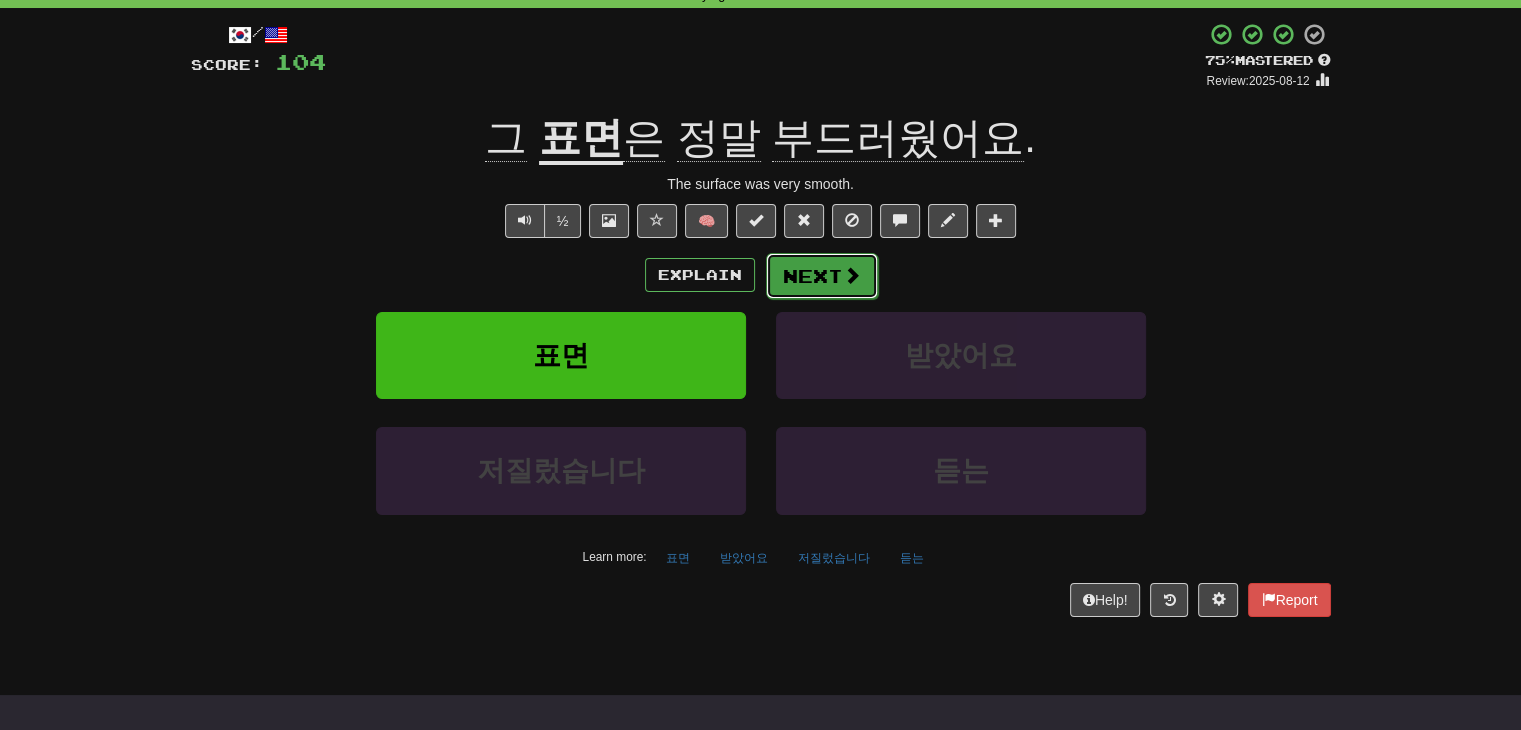 click on "Next" at bounding box center [822, 276] 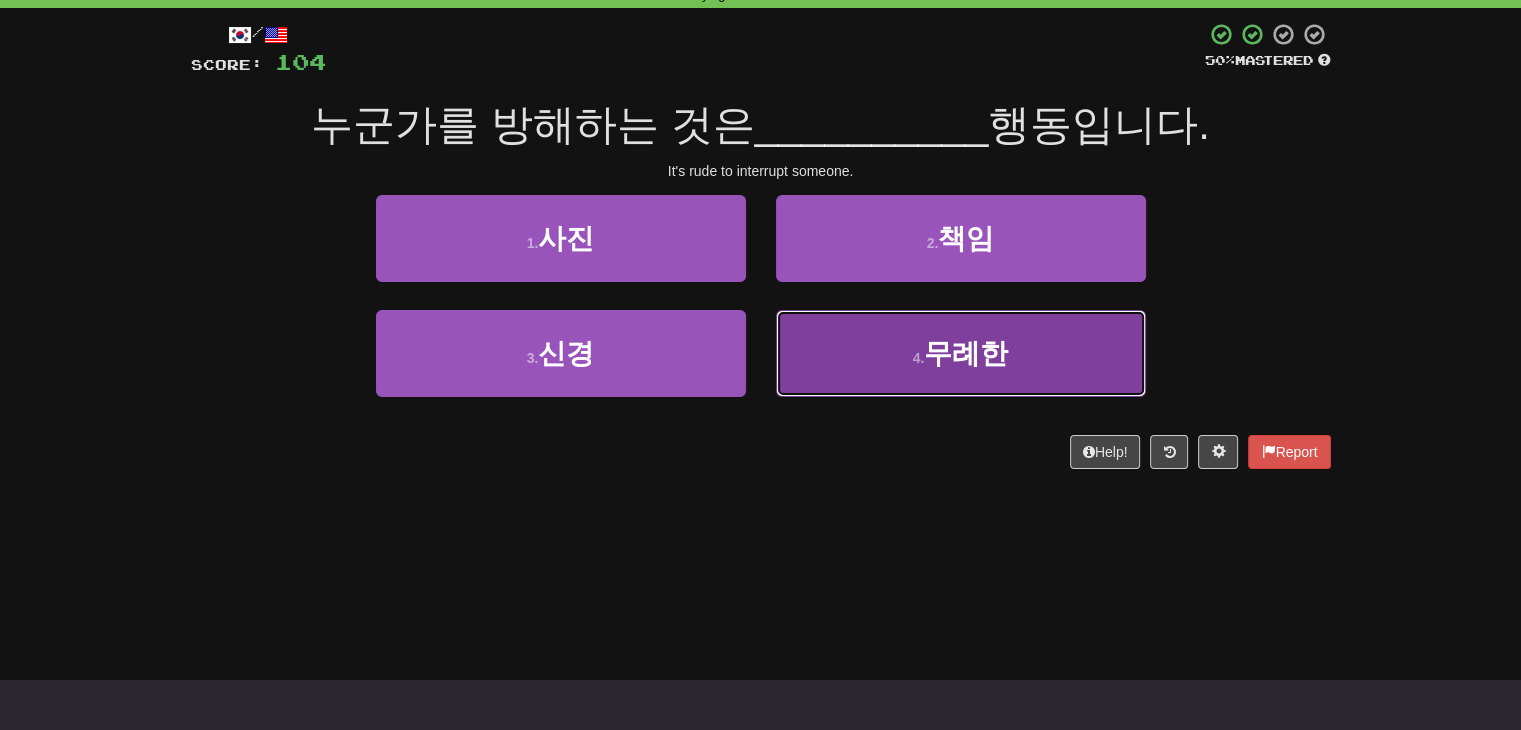 click on "4 .  무례한" at bounding box center (961, 353) 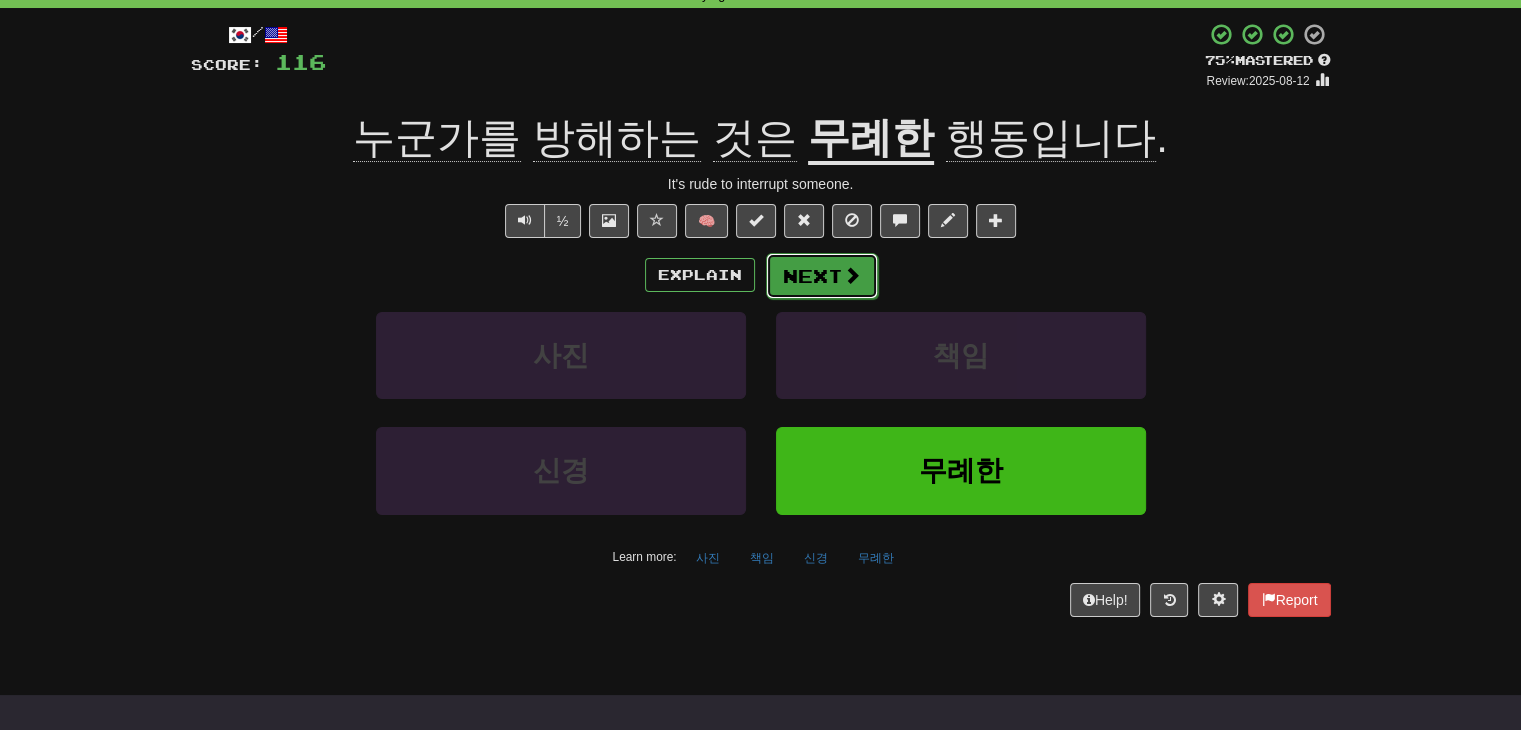 click on "Next" at bounding box center (822, 276) 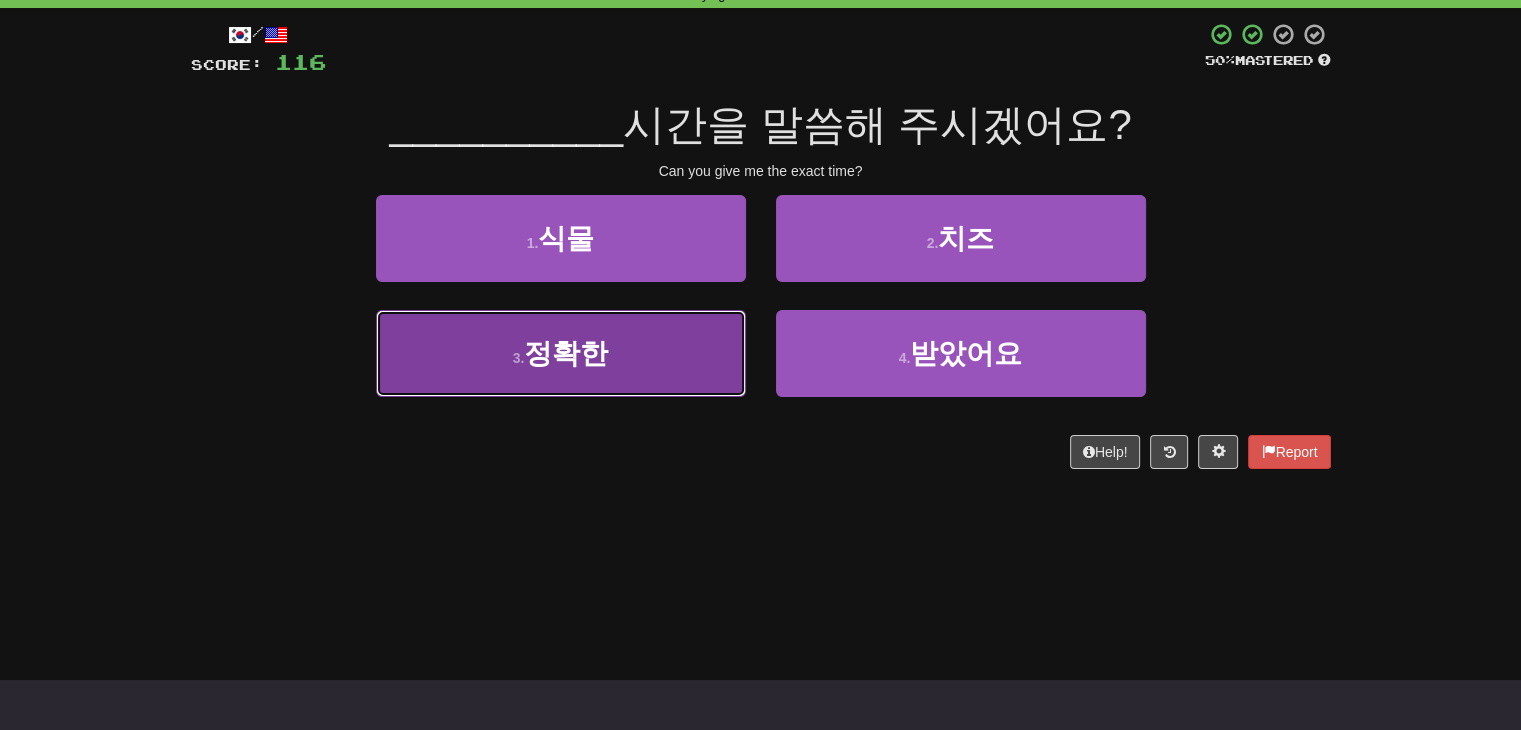click on "3 .  정확한" at bounding box center [561, 353] 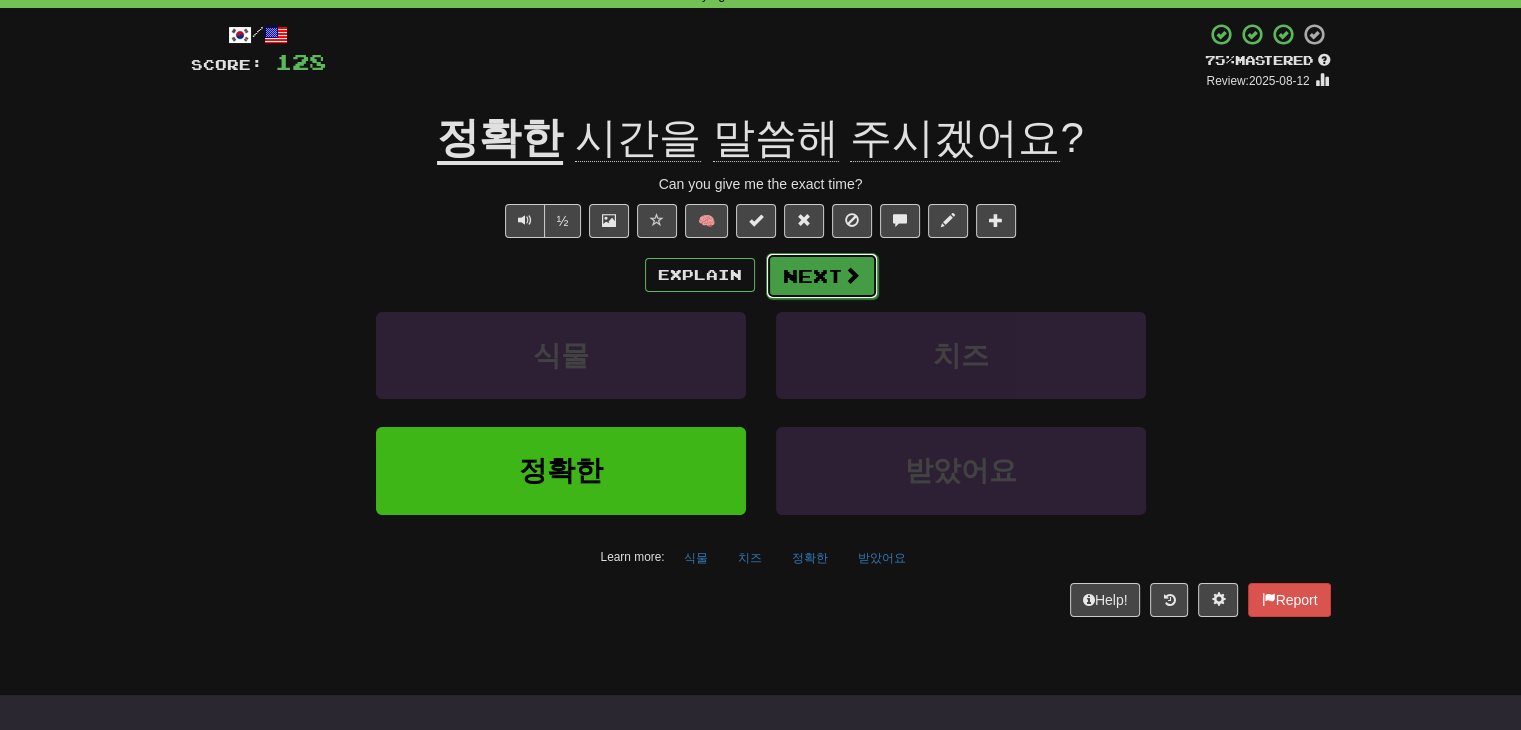 click on "Next" at bounding box center (822, 276) 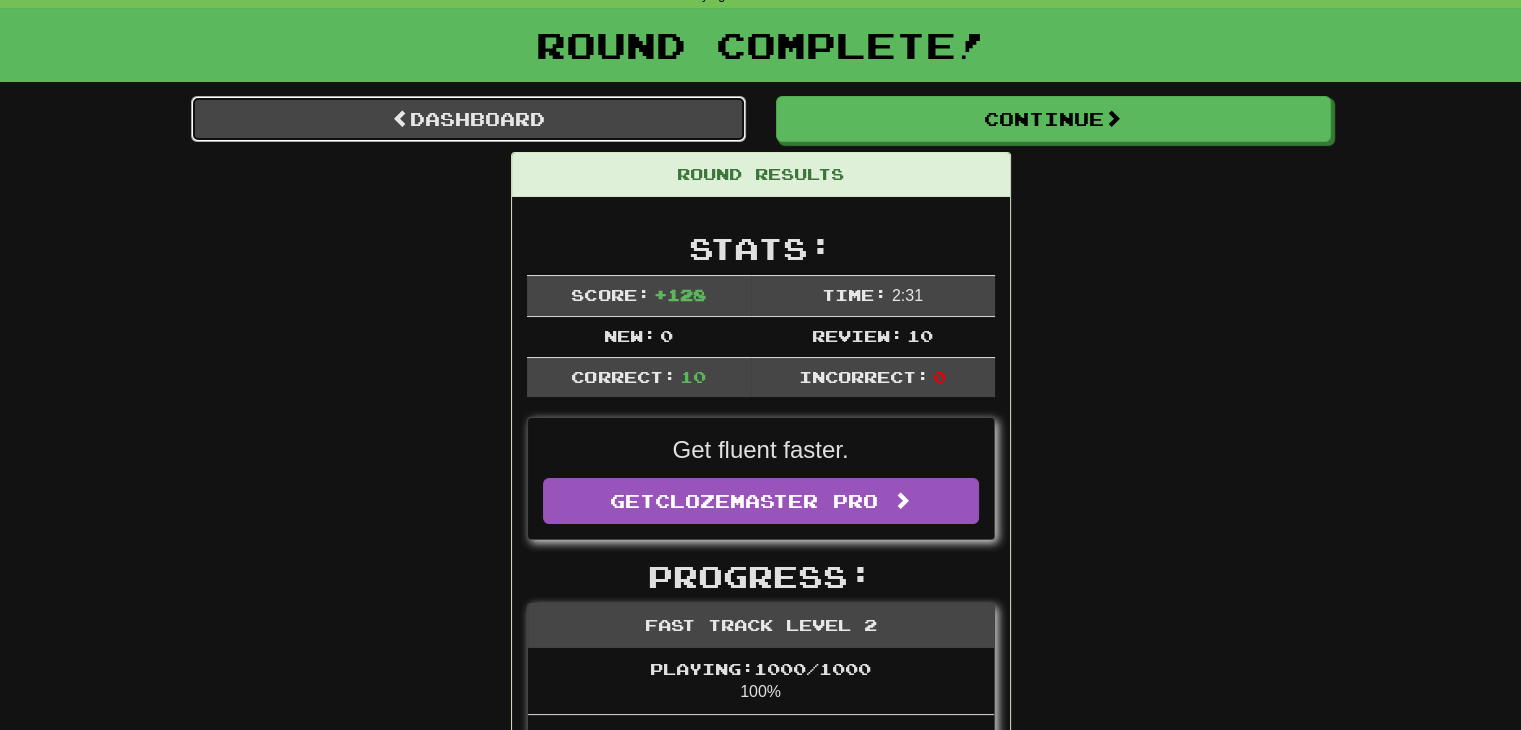 click on "Dashboard" at bounding box center (468, 119) 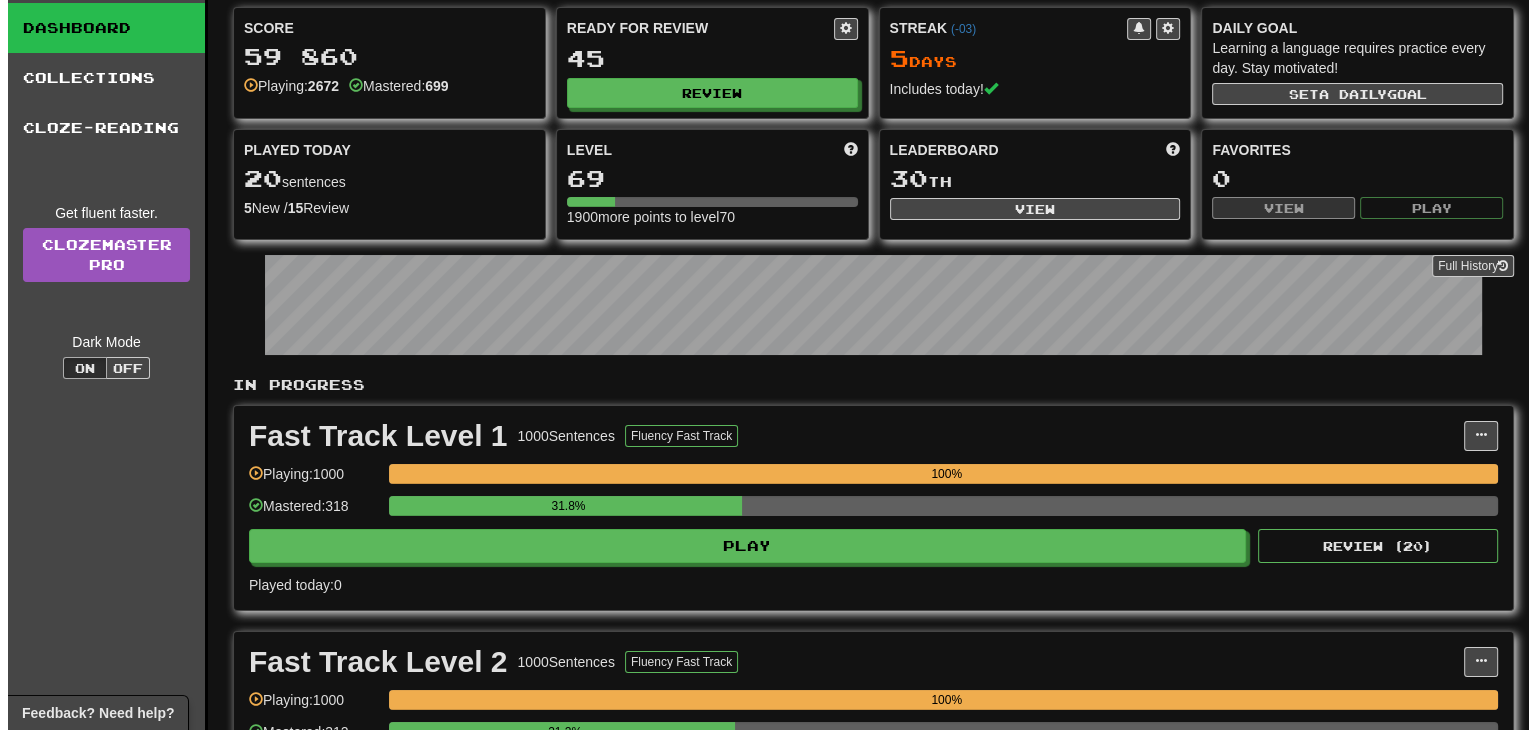 scroll, scrollTop: 200, scrollLeft: 0, axis: vertical 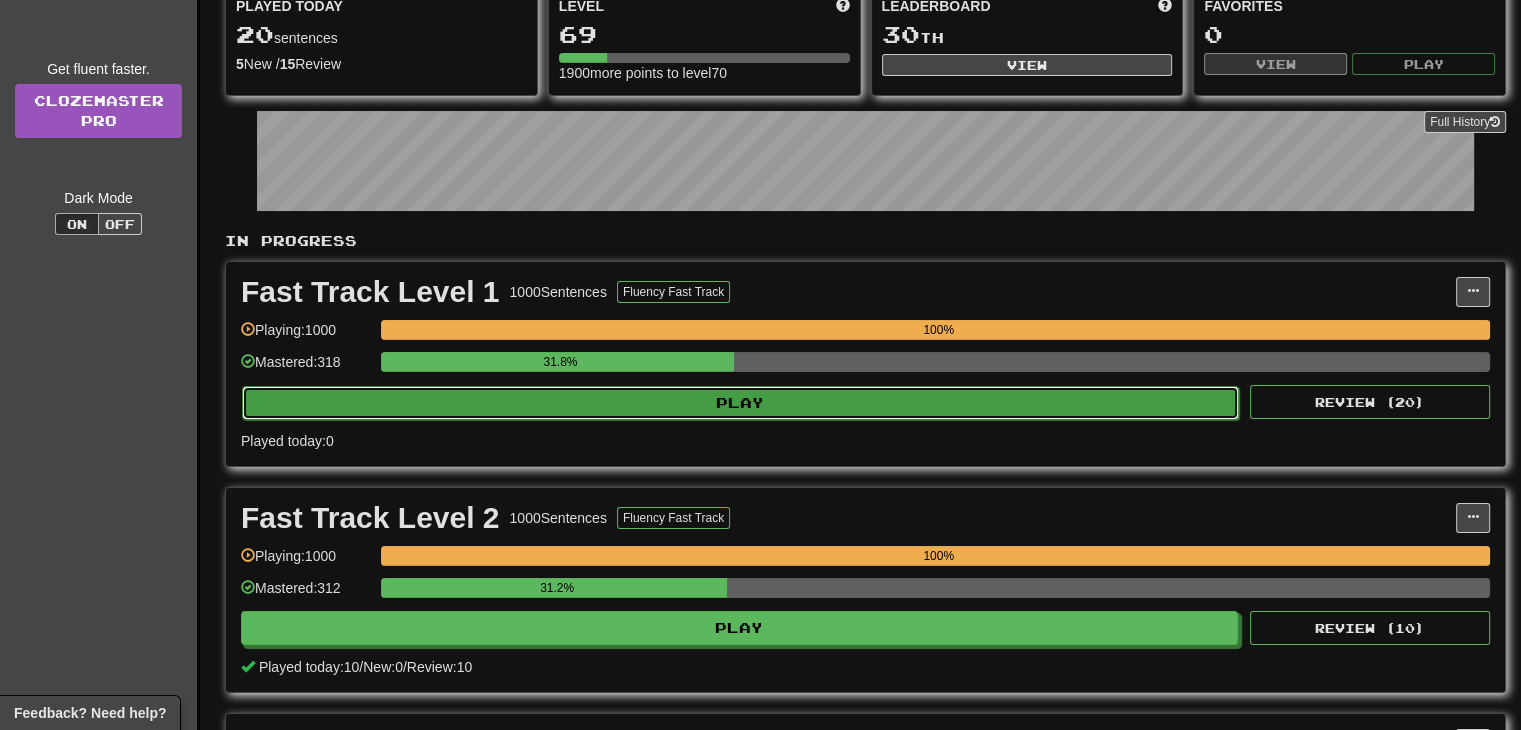 click on "Play" at bounding box center (740, 403) 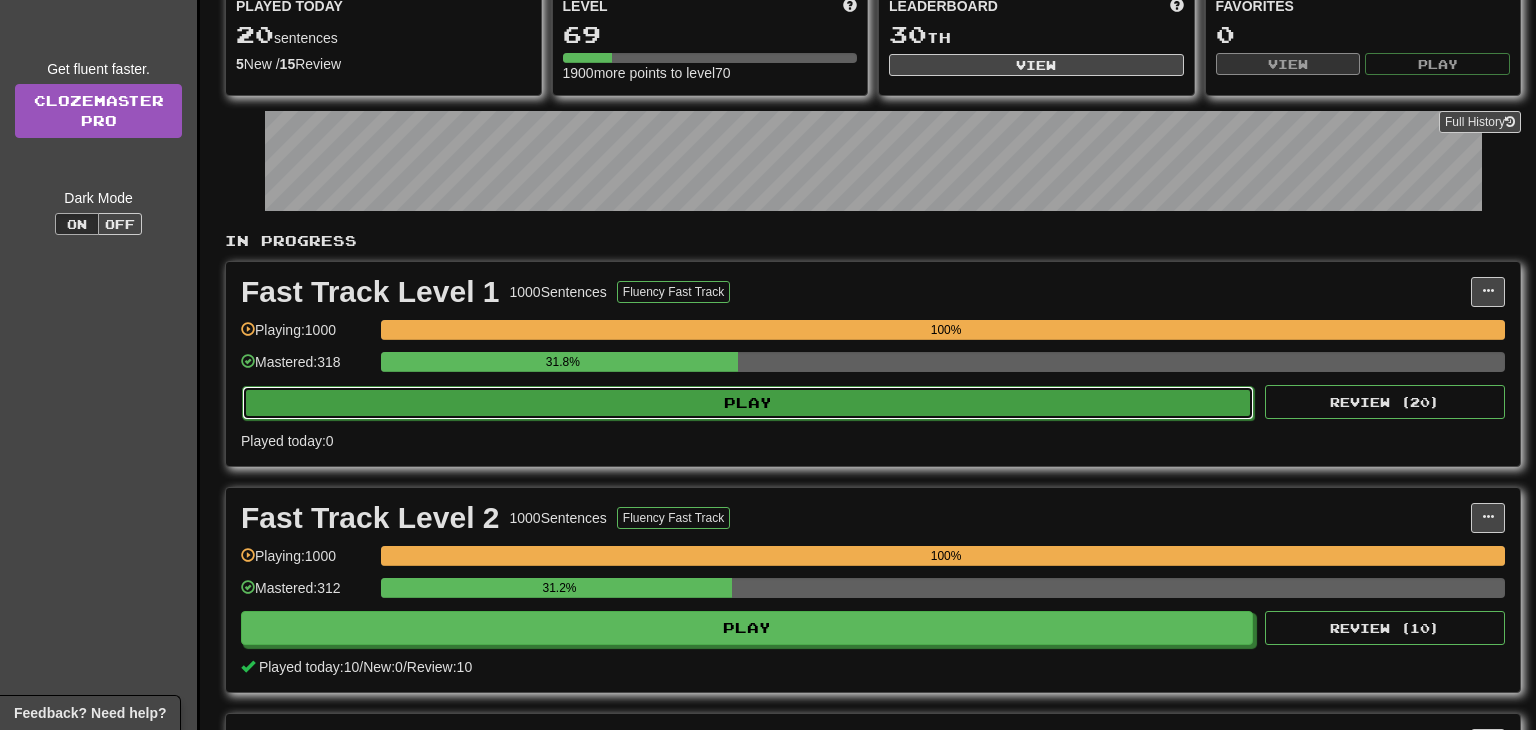 select on "**" 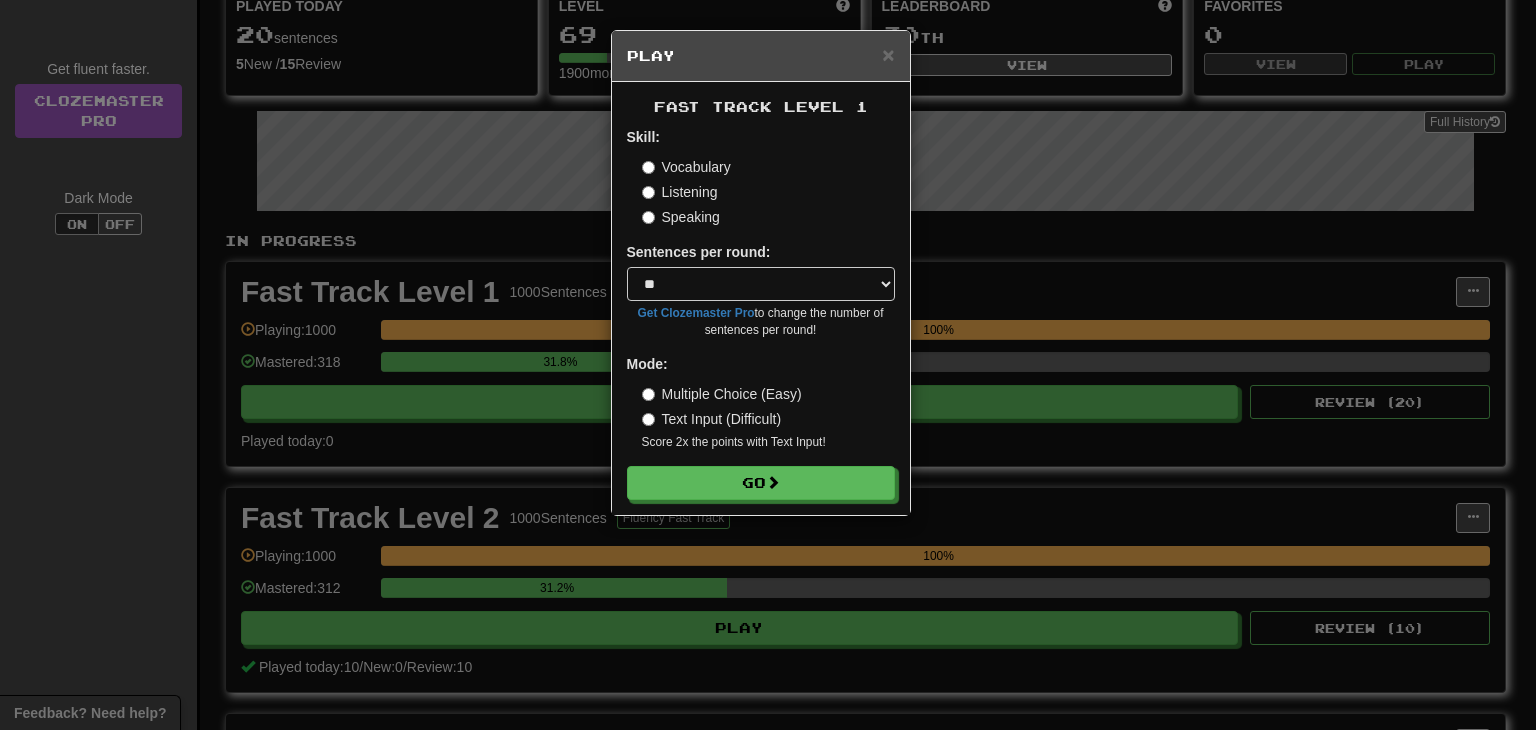 click on "Listening" at bounding box center (680, 192) 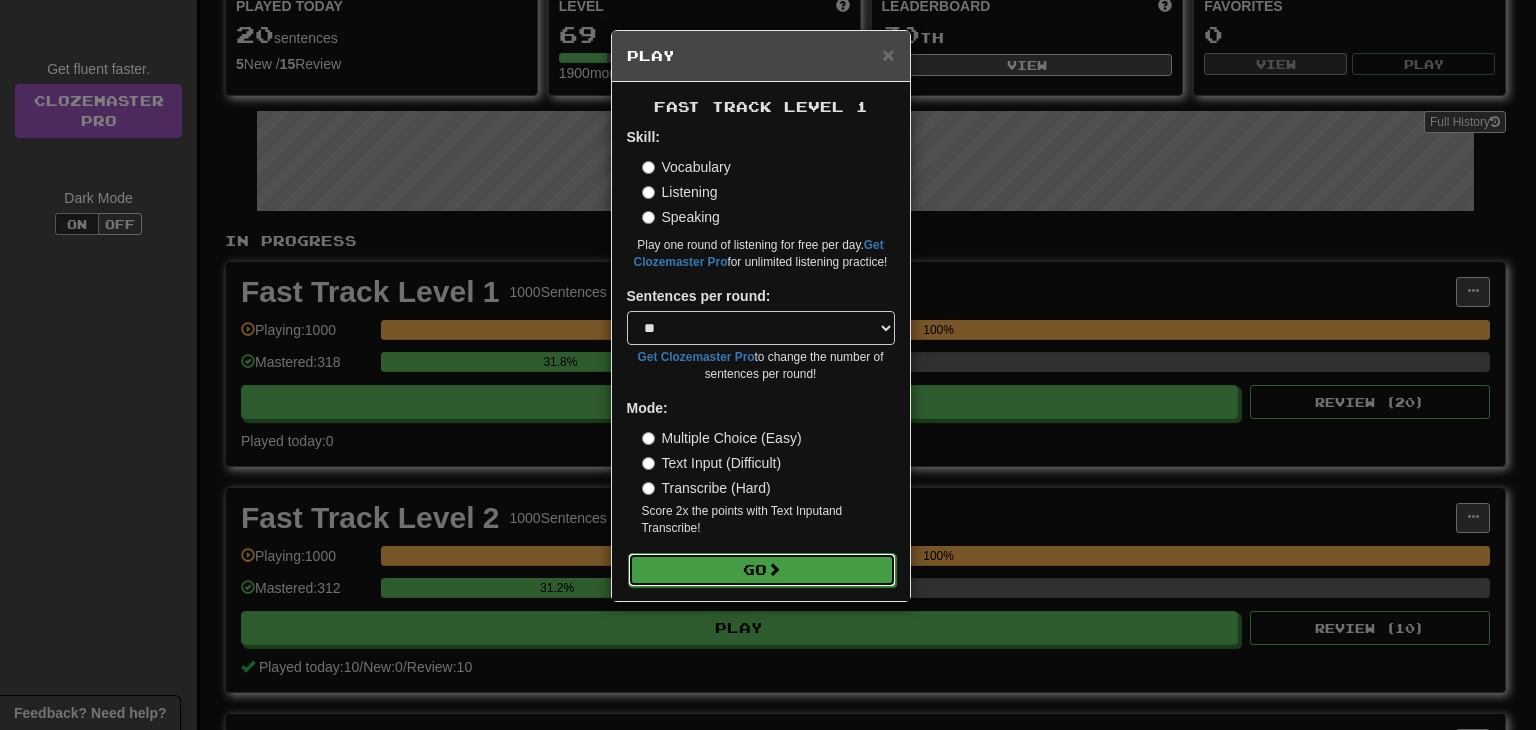 click at bounding box center [774, 569] 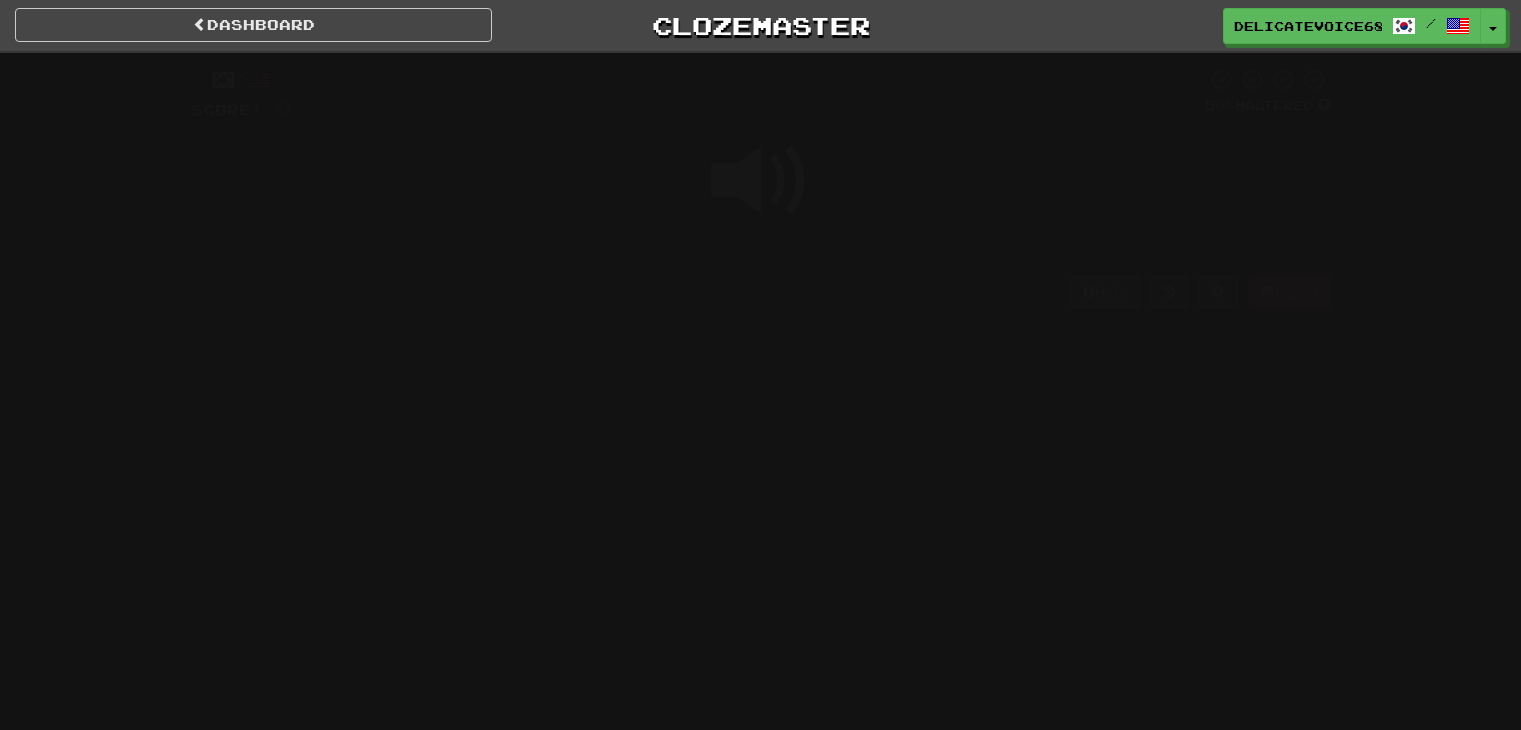 scroll, scrollTop: 0, scrollLeft: 0, axis: both 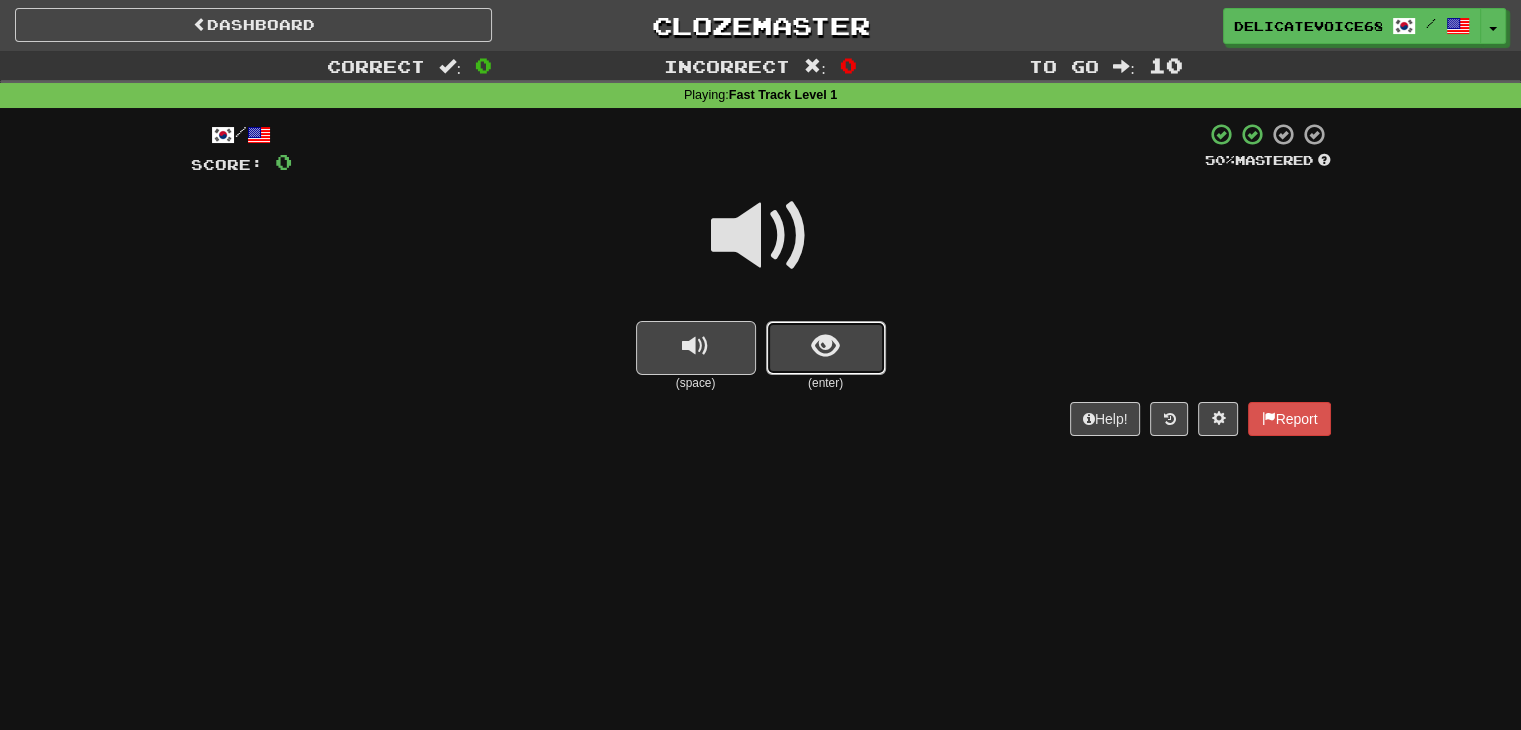 click at bounding box center [826, 348] 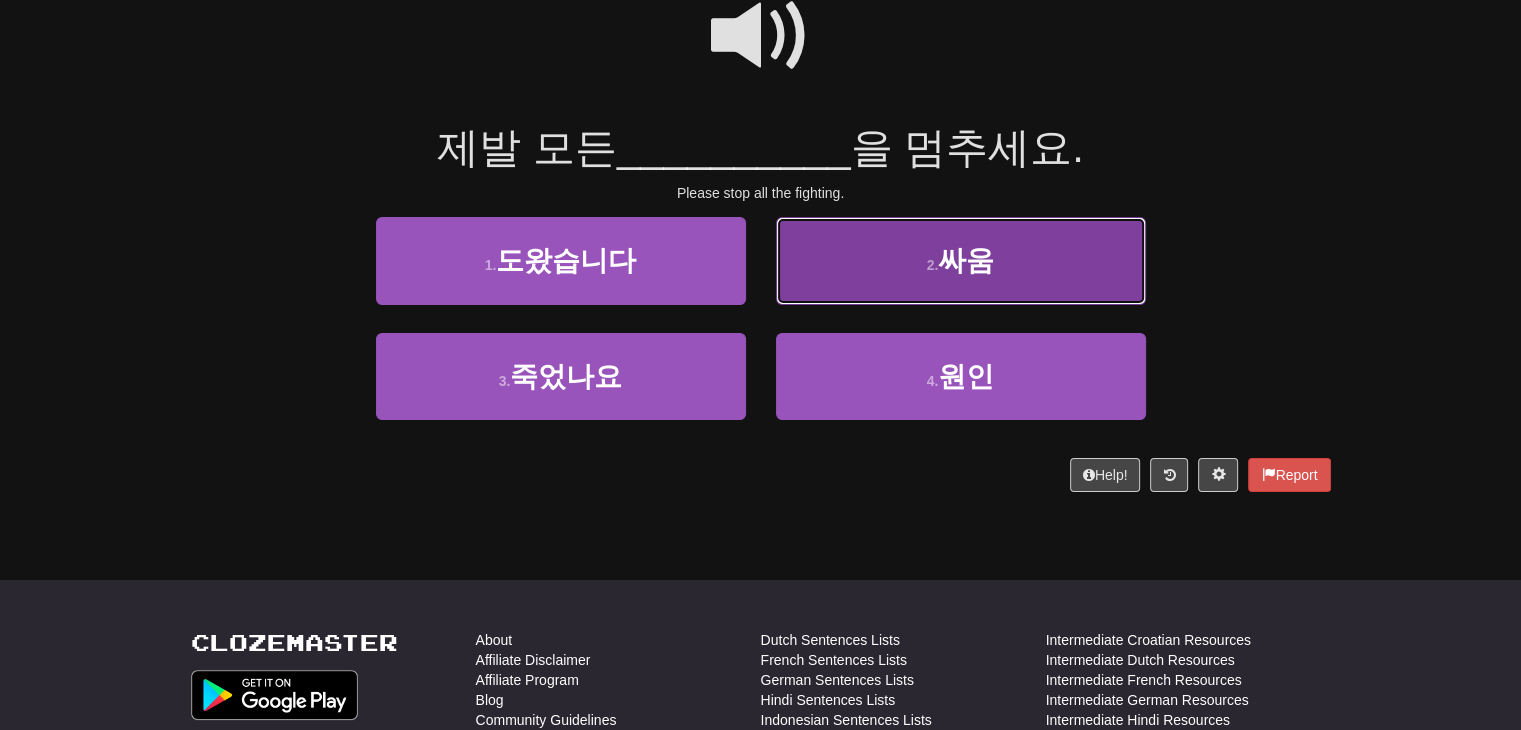 click on "싸움" at bounding box center (966, 260) 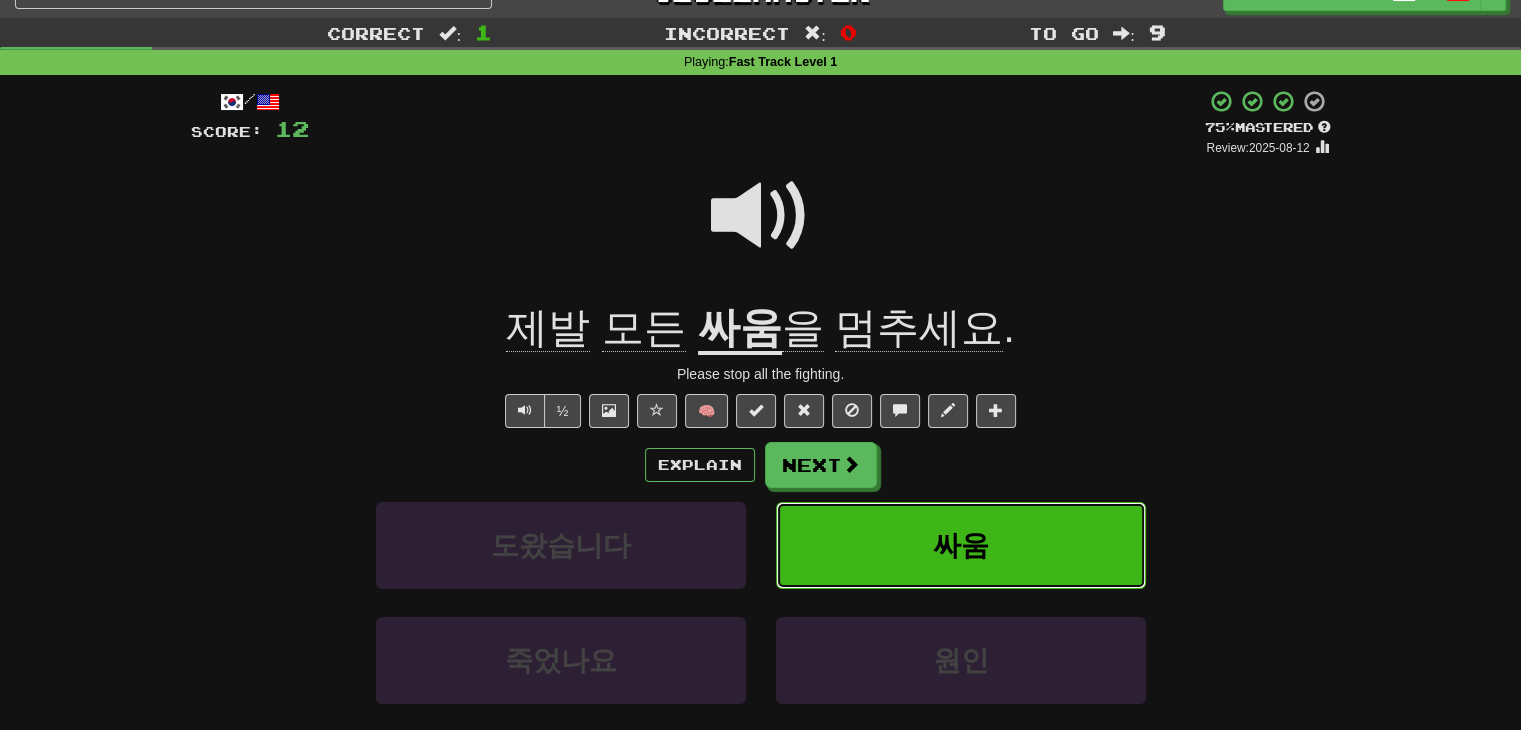 scroll, scrollTop: 13, scrollLeft: 0, axis: vertical 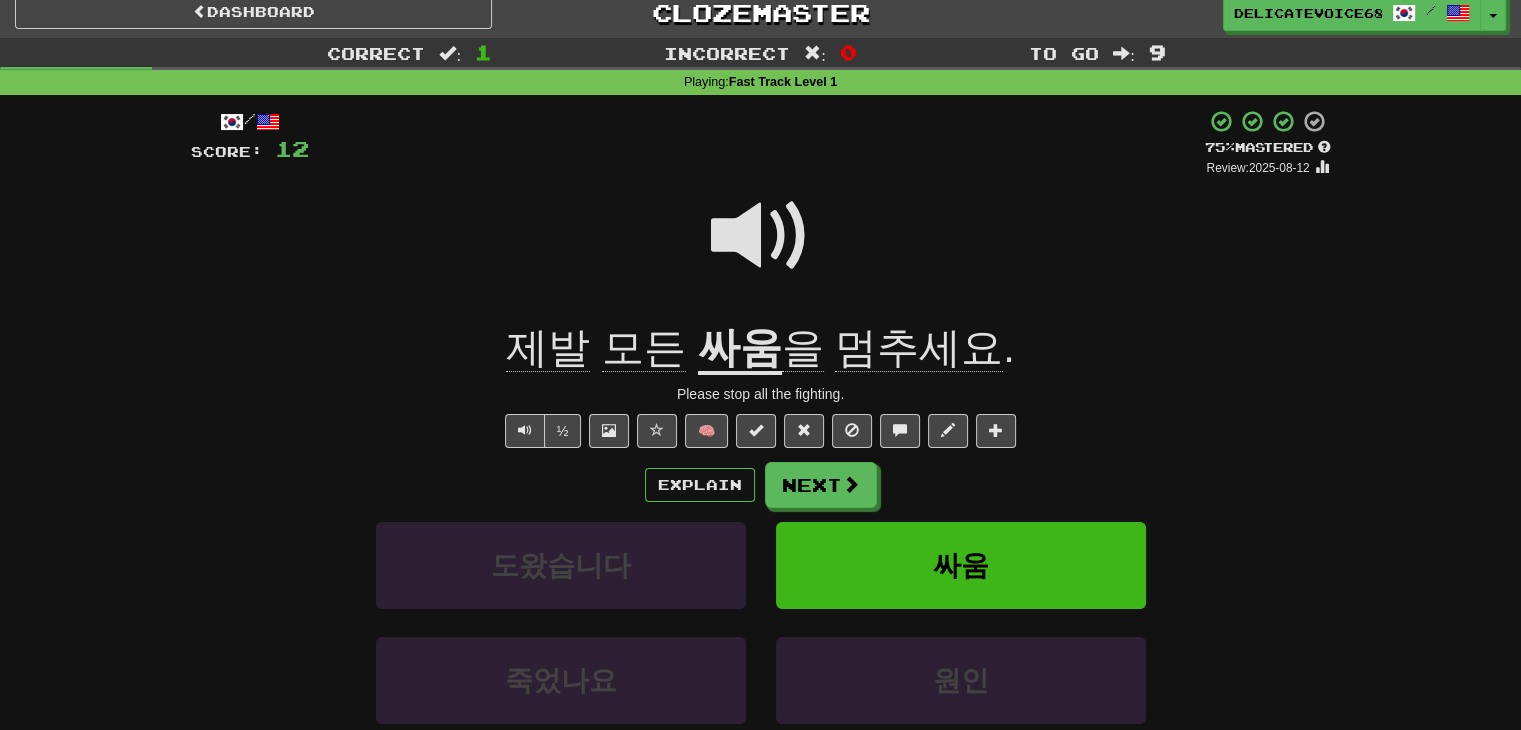 click at bounding box center (761, 236) 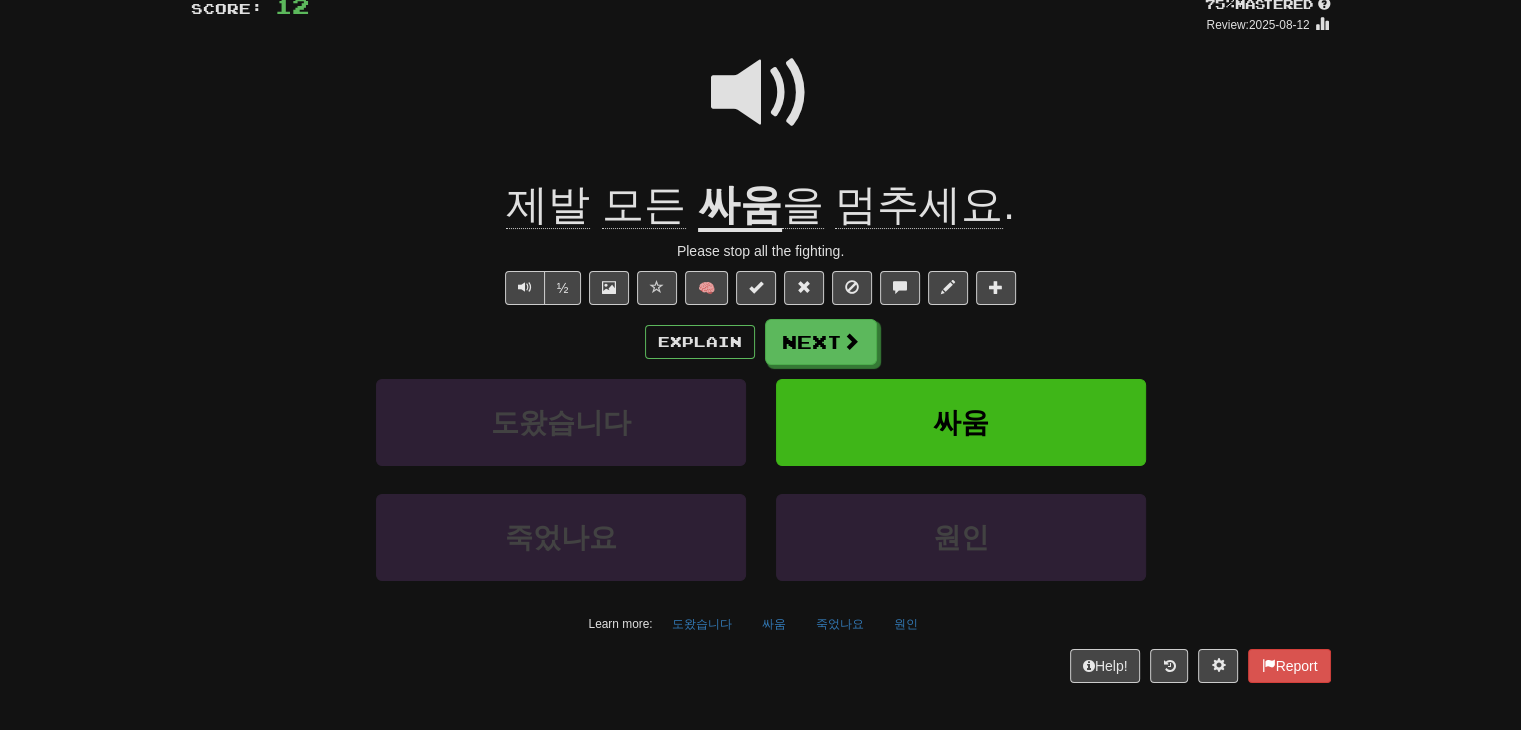 scroll, scrollTop: 113, scrollLeft: 0, axis: vertical 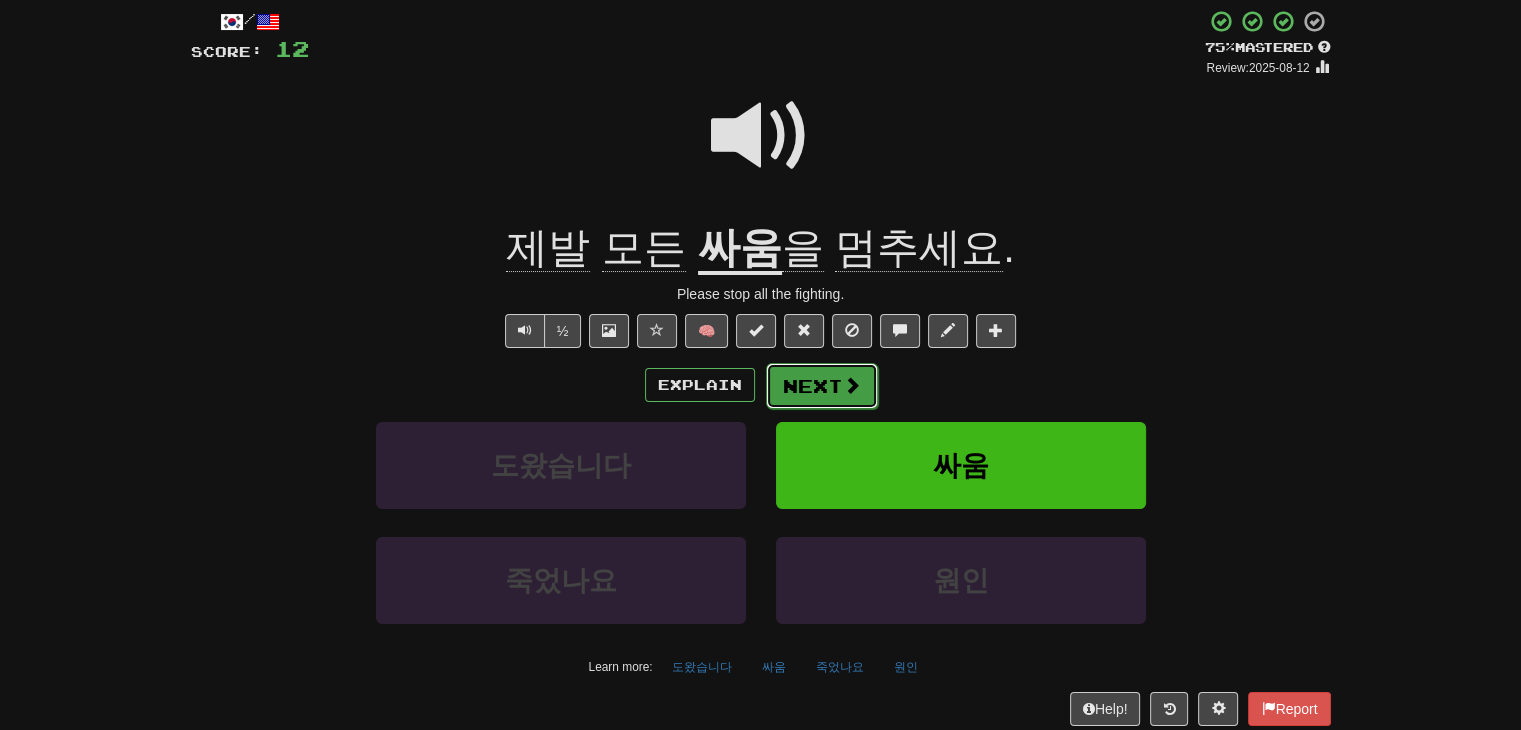 click on "Next" at bounding box center [822, 386] 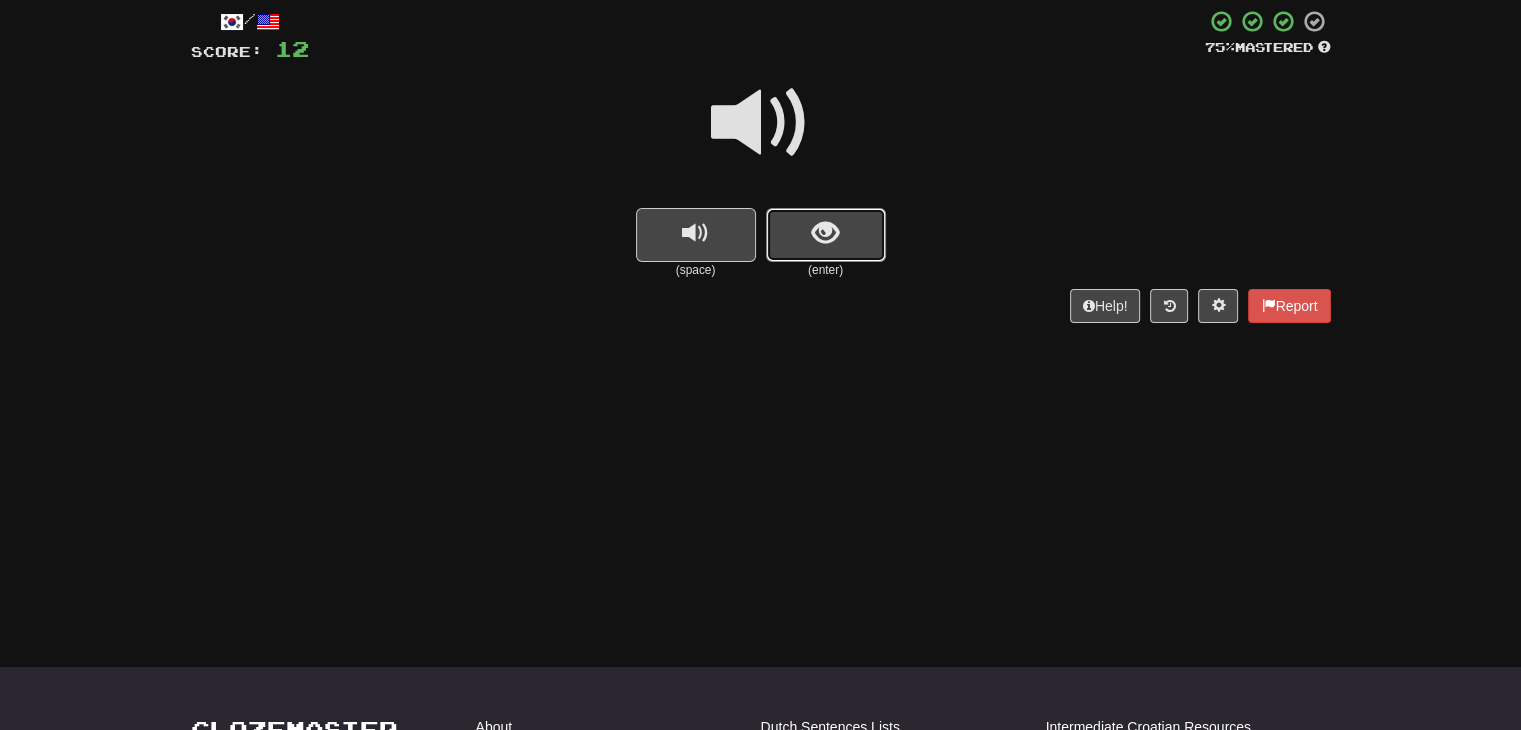 drag, startPoint x: 780, startPoint y: 256, endPoint x: 800, endPoint y: 267, distance: 22.825424 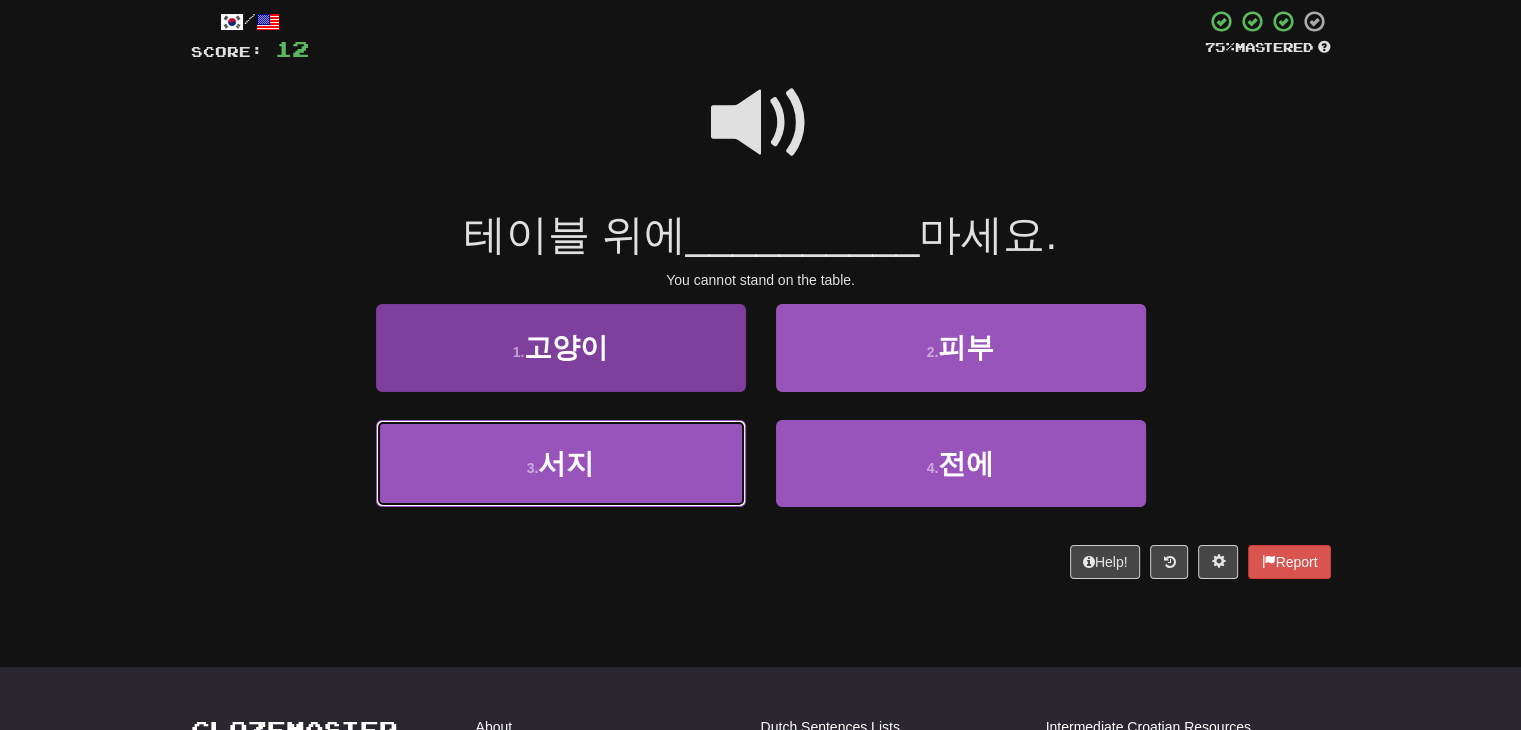 click on "3 .  서지" at bounding box center (561, 463) 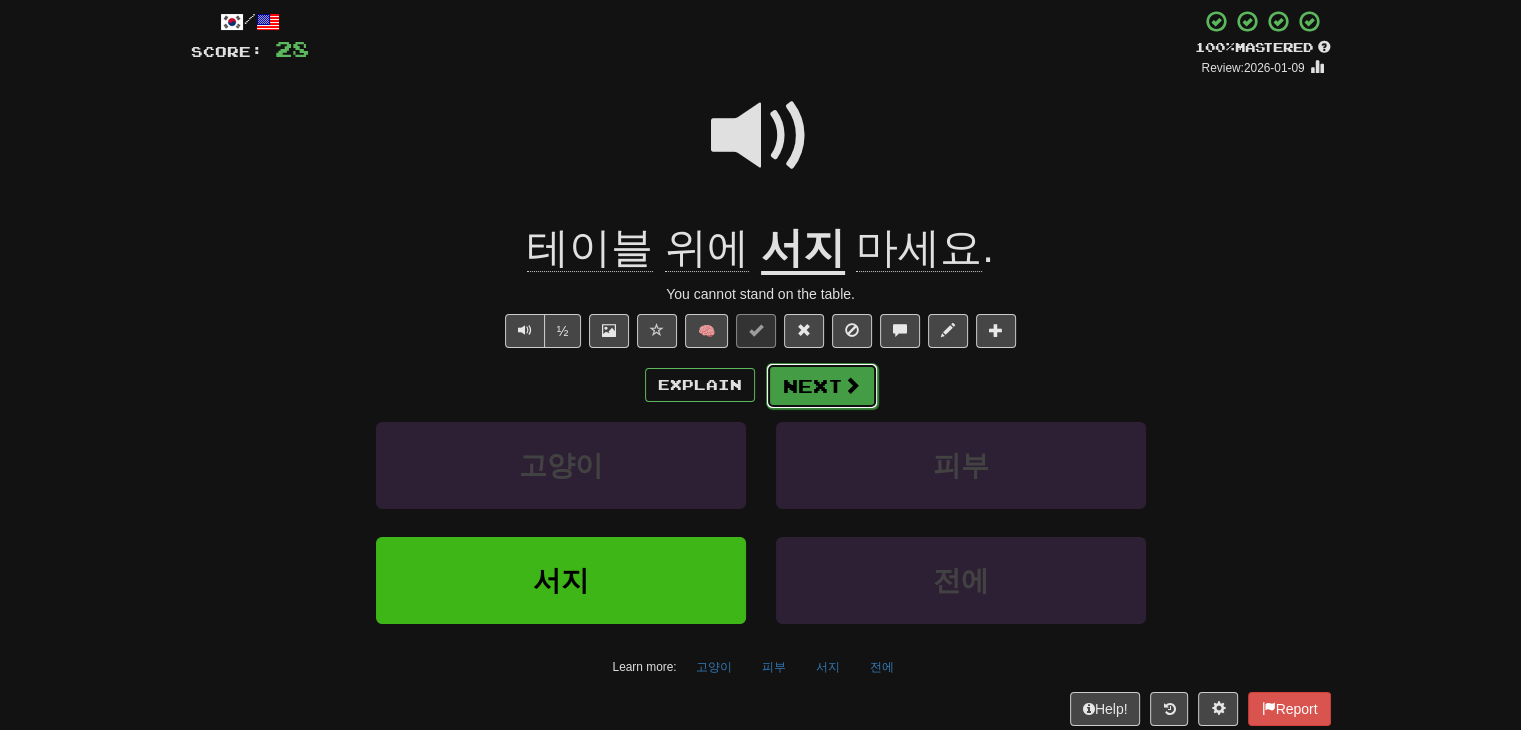 click on "Next" at bounding box center [822, 386] 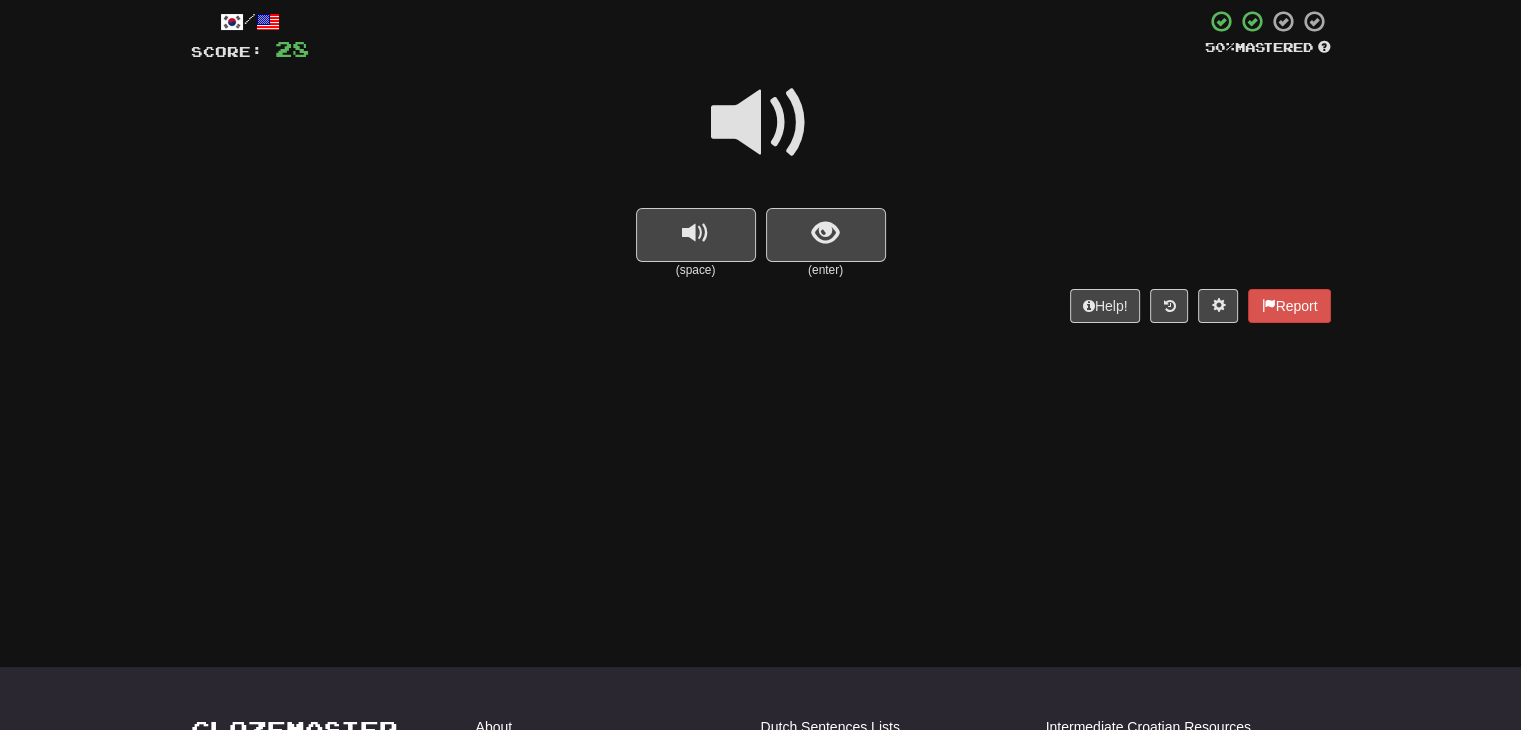 click at bounding box center [761, 123] 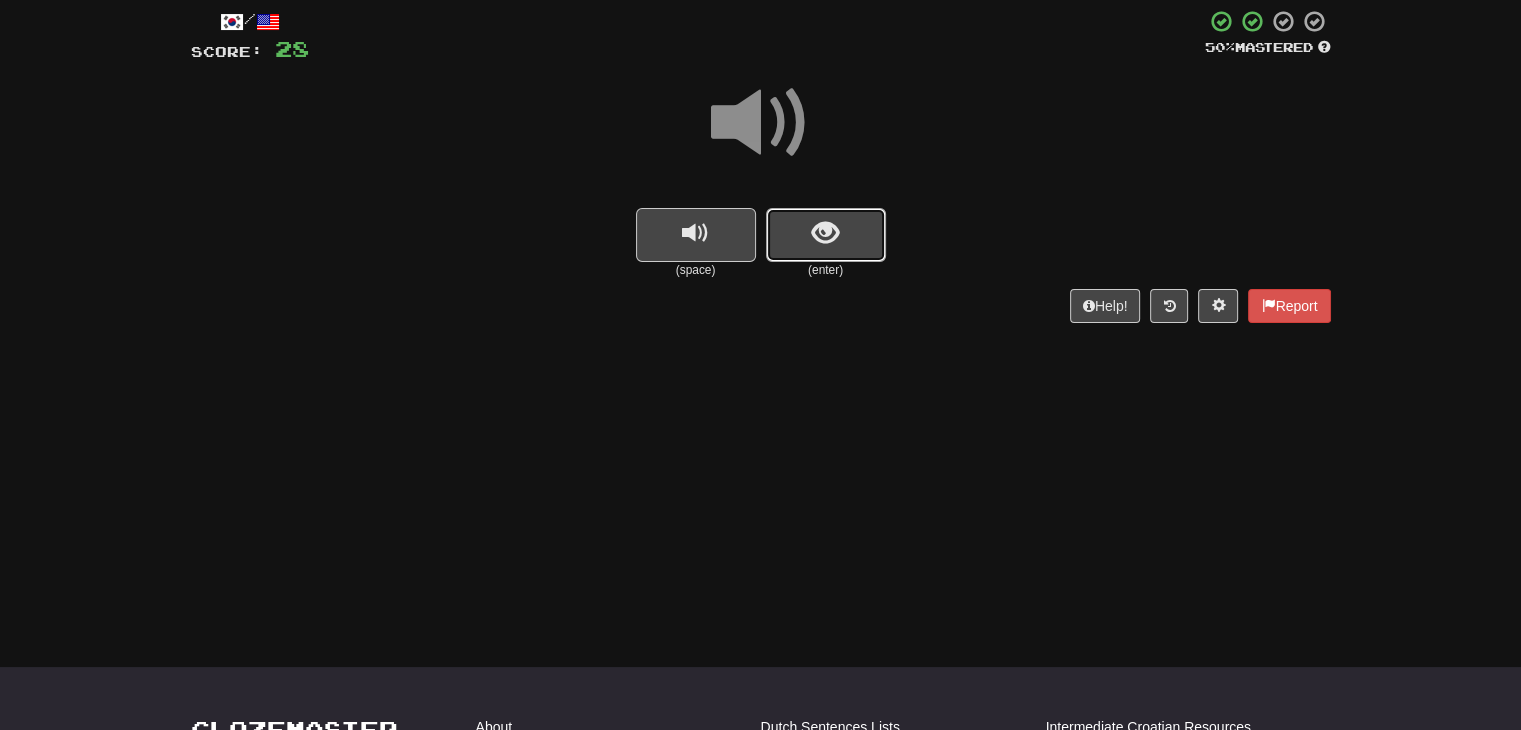 drag, startPoint x: 834, startPoint y: 238, endPoint x: 936, endPoint y: 291, distance: 114.947815 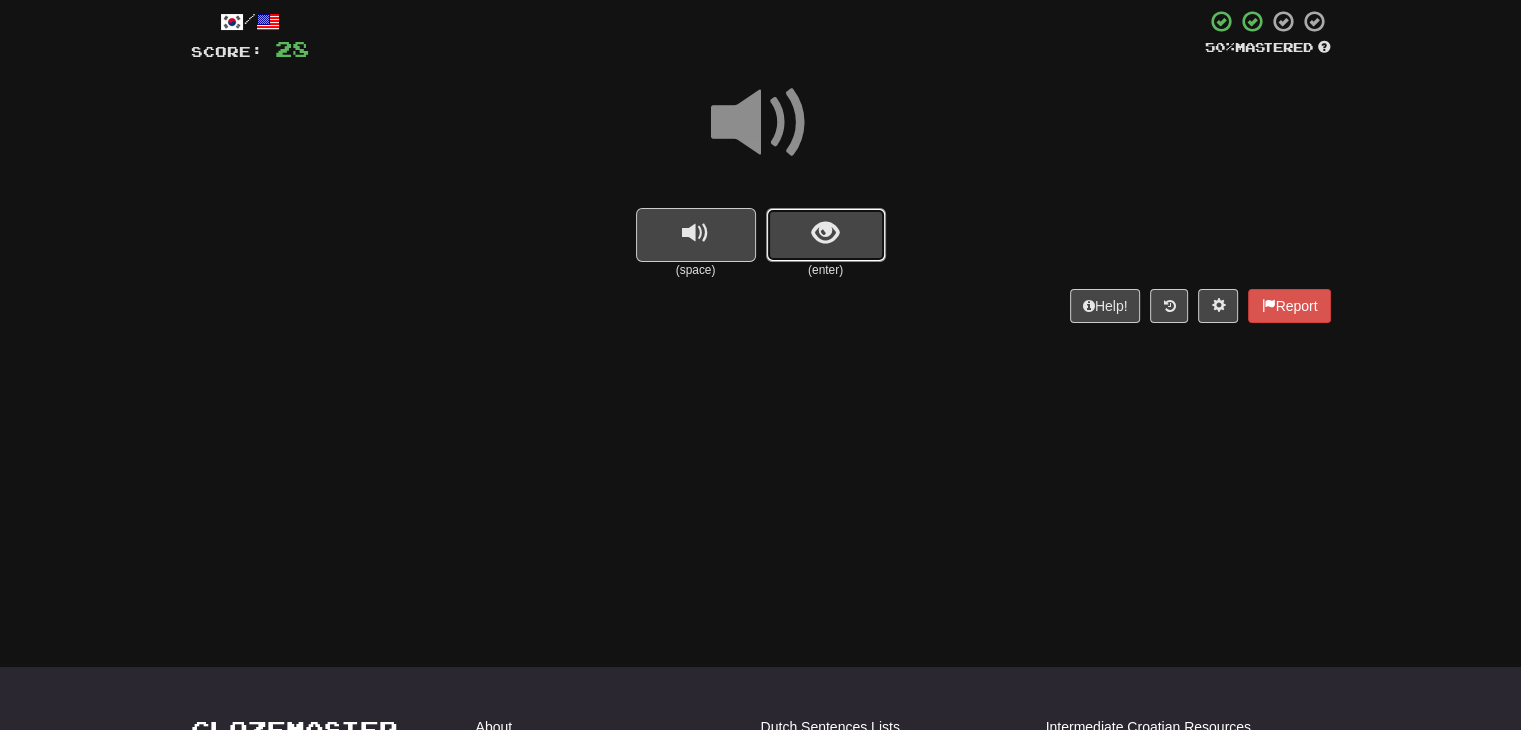 click at bounding box center [825, 233] 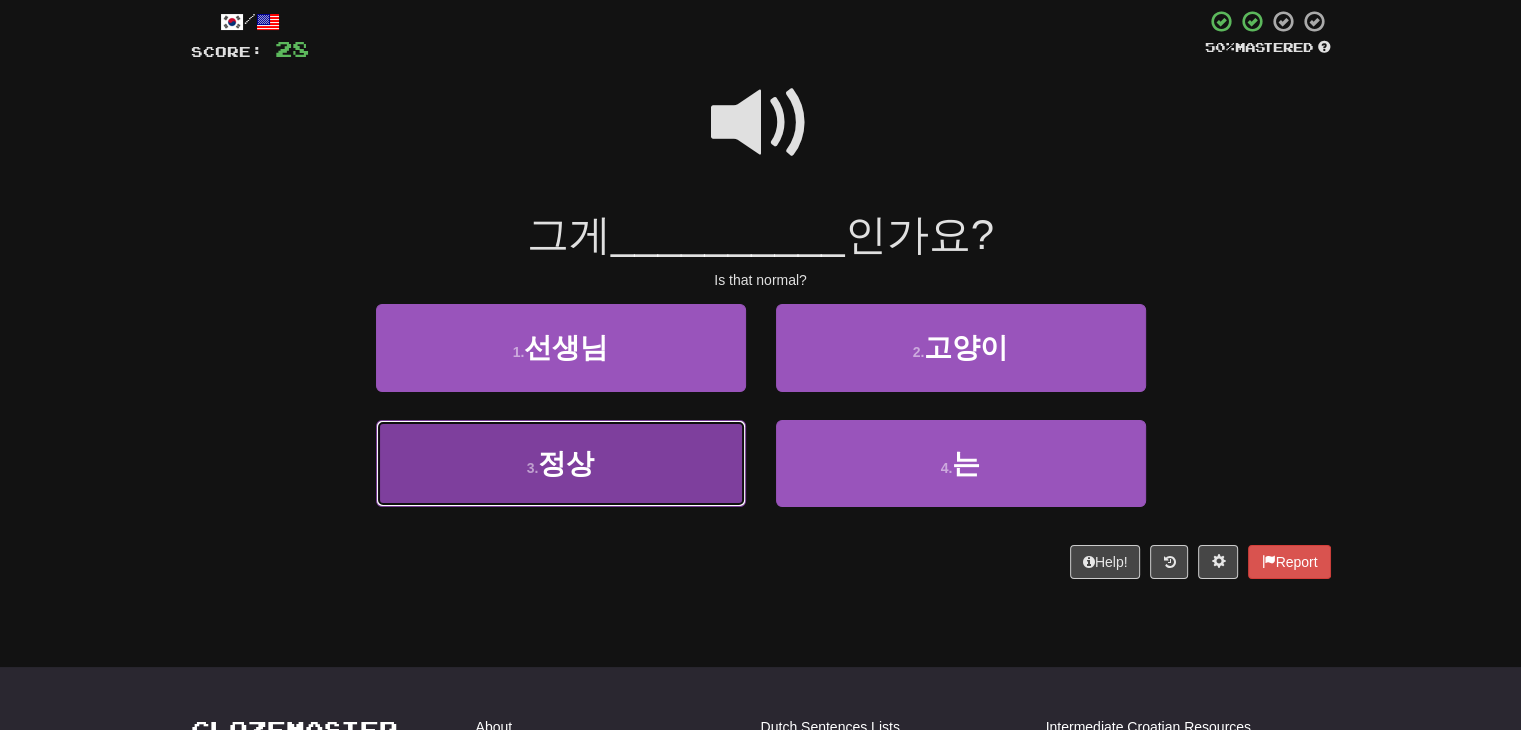 click on "3 .  정상" at bounding box center [561, 463] 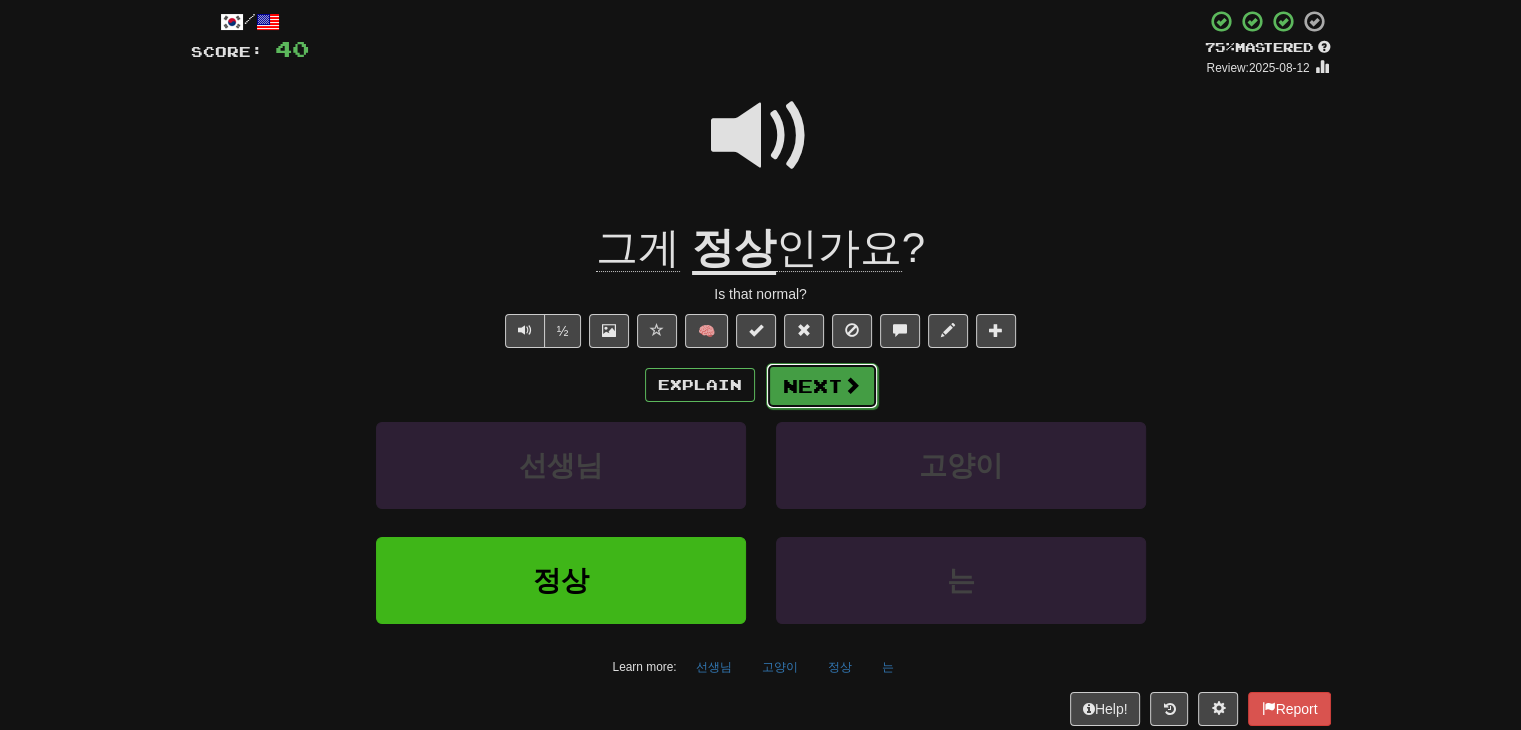 click at bounding box center [852, 385] 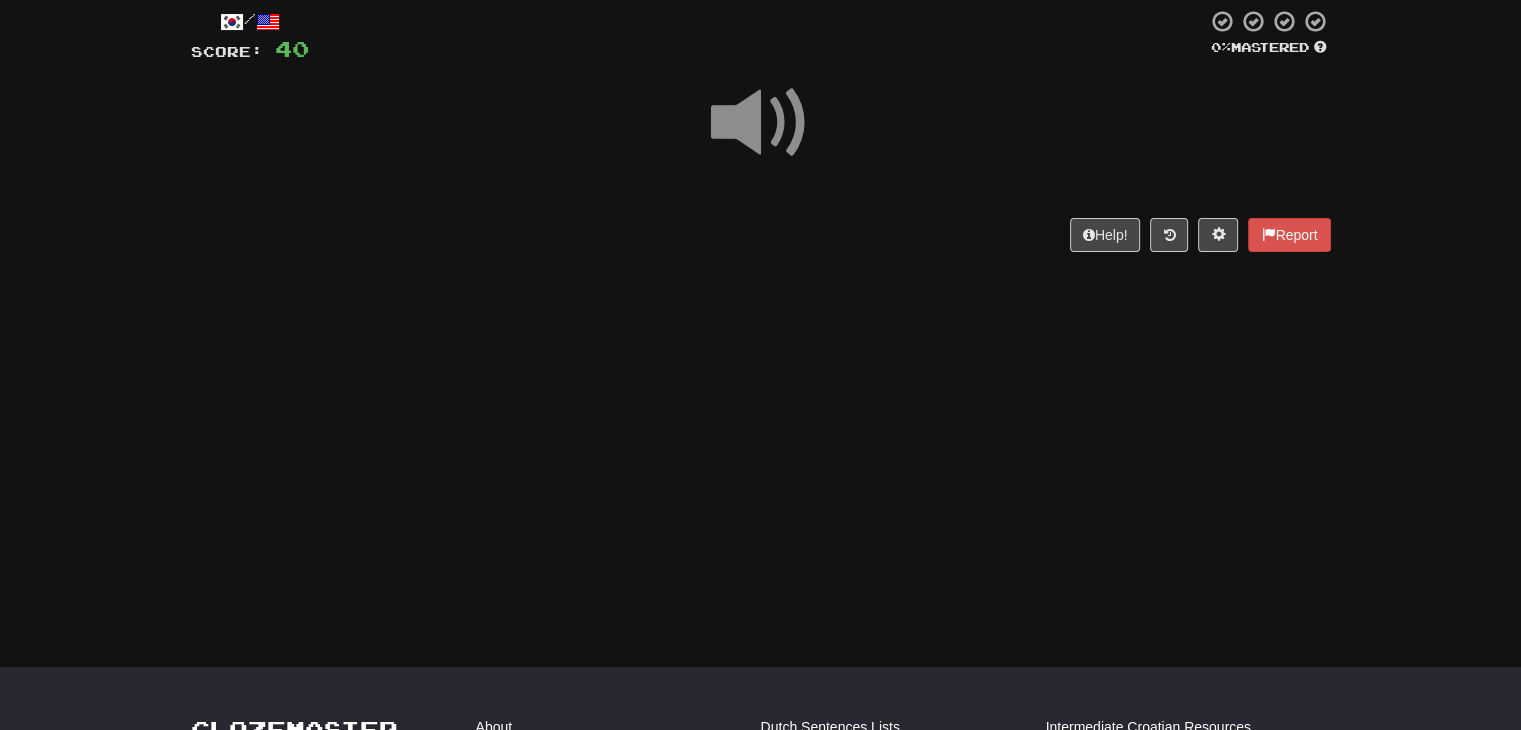 drag, startPoint x: 684, startPoint y: 97, endPoint x: 810, endPoint y: 101, distance: 126.06348 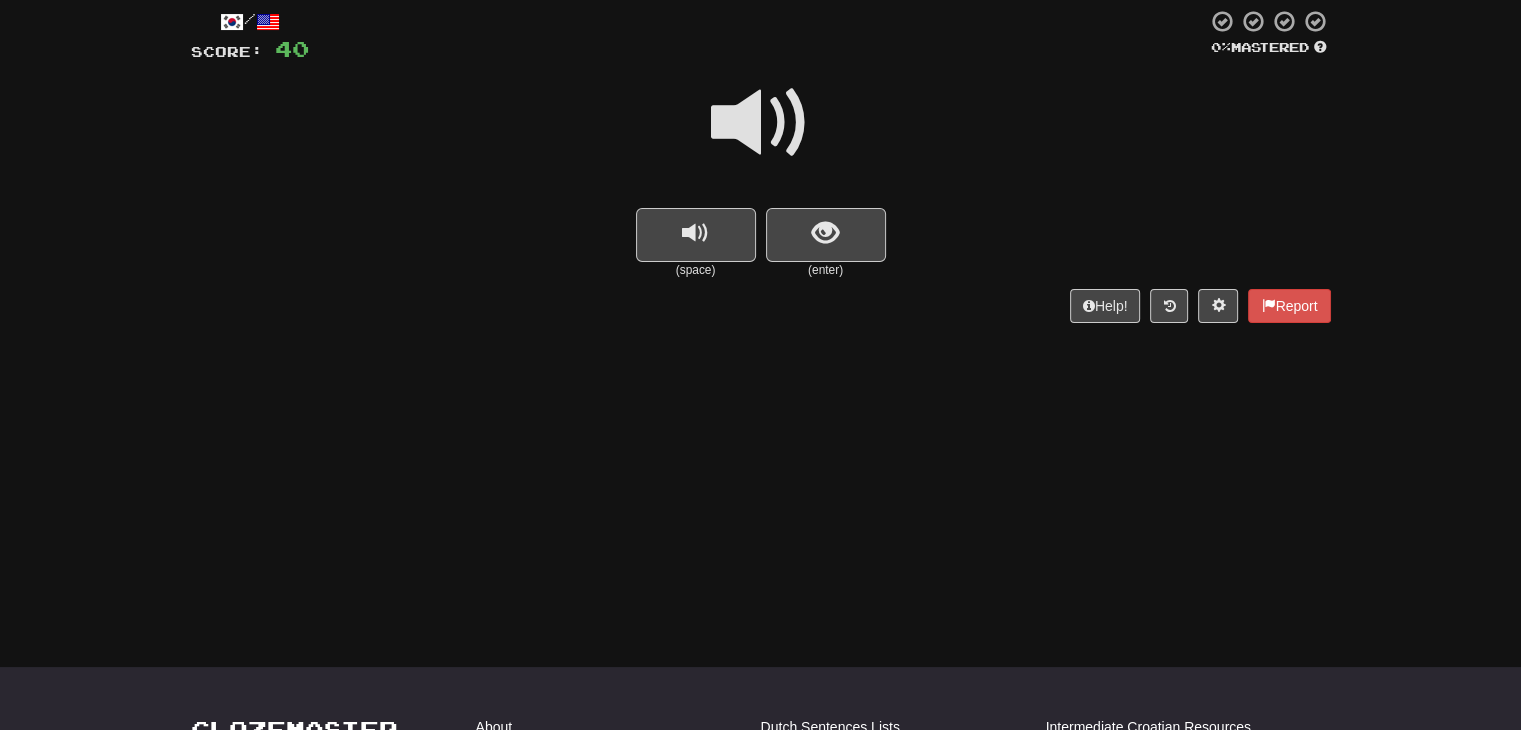 drag, startPoint x: 747, startPoint y: 101, endPoint x: 856, endPoint y: 193, distance: 142.6359 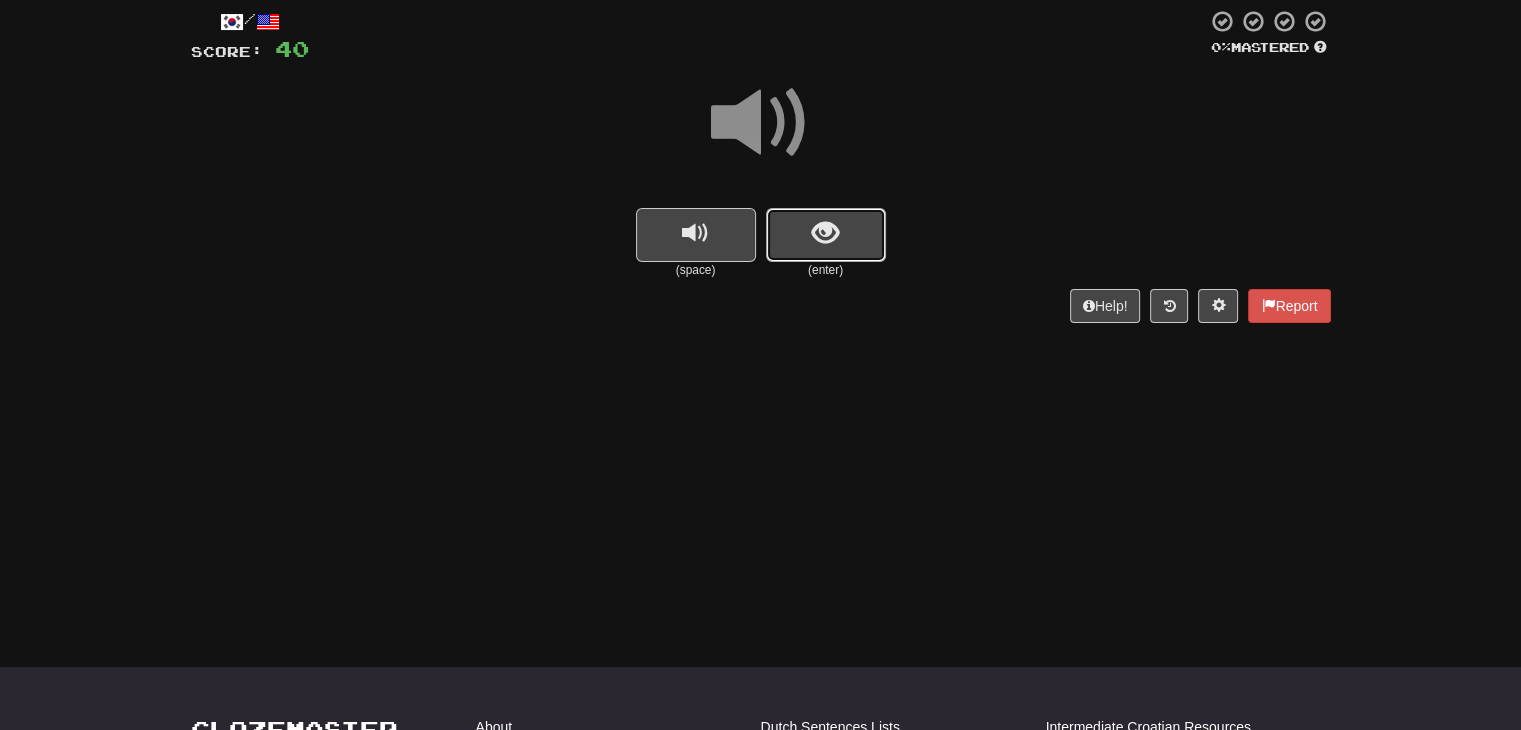 click at bounding box center (825, 233) 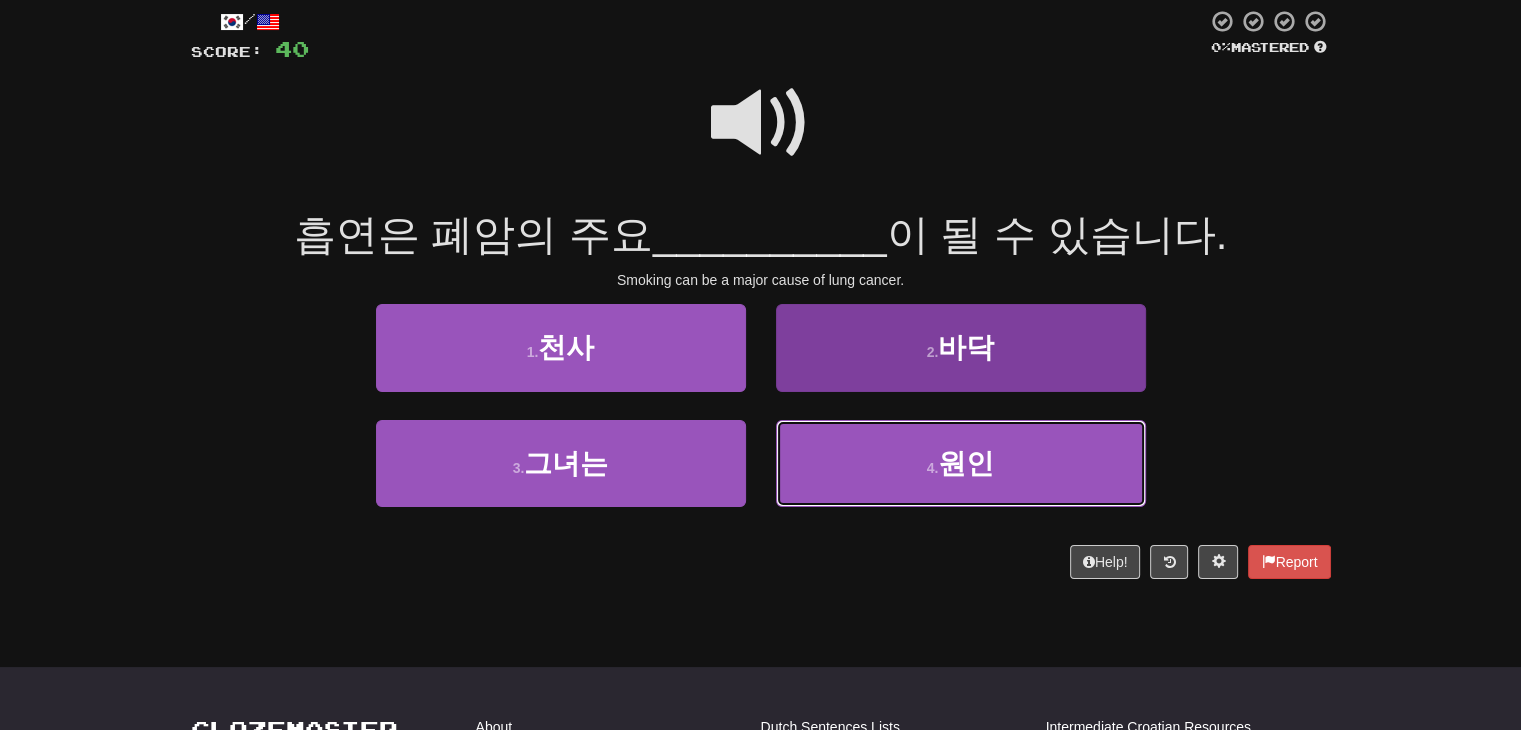 drag, startPoint x: 979, startPoint y: 485, endPoint x: 987, endPoint y: 477, distance: 11.313708 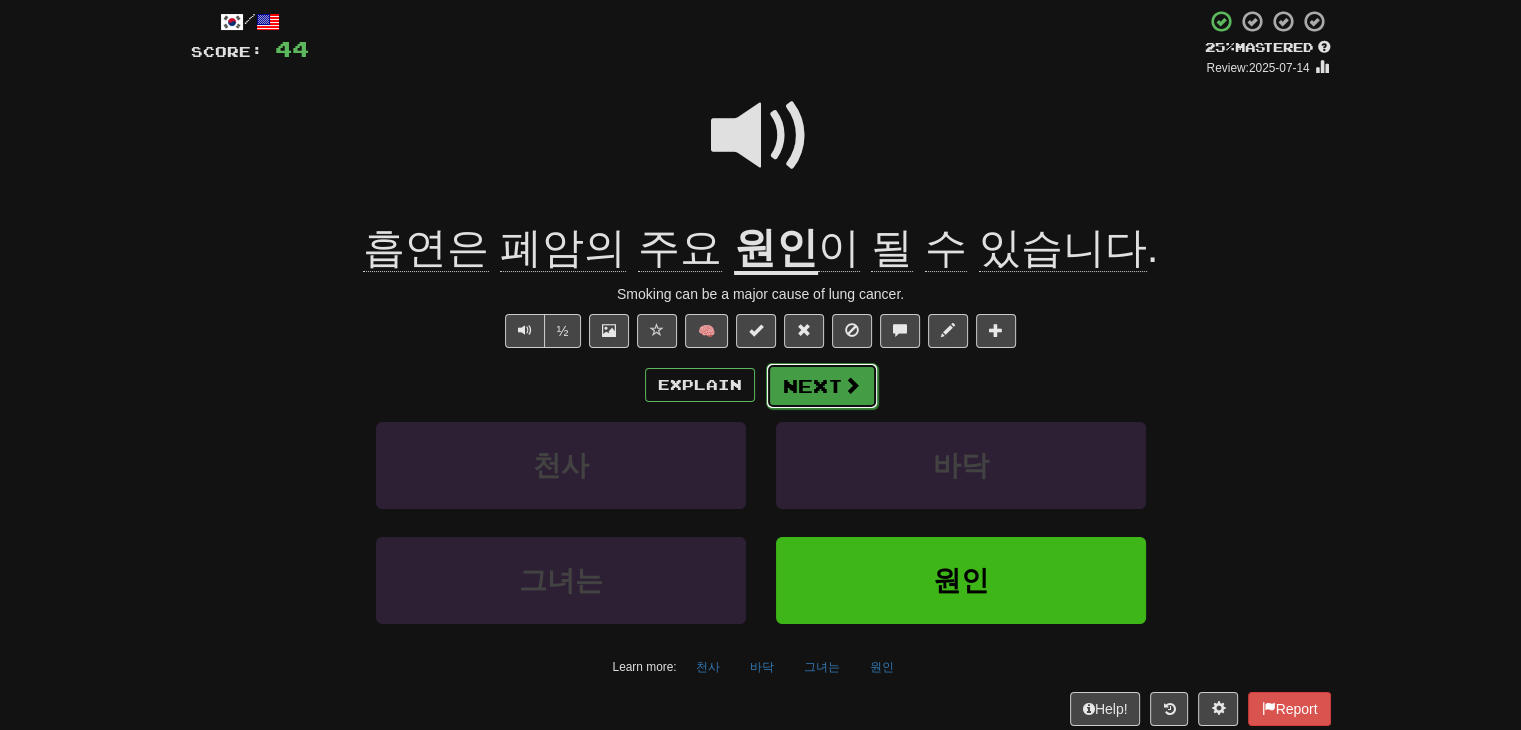 click on "Next" at bounding box center (822, 386) 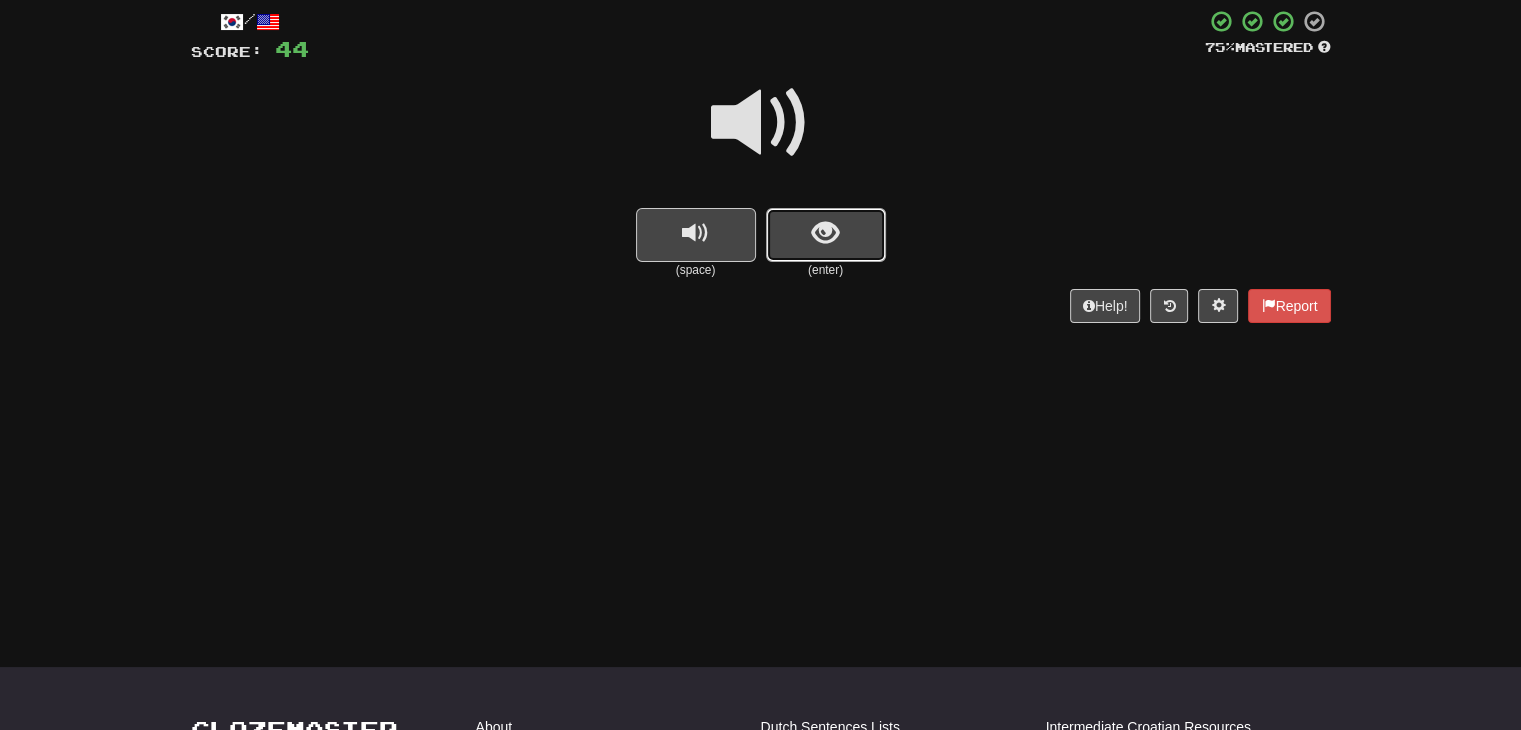 click at bounding box center [826, 235] 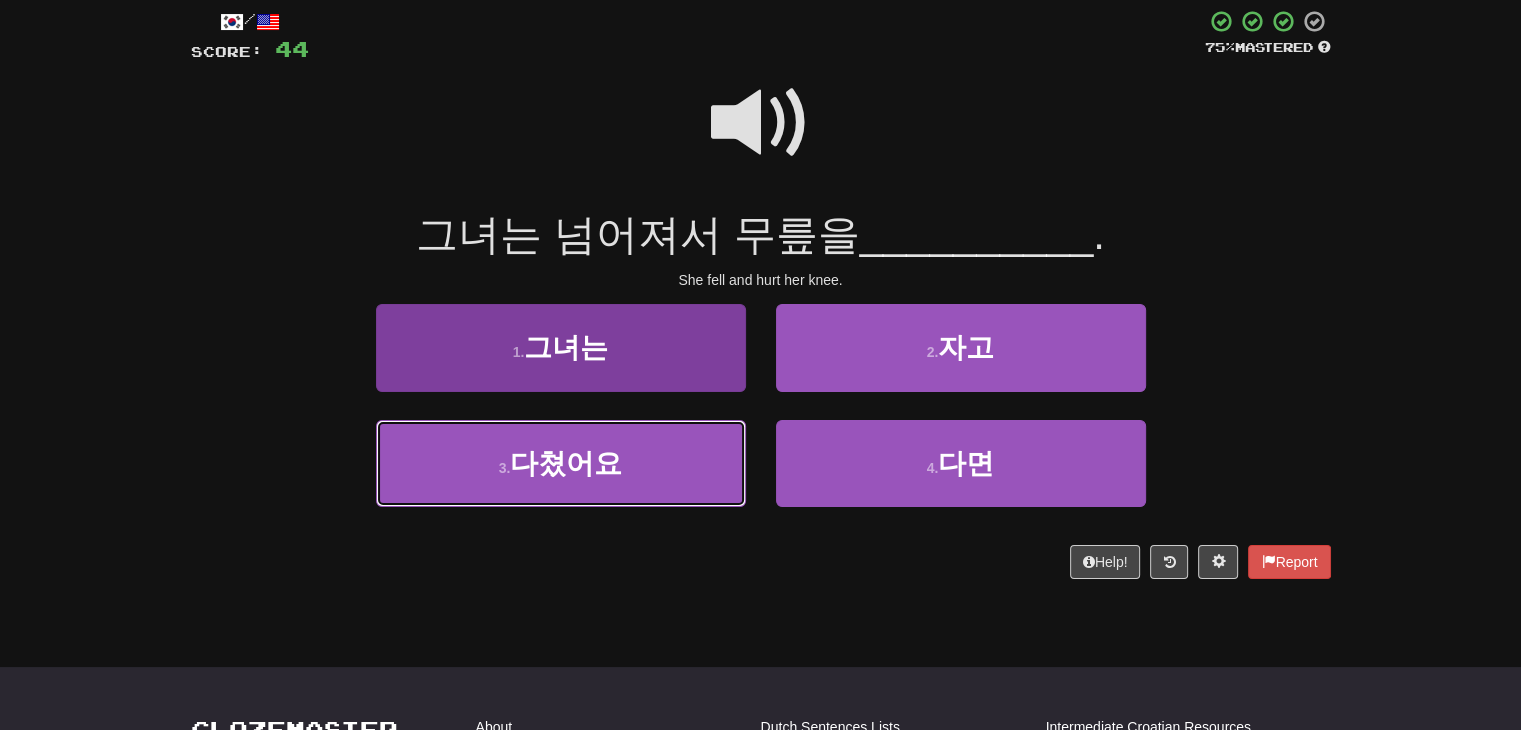 click on "3 .  다쳤어요" at bounding box center [561, 463] 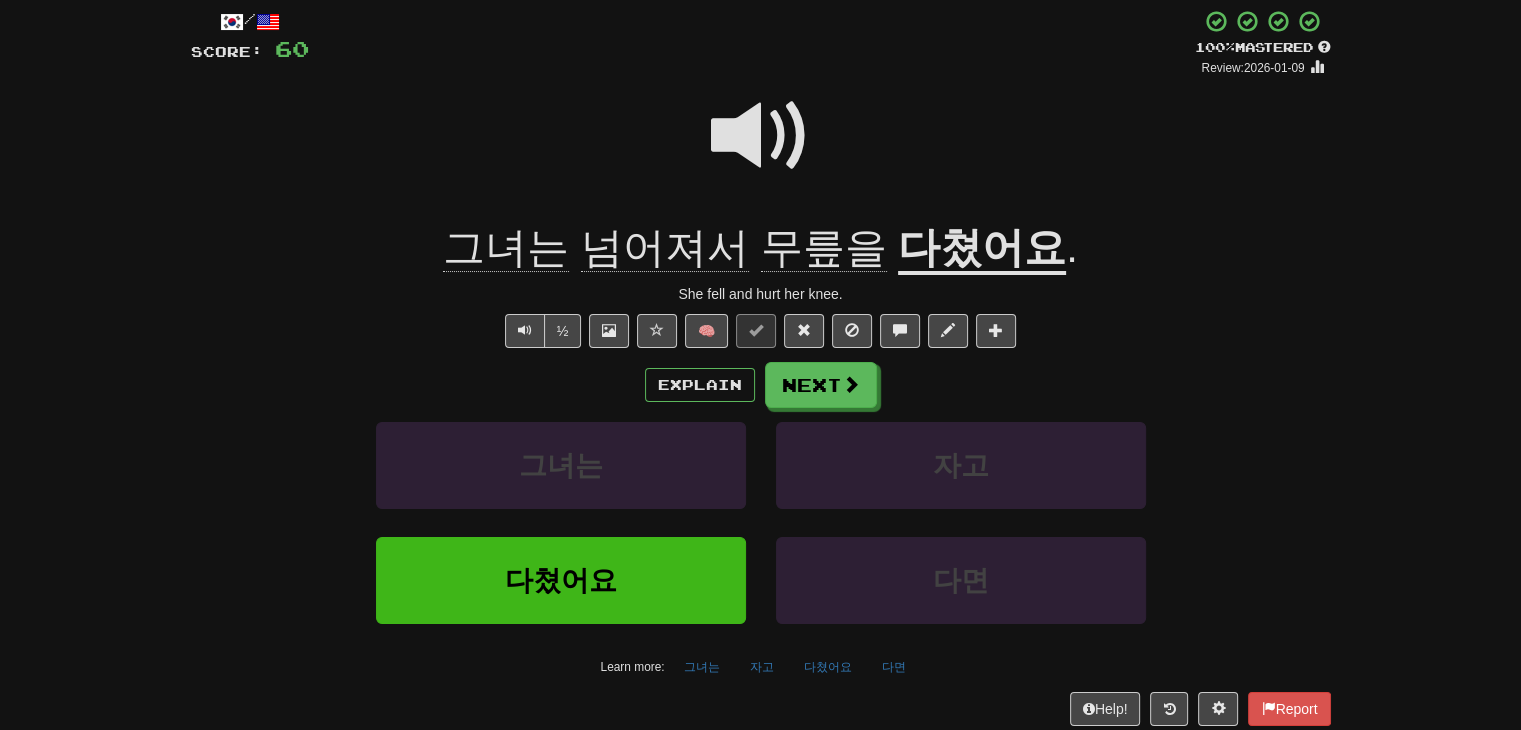 click on "Explain Next 그녀는 자고 다쳤어요 다면 Learn more: 그녀는 자고 다쳤어요 다면" at bounding box center [761, 522] 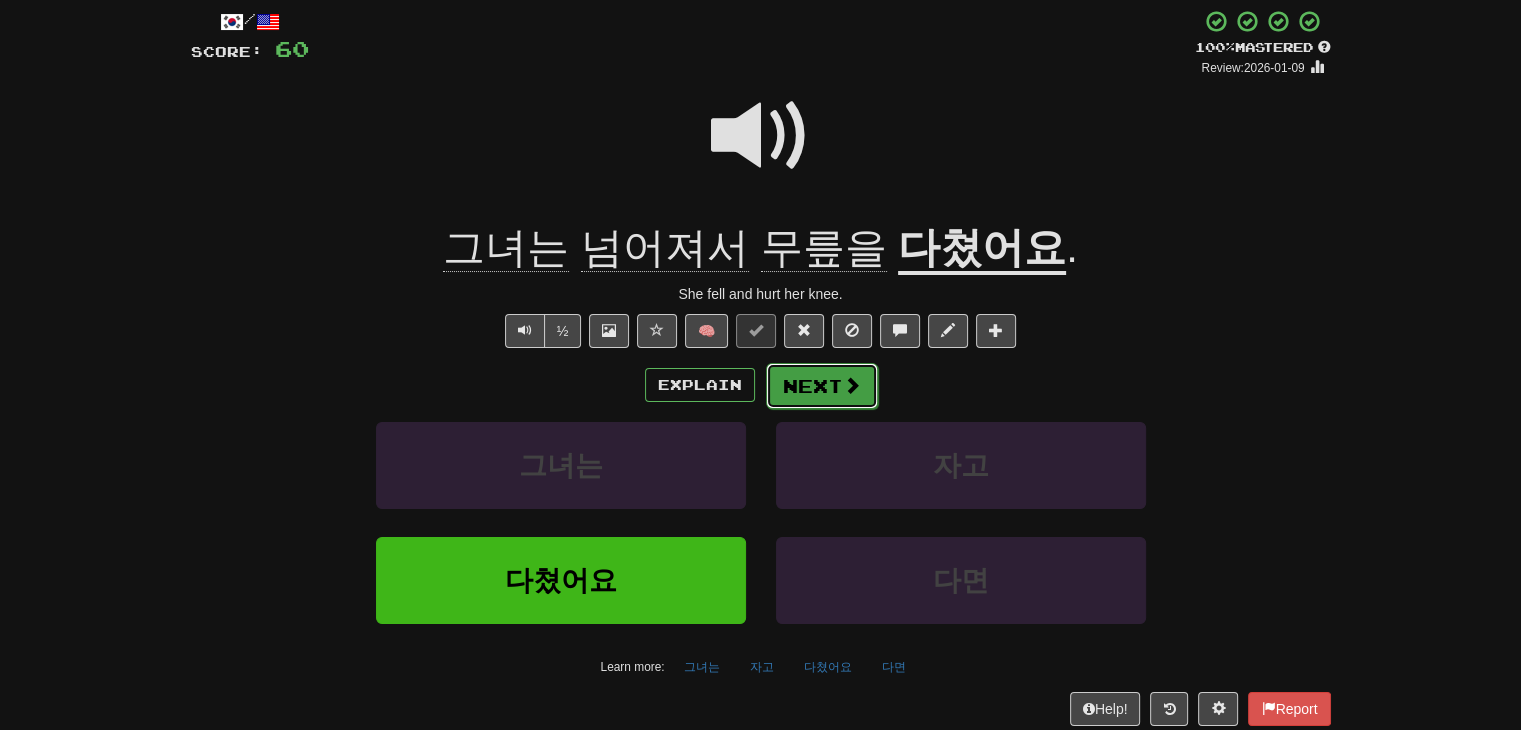 click on "Next" at bounding box center (822, 386) 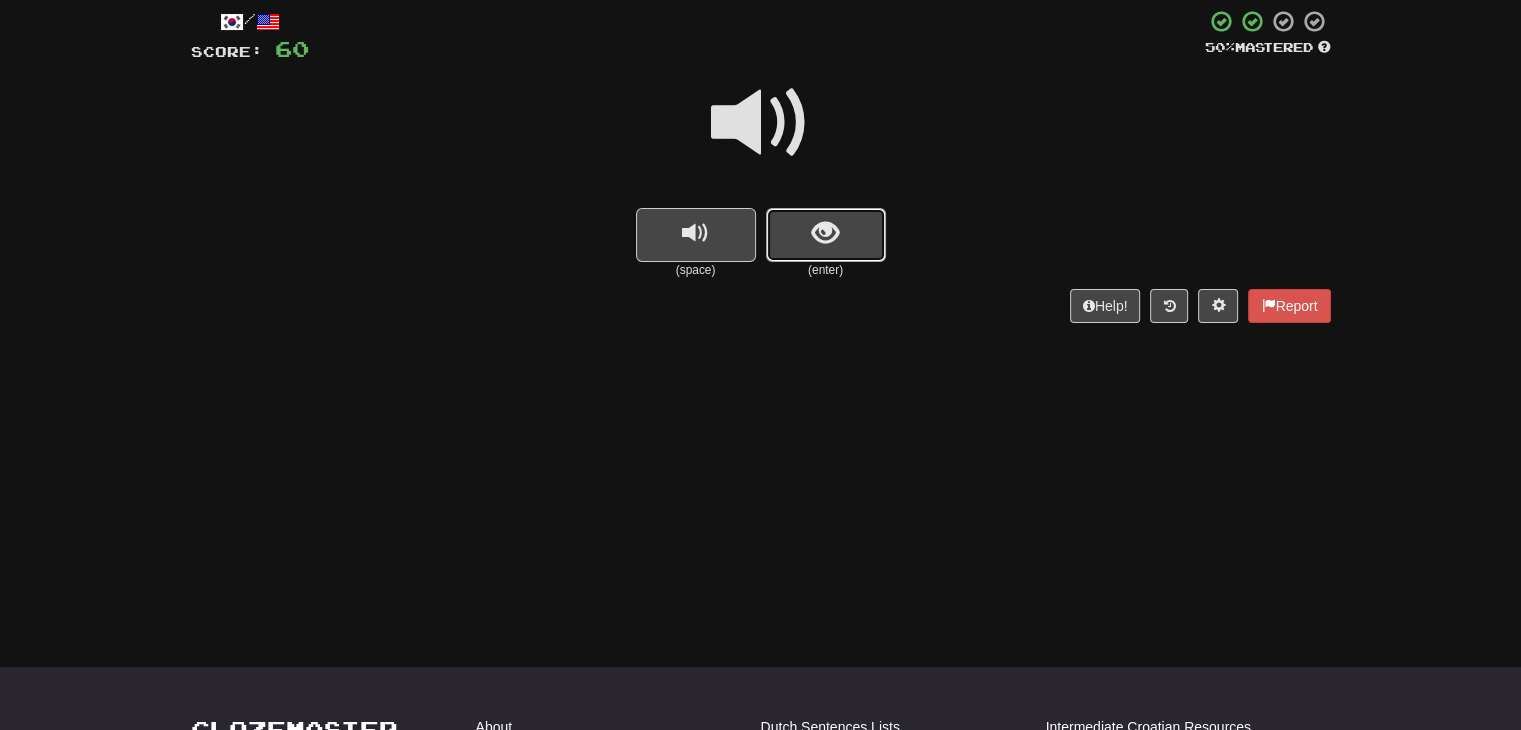 click at bounding box center [826, 235] 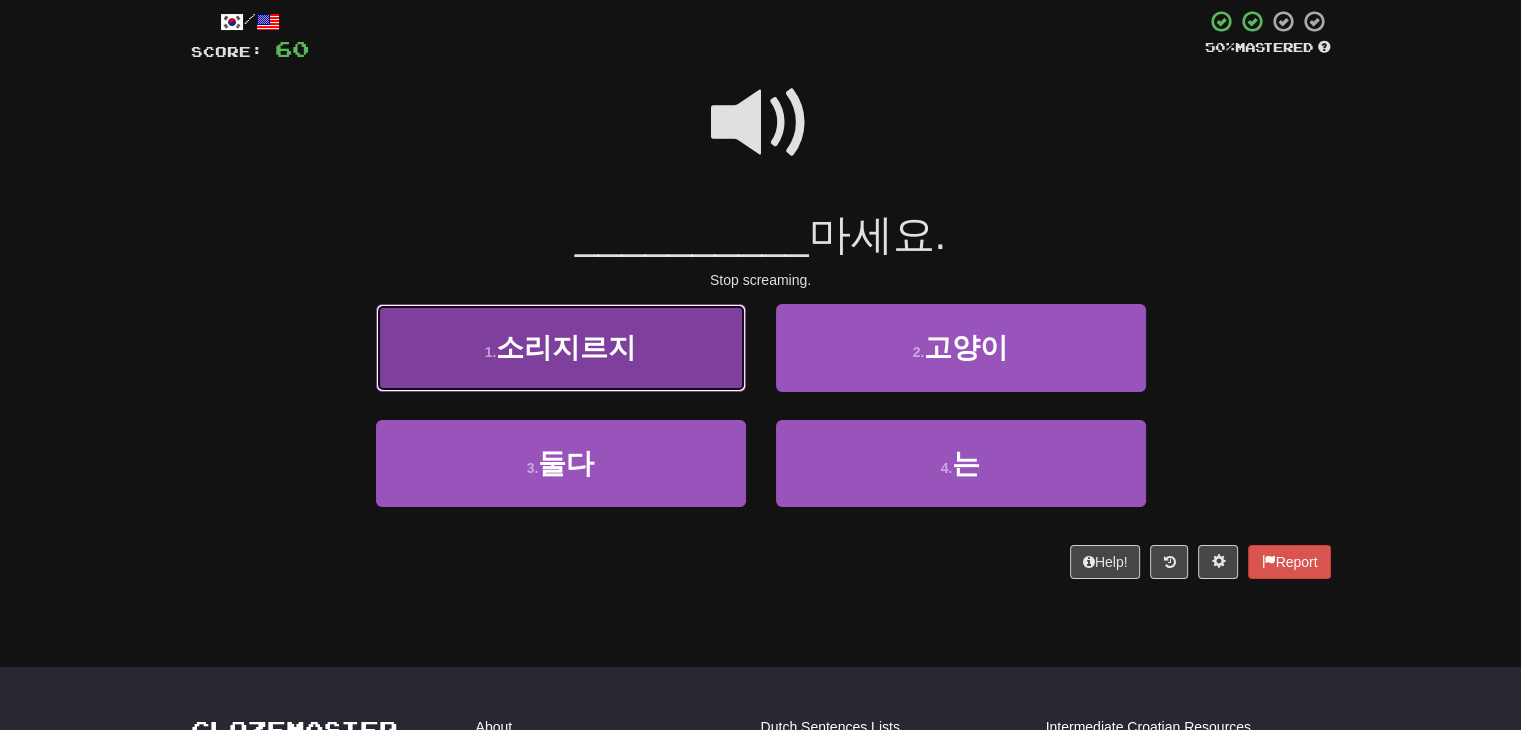 click on "1 .  소리지르지" at bounding box center (561, 347) 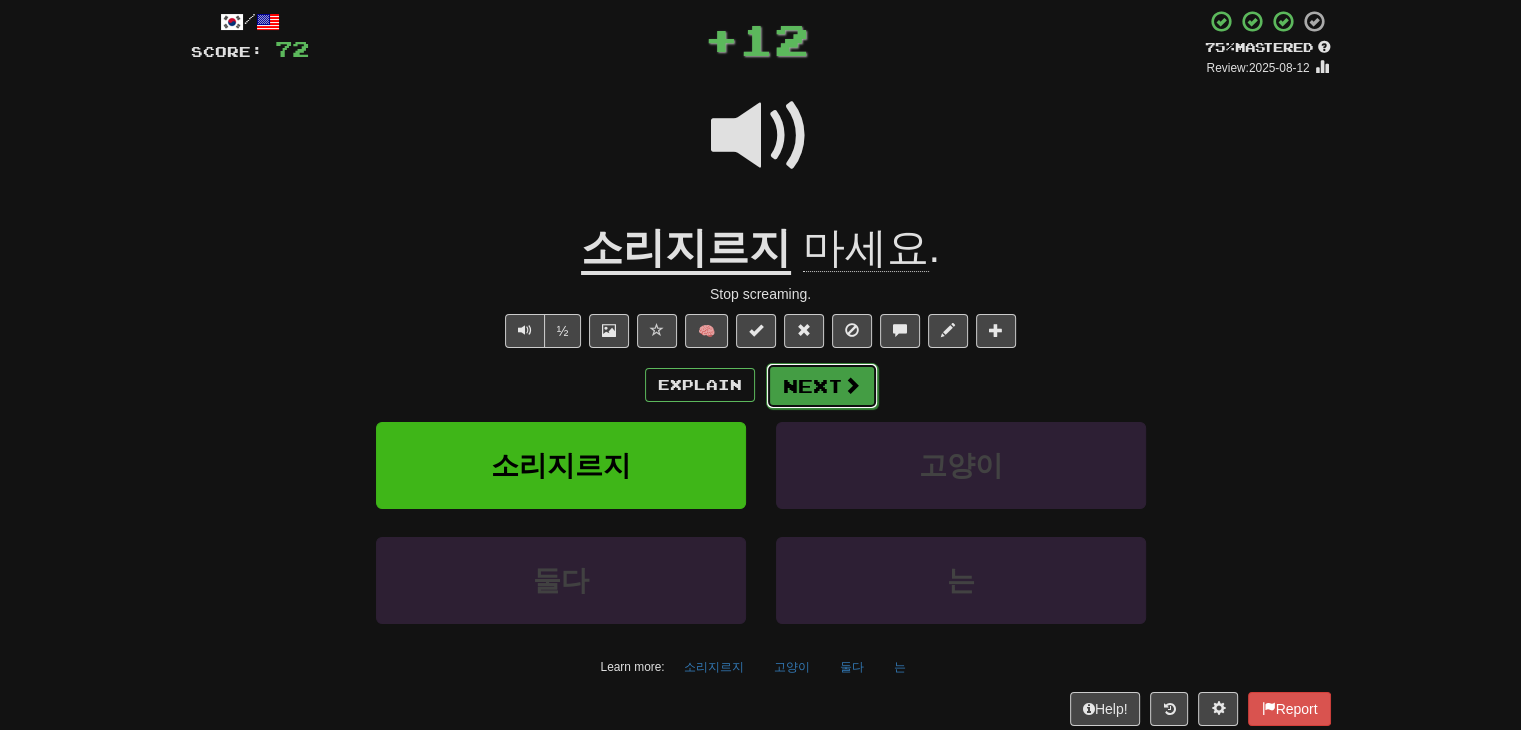 click on "Next" at bounding box center [822, 386] 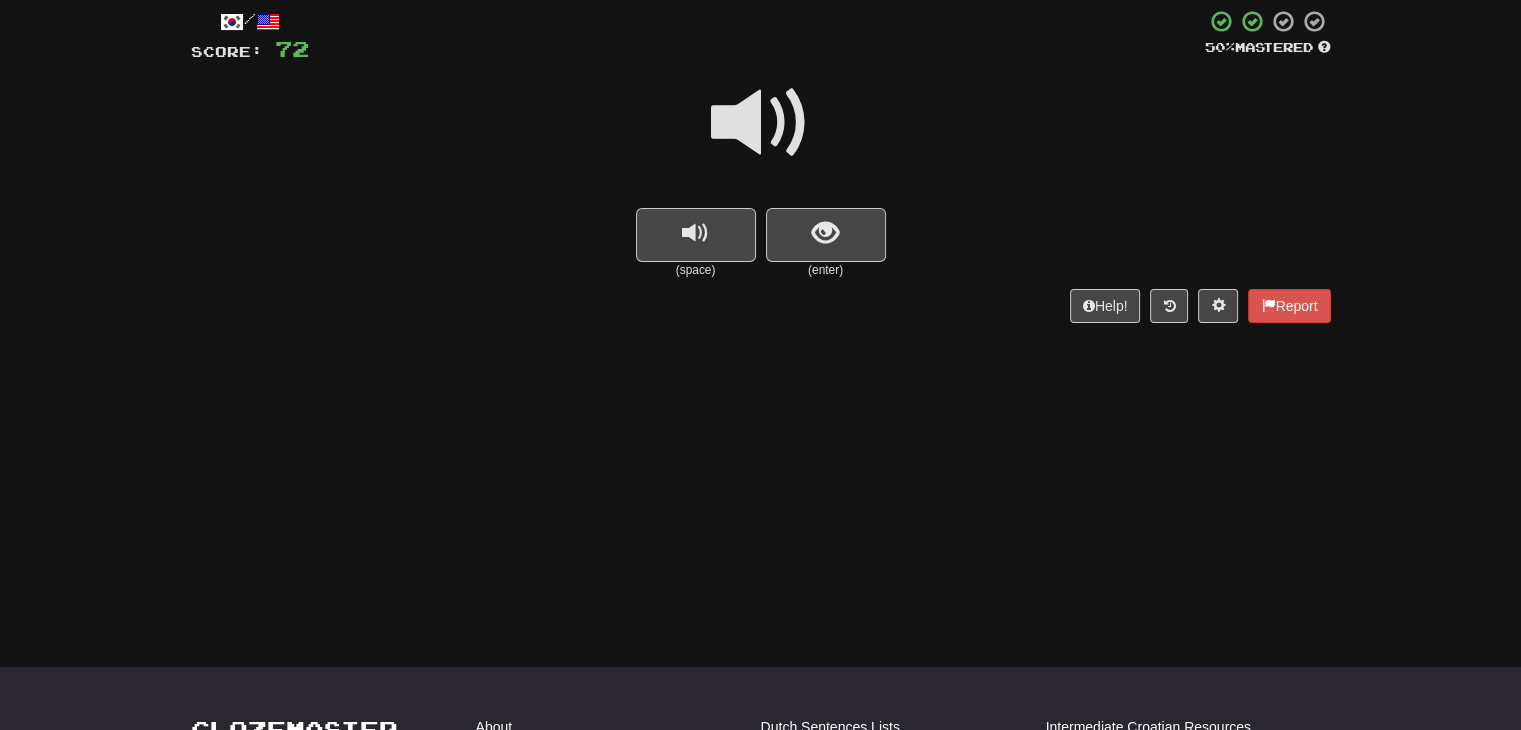 click at bounding box center [761, 123] 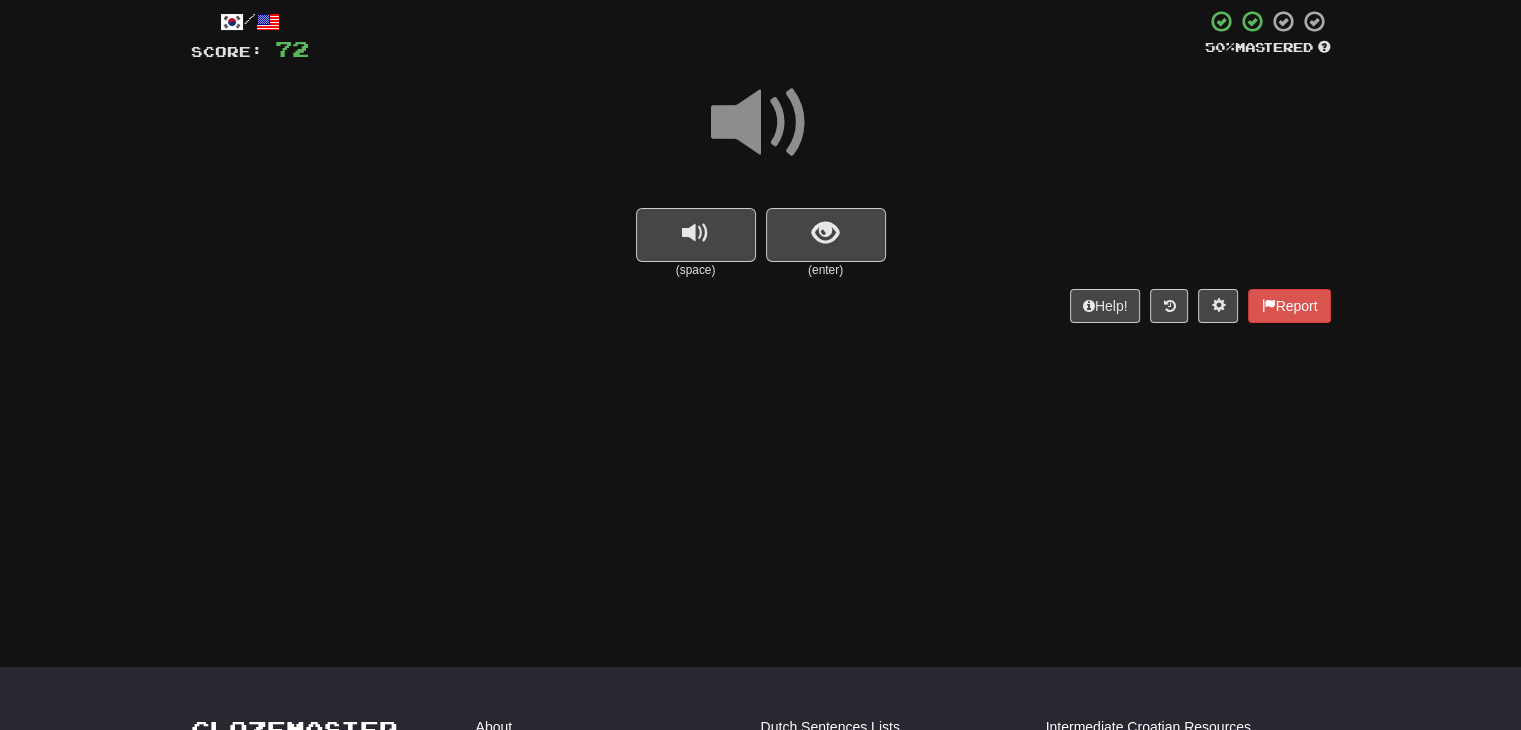 click at bounding box center (761, 123) 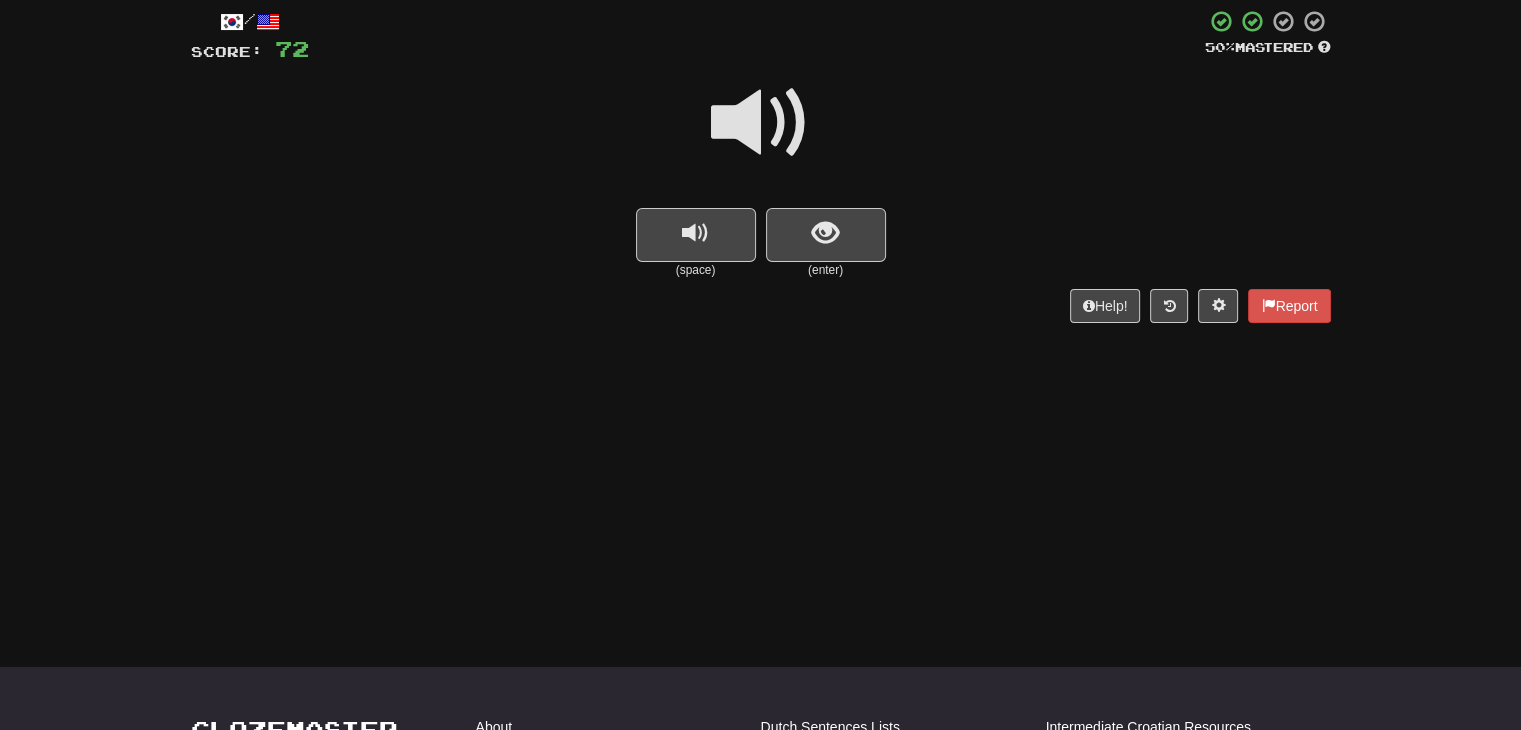 click at bounding box center (761, 123) 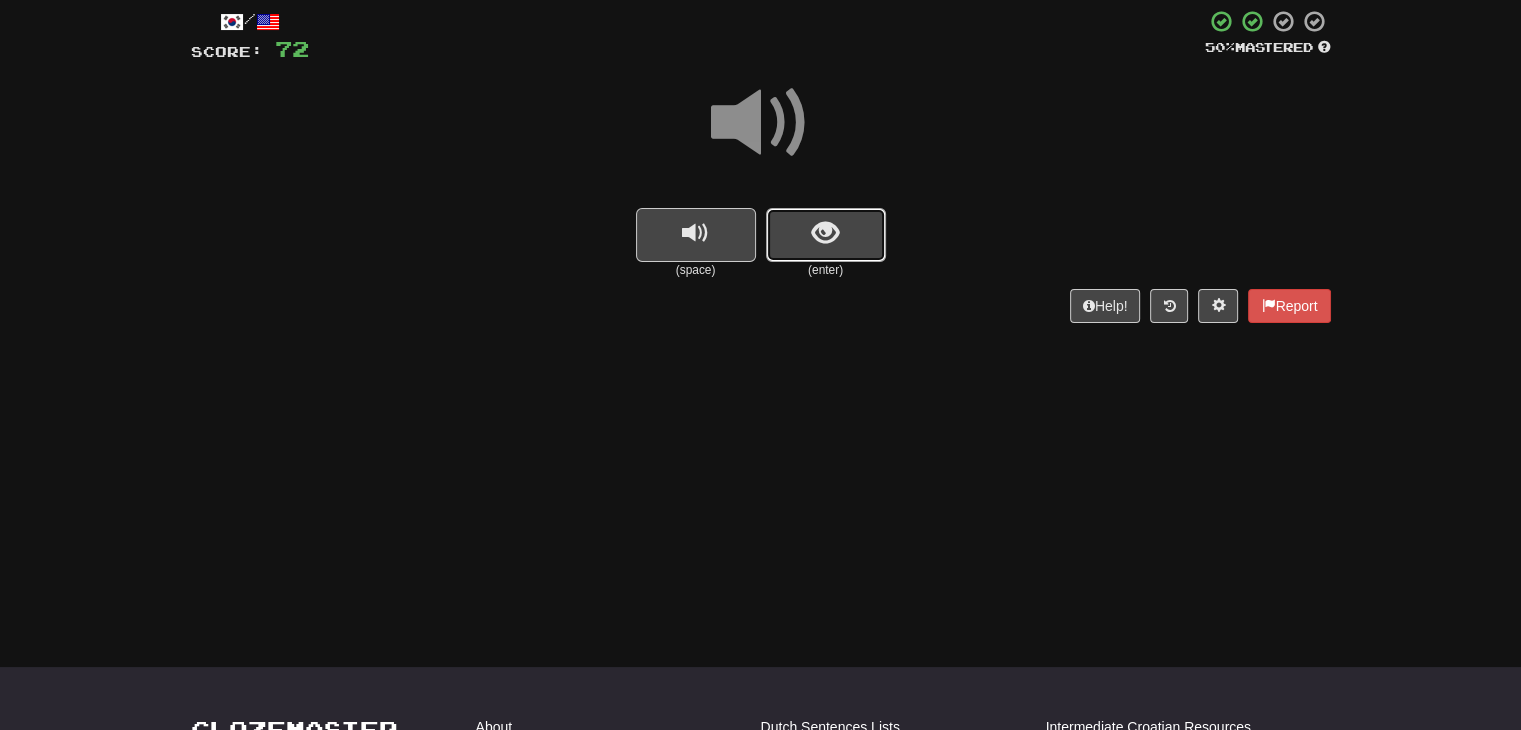 click at bounding box center [825, 233] 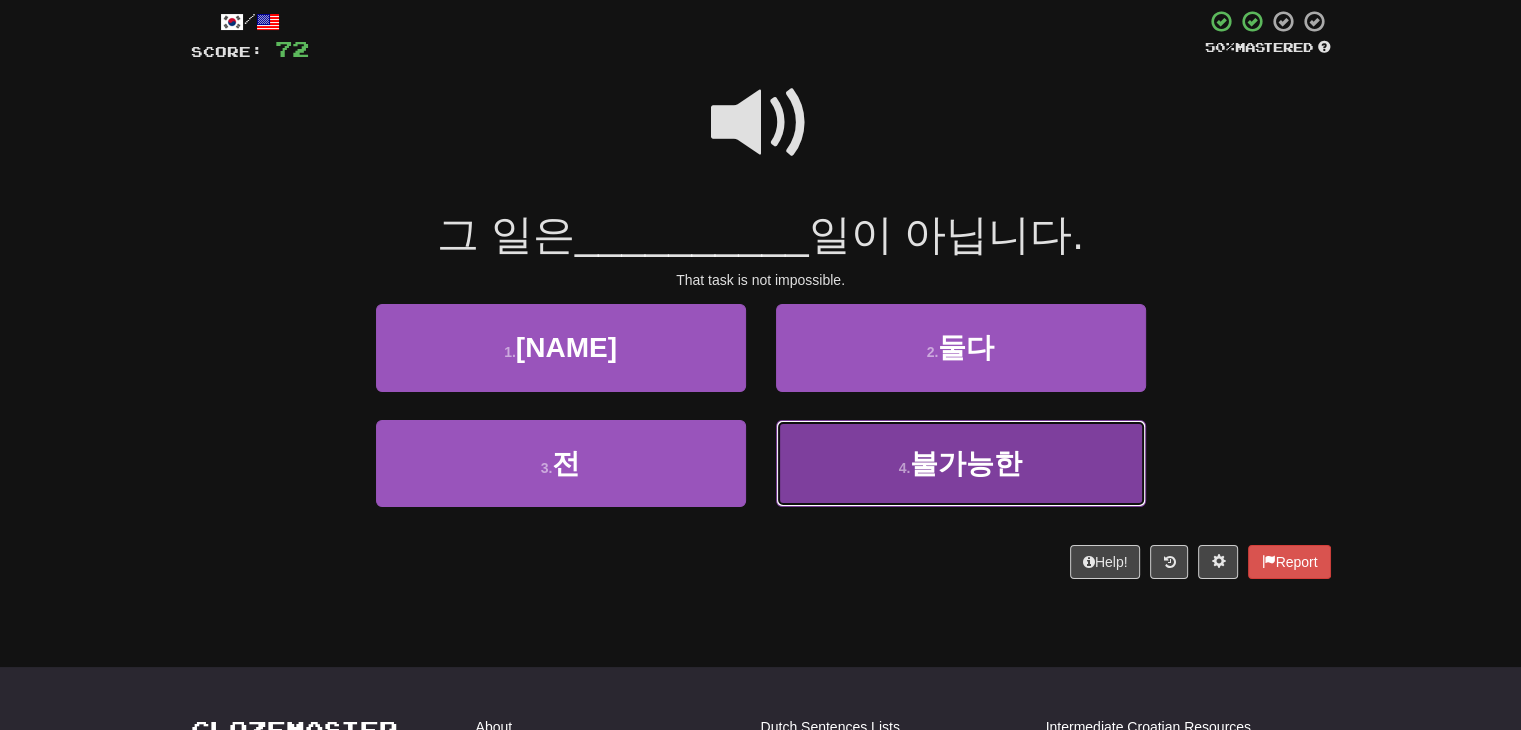 click on "4 .  불가능한" at bounding box center (961, 463) 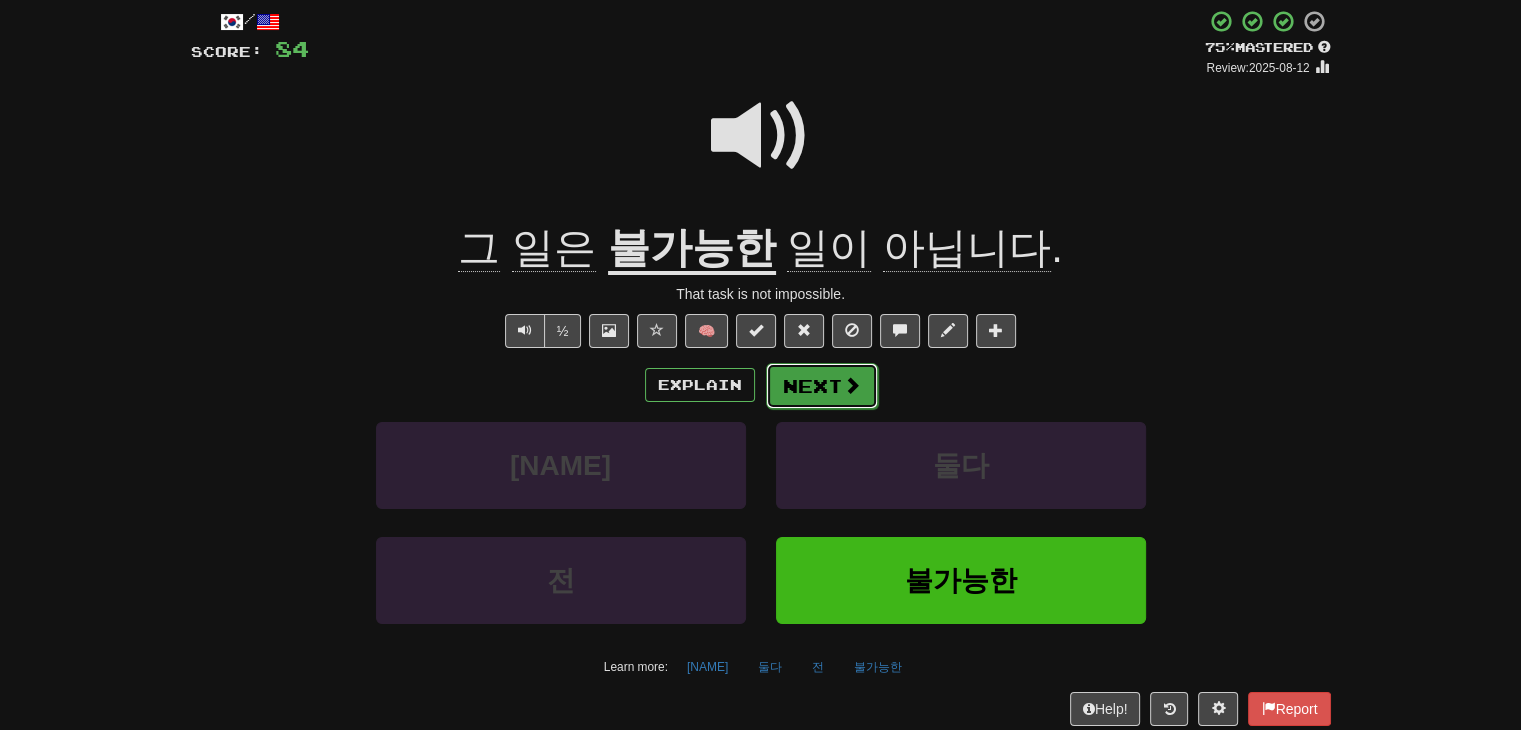 click on "Next" at bounding box center [822, 386] 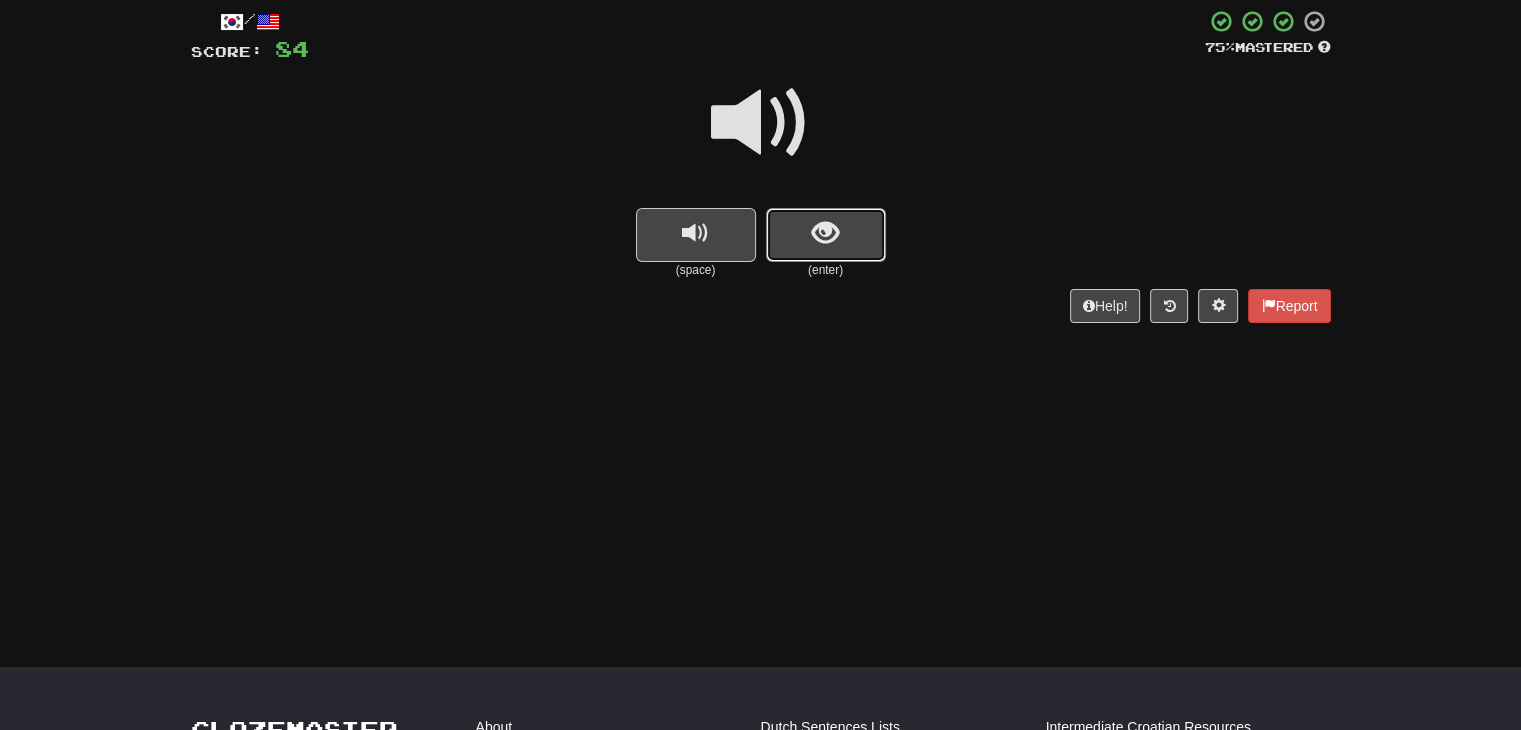 drag, startPoint x: 800, startPoint y: 248, endPoint x: 1263, endPoint y: 537, distance: 545.793 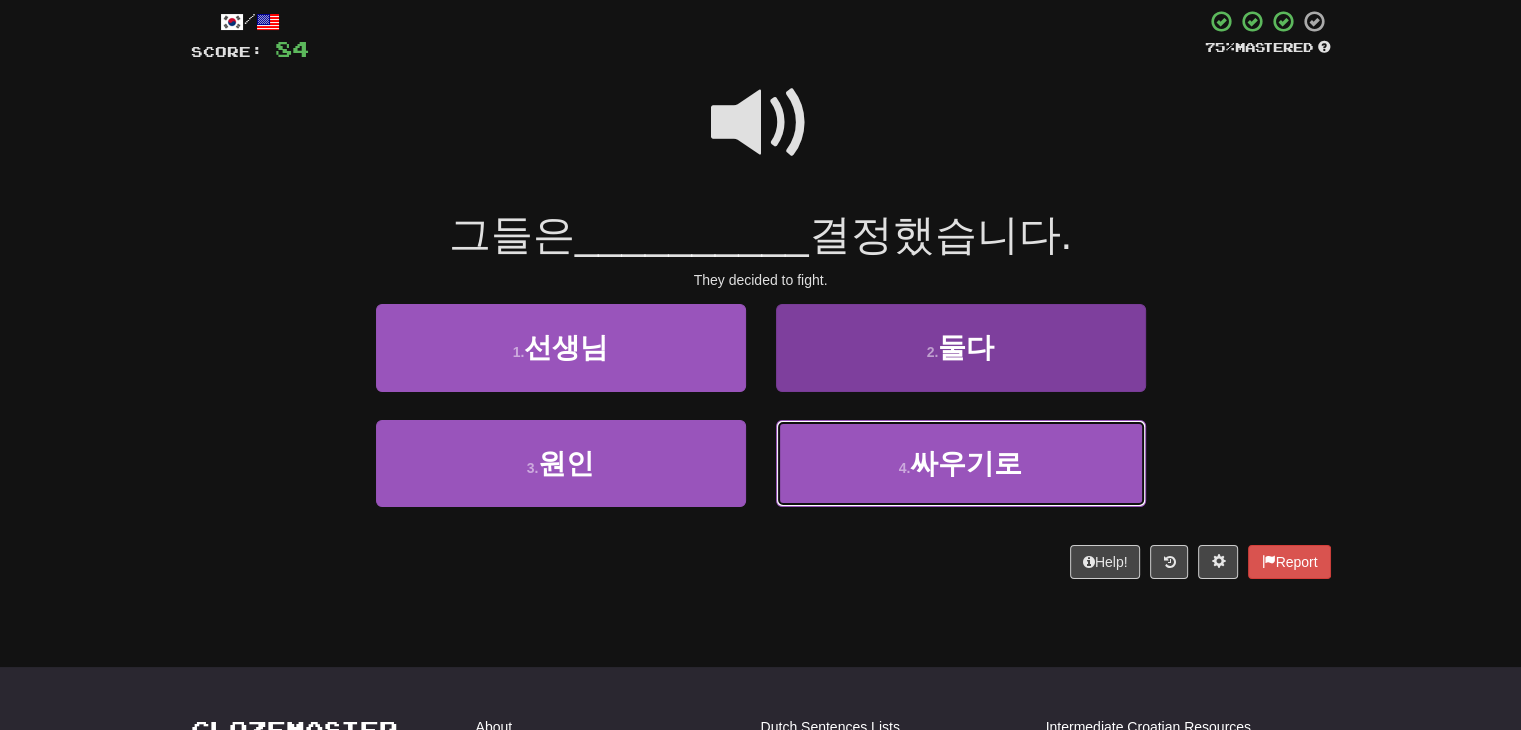 drag, startPoint x: 972, startPoint y: 480, endPoint x: 968, endPoint y: 470, distance: 10.770329 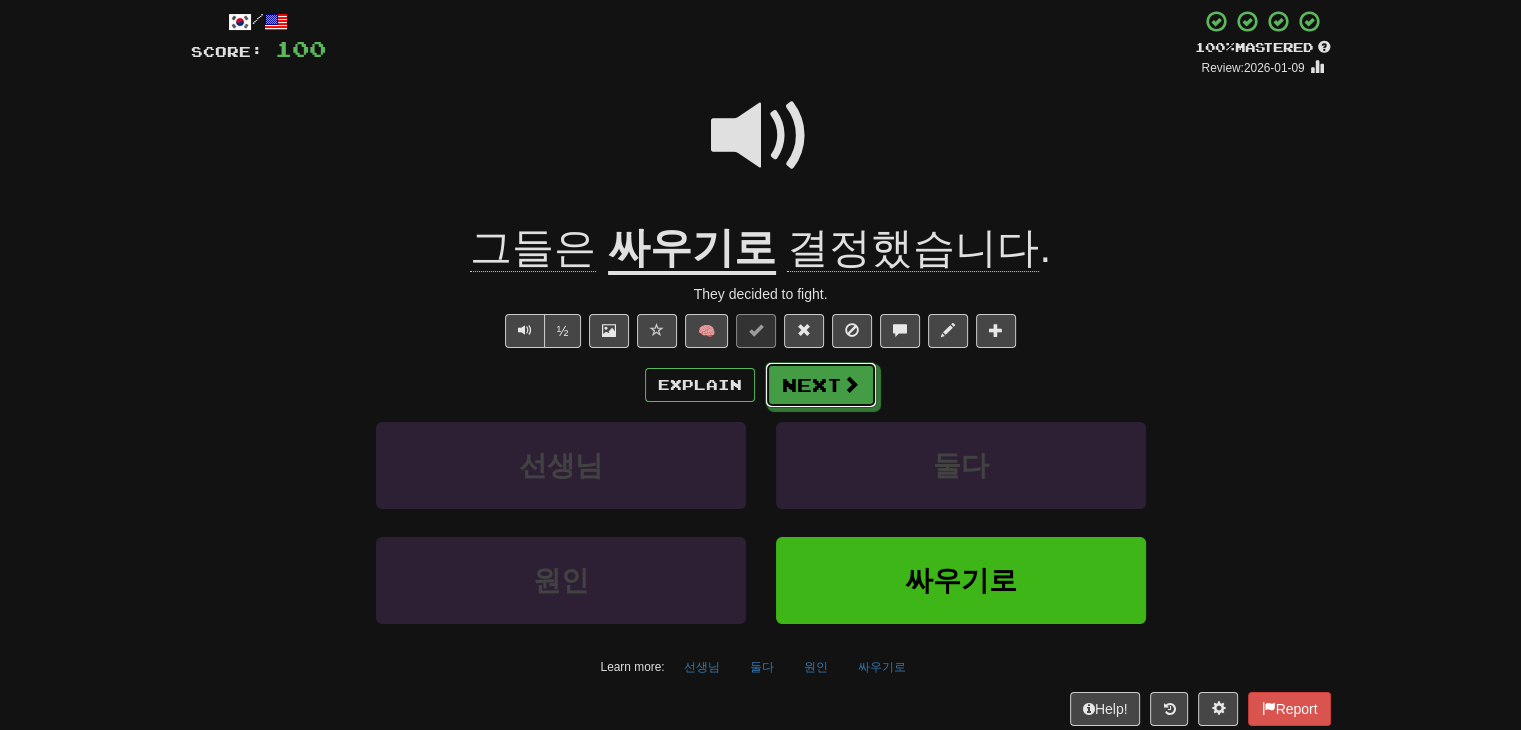 click at bounding box center (851, 384) 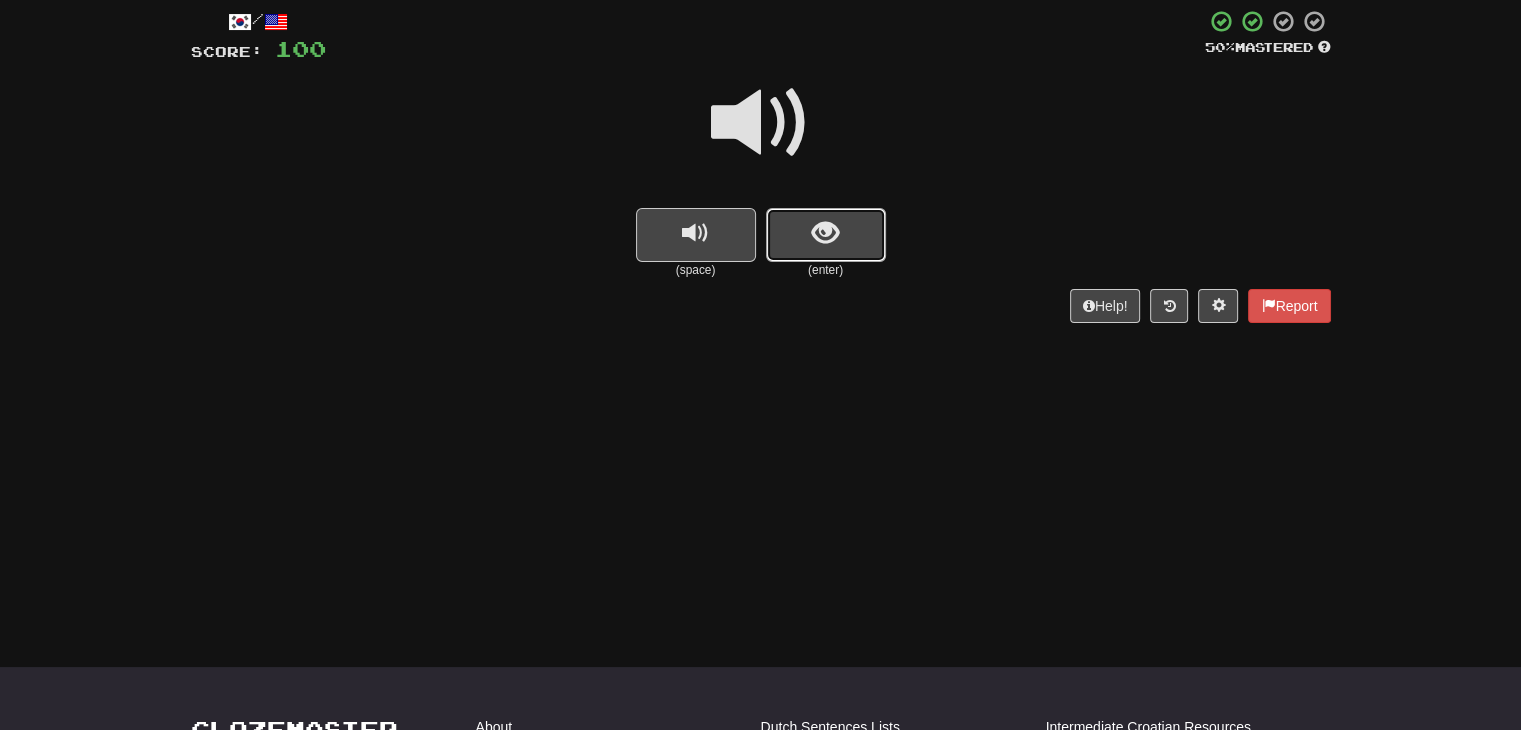 click at bounding box center [826, 235] 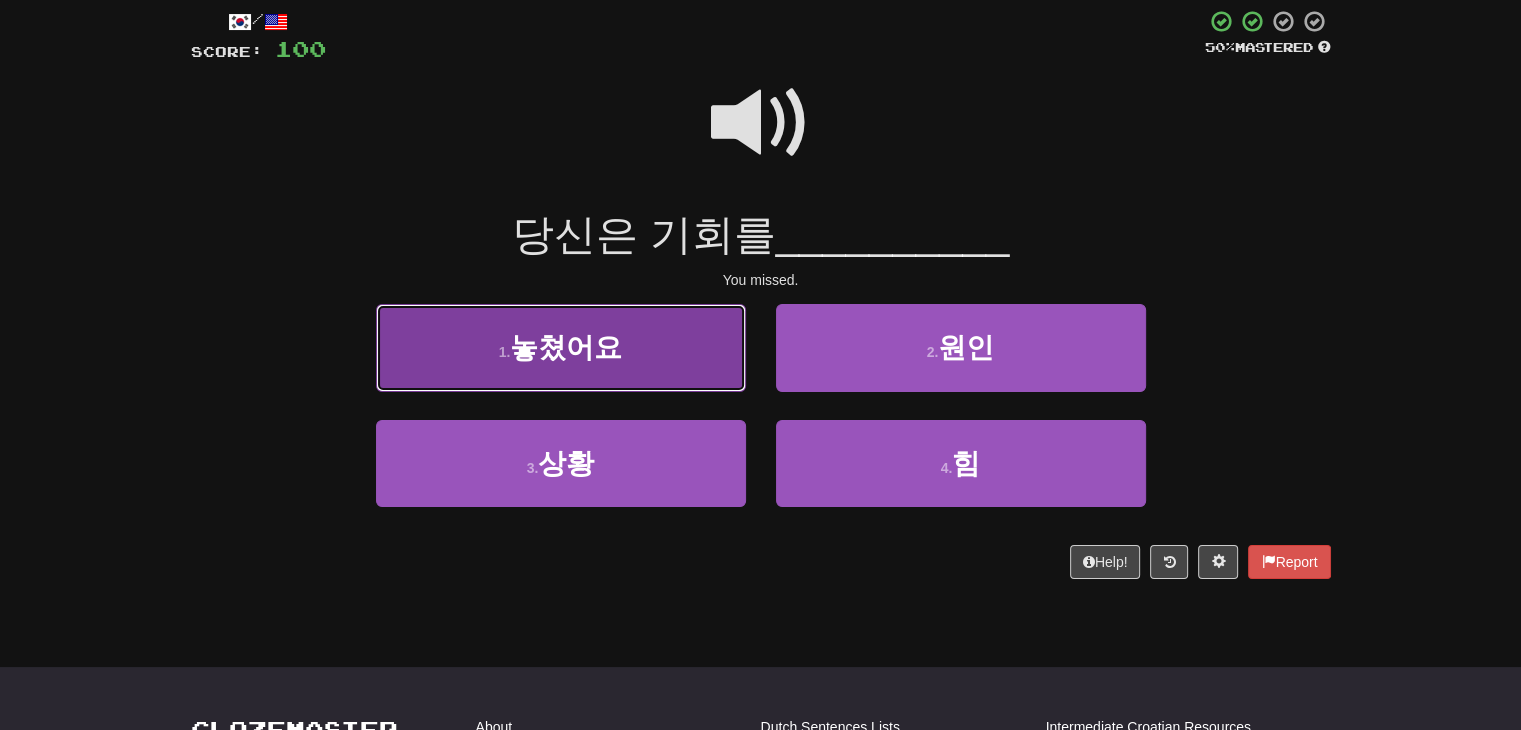 click on "1 .  놓쳤어요" at bounding box center (561, 347) 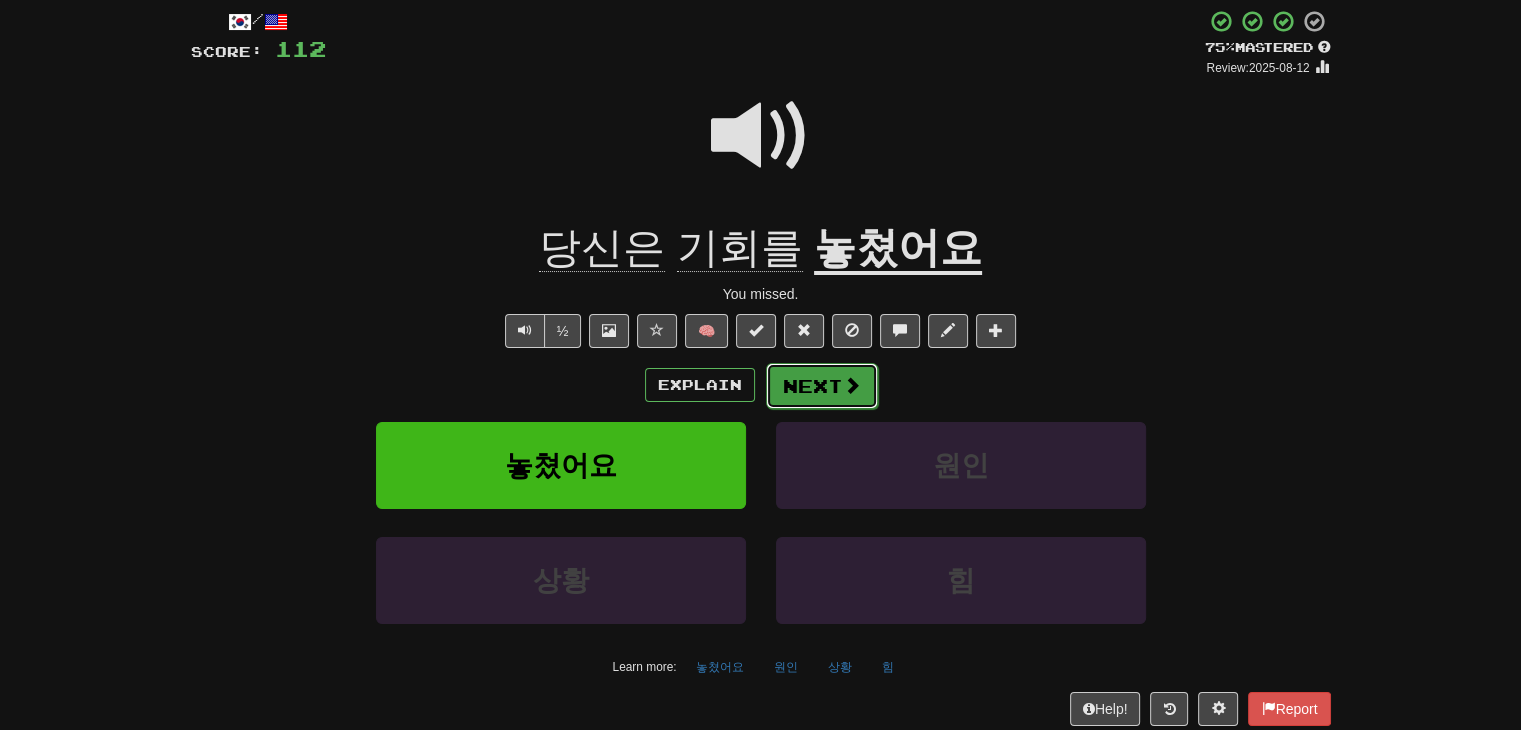 click on "Next" at bounding box center [822, 386] 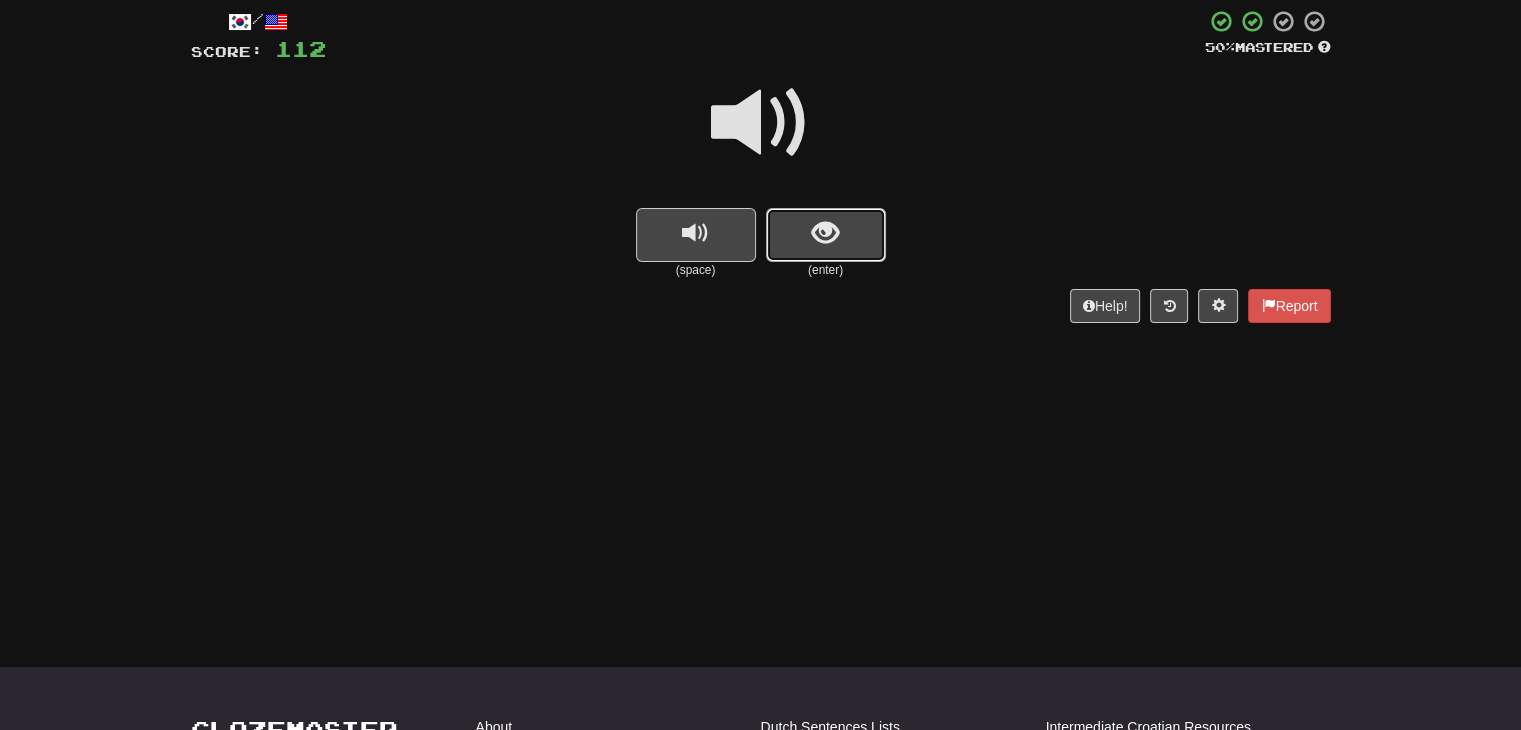 click at bounding box center (826, 235) 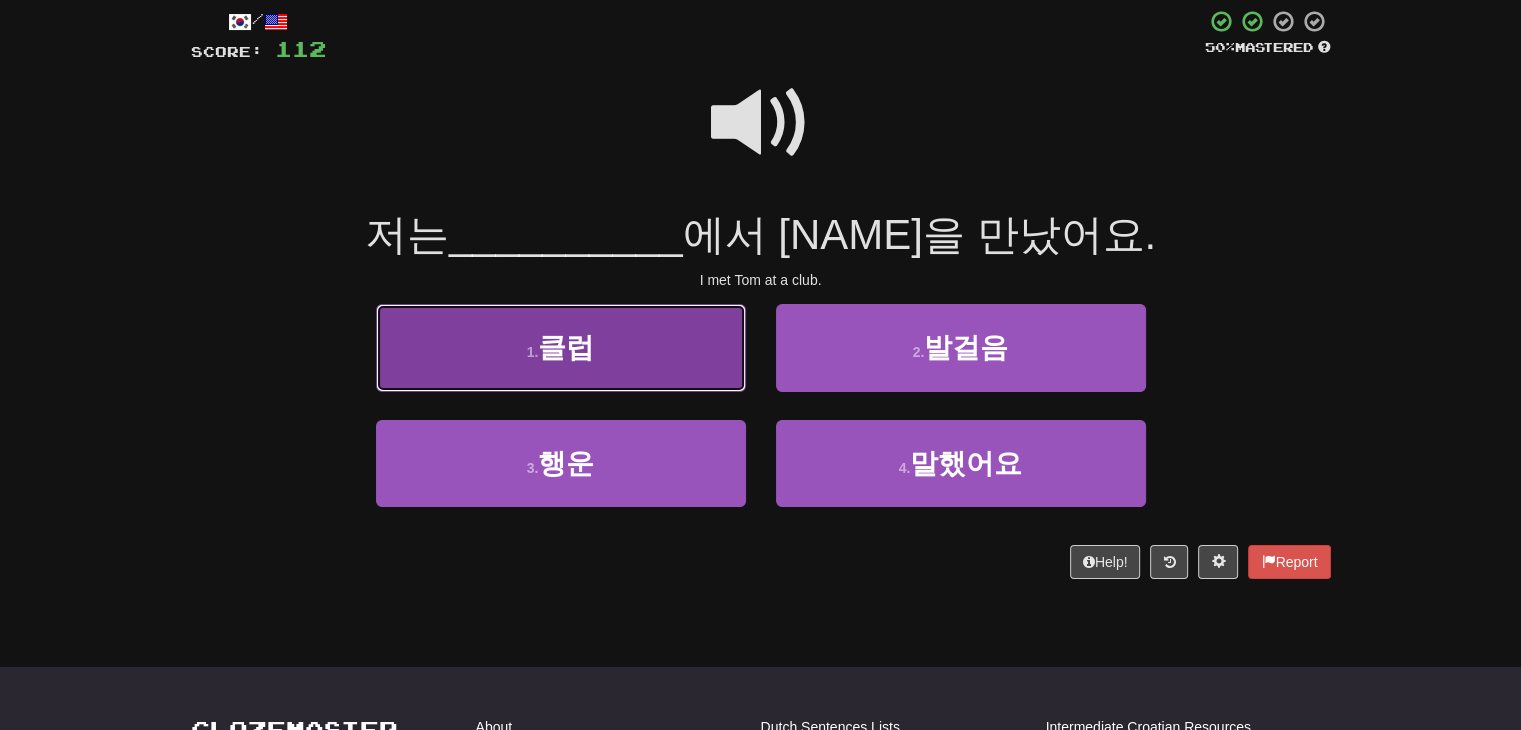 click on "클럽" at bounding box center [566, 347] 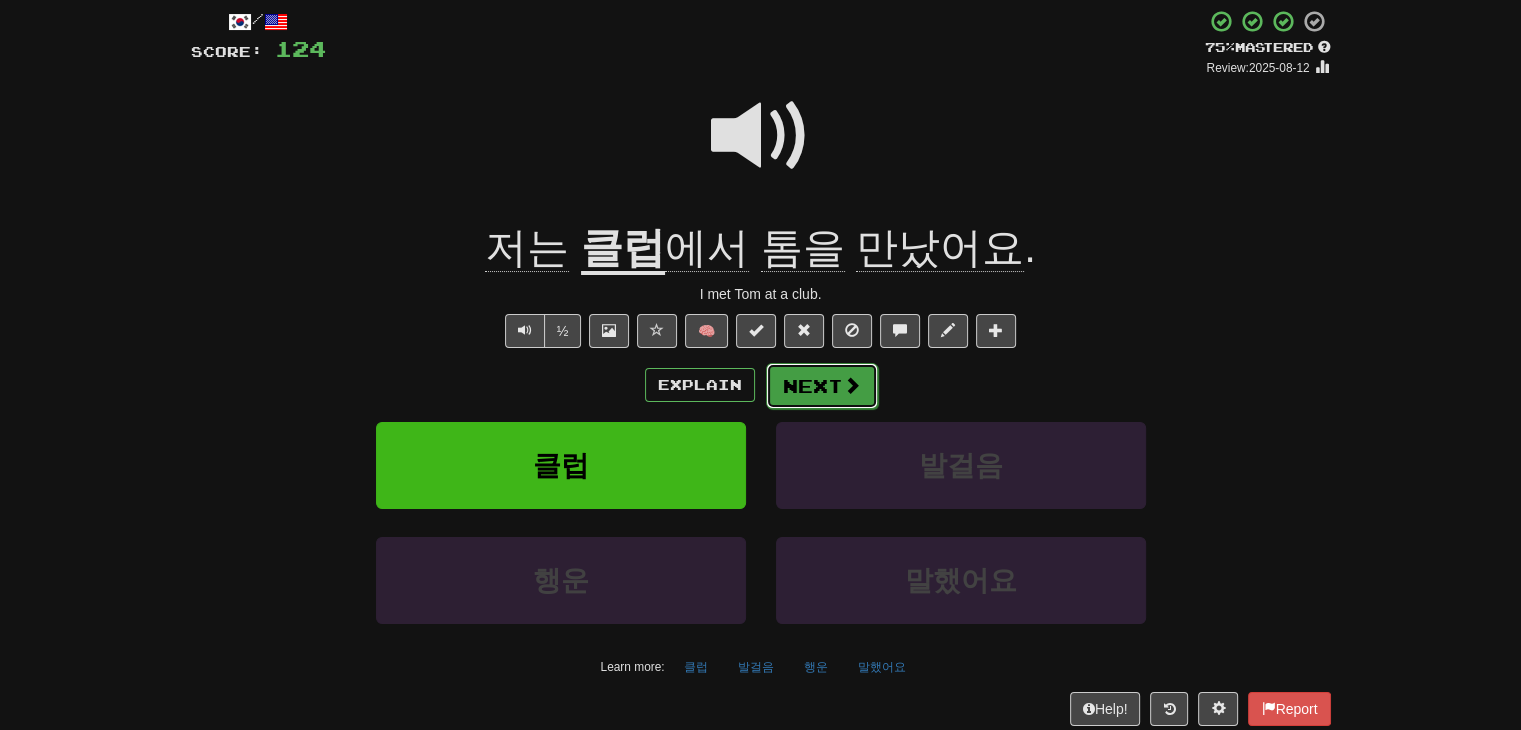 click on "Next" at bounding box center [822, 386] 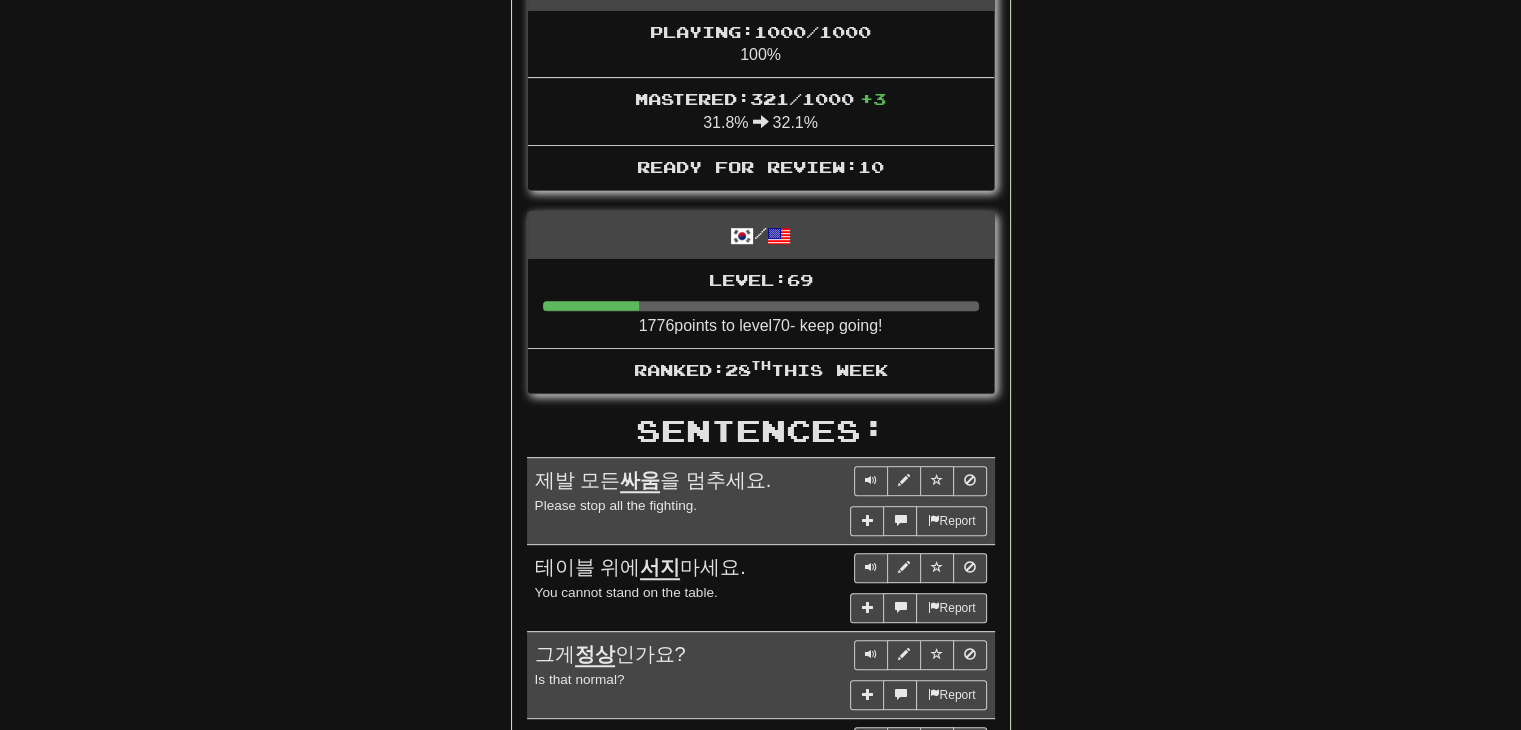 scroll, scrollTop: 726, scrollLeft: 0, axis: vertical 